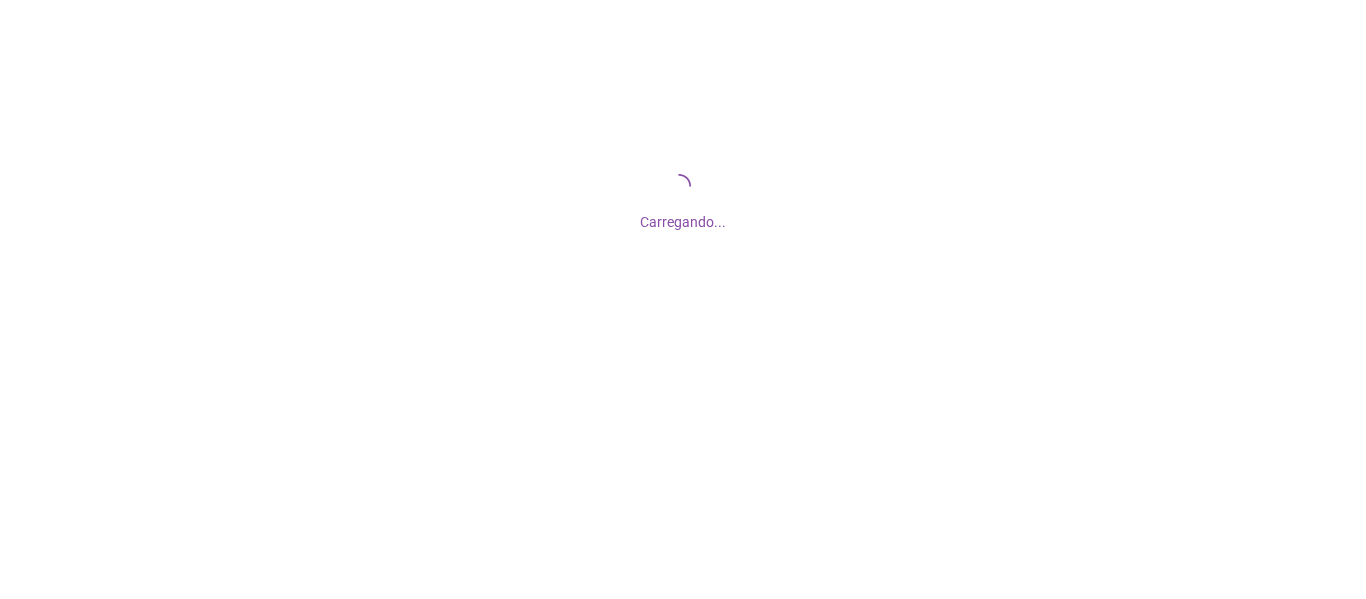 scroll, scrollTop: 0, scrollLeft: 0, axis: both 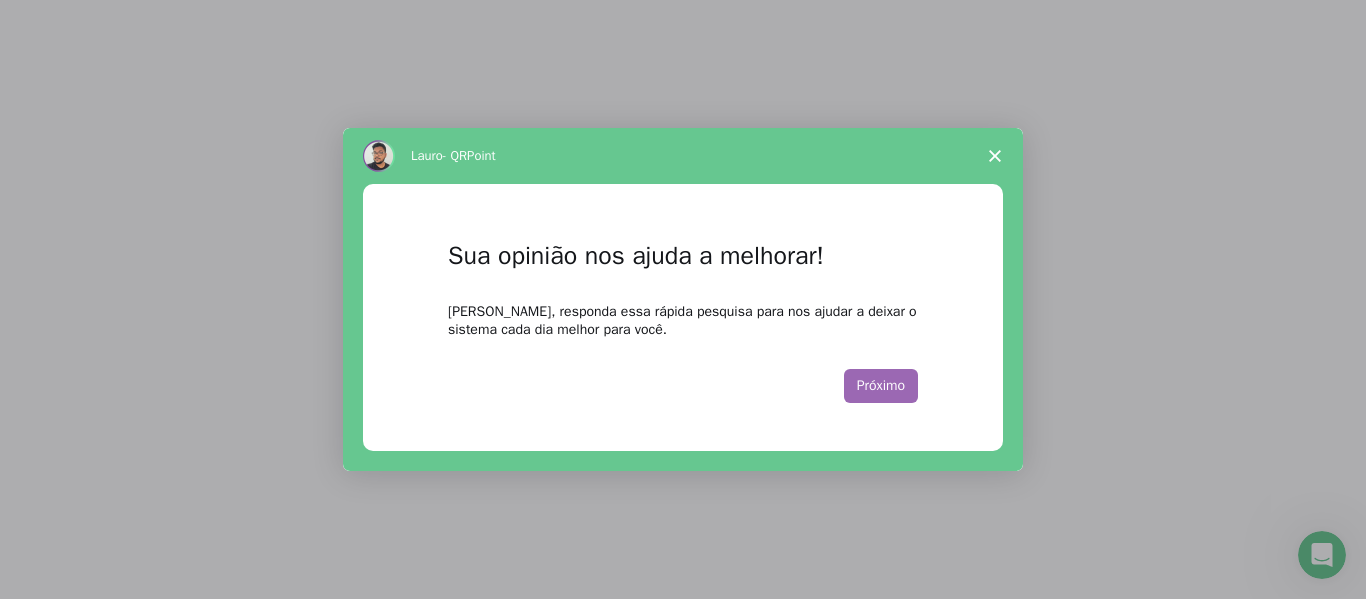 click on "Próximo" at bounding box center (881, 386) 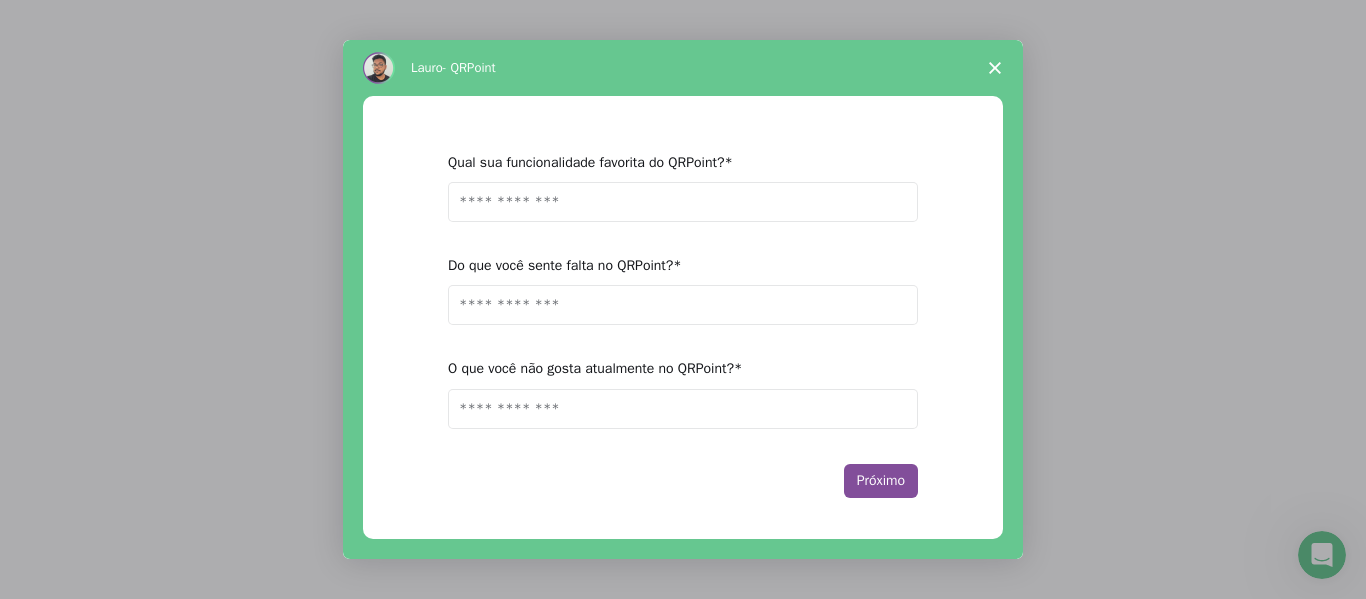 click at bounding box center (683, 202) 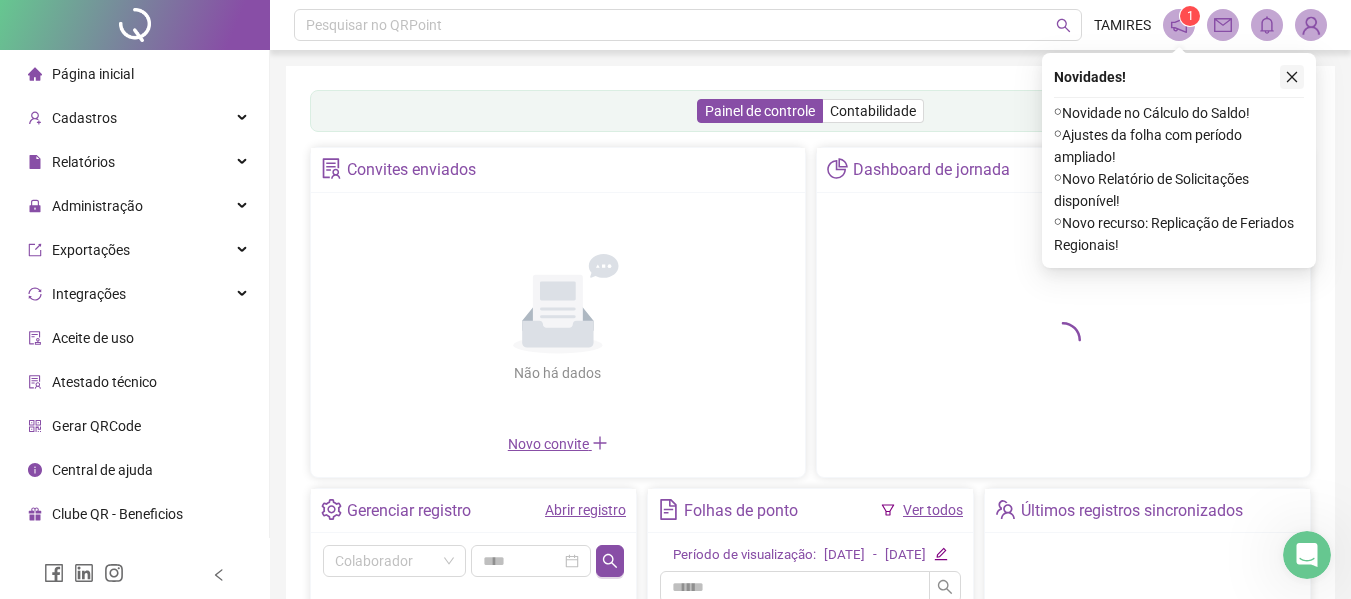click 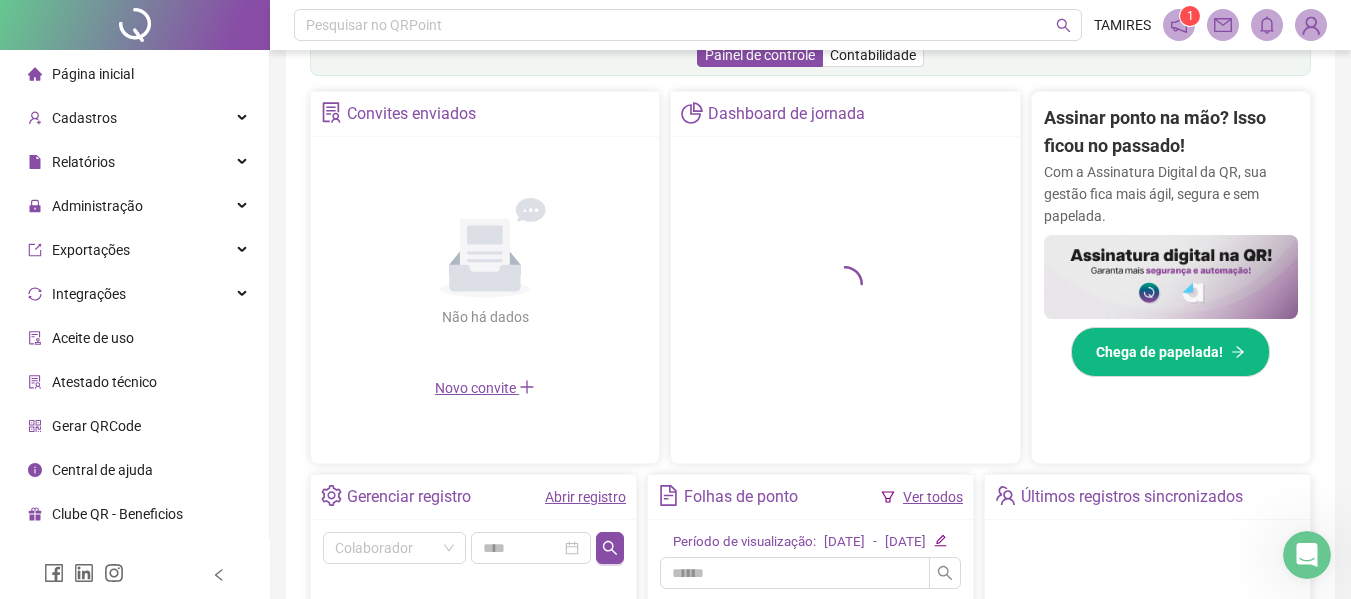 scroll, scrollTop: 400, scrollLeft: 0, axis: vertical 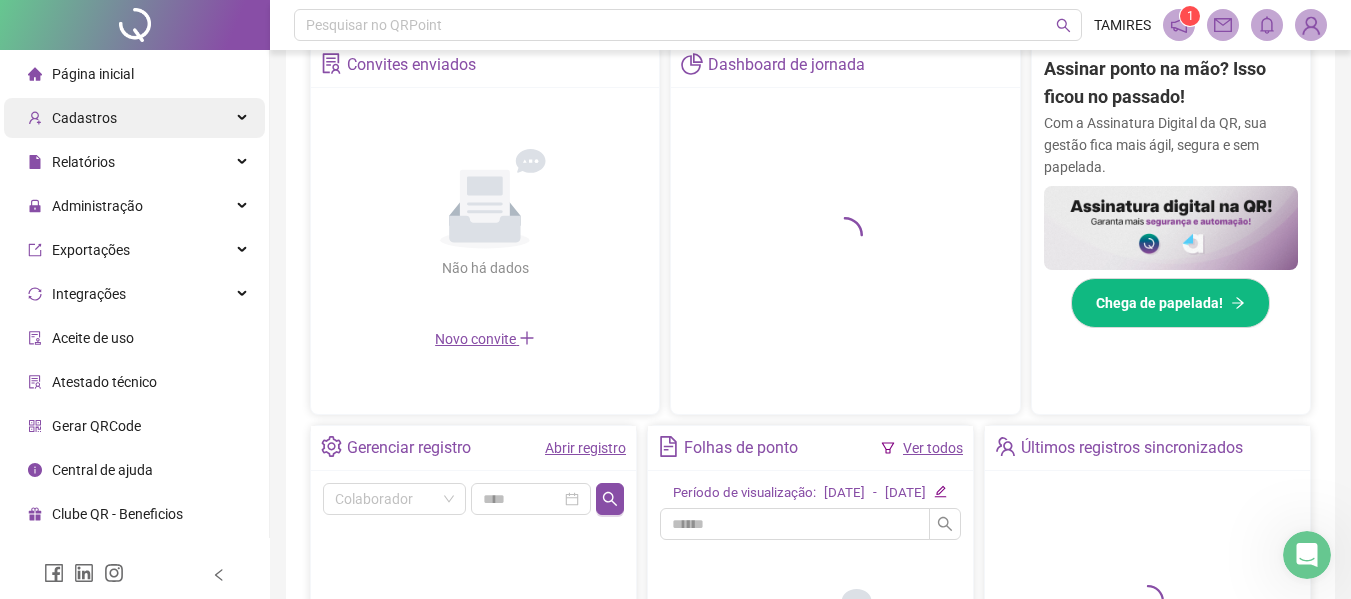 click on "Cadastros" at bounding box center [84, 118] 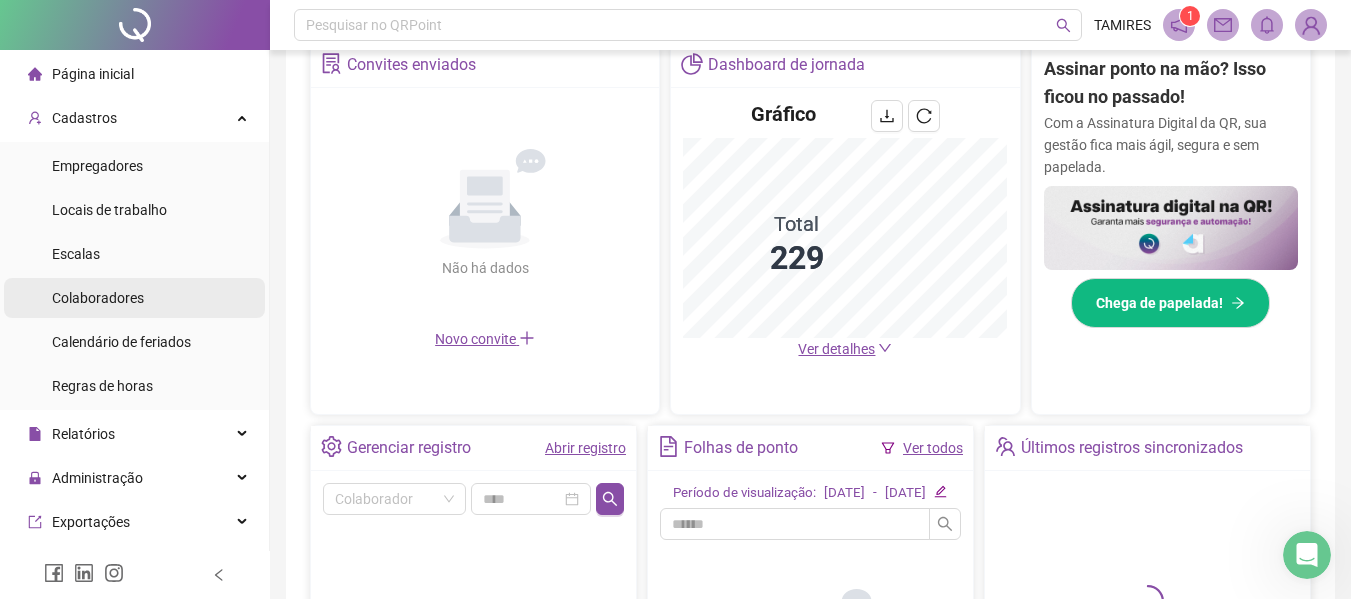 click on "Colaboradores" at bounding box center (98, 298) 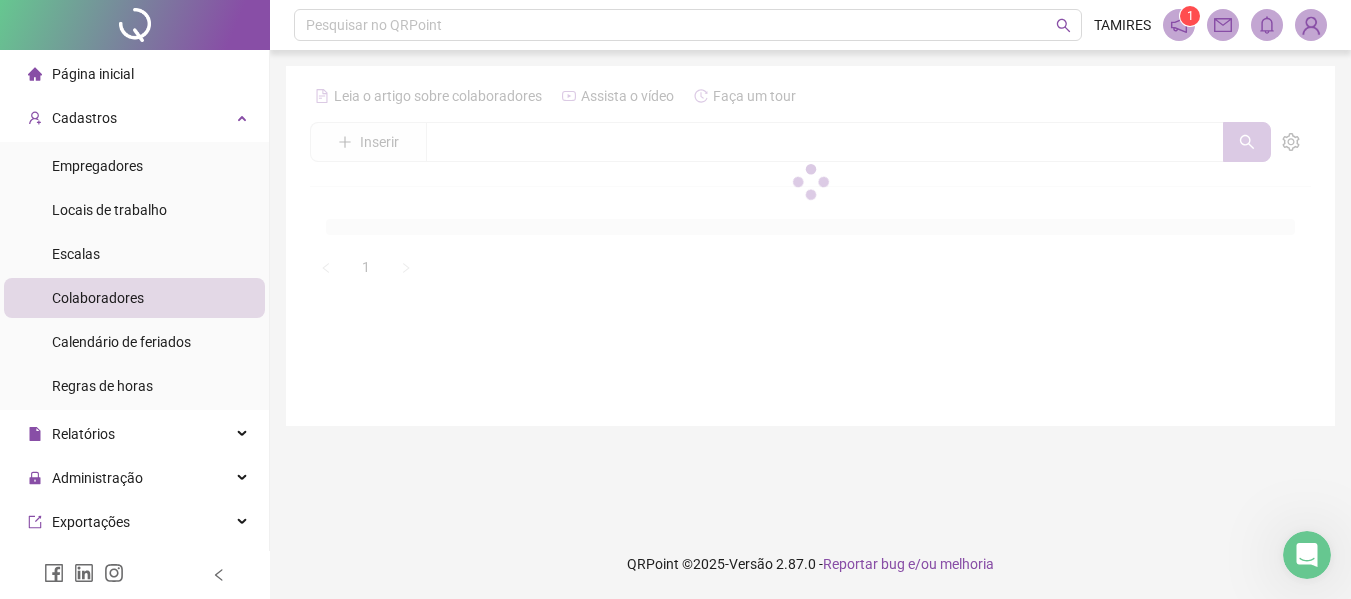 scroll, scrollTop: 0, scrollLeft: 0, axis: both 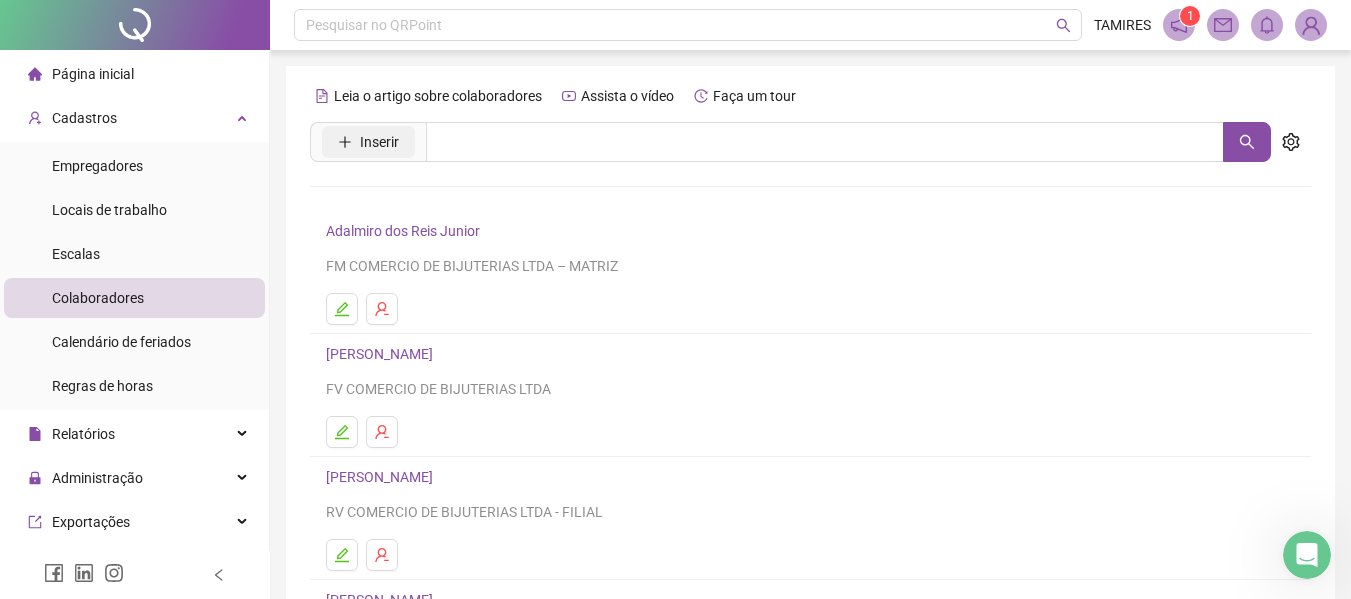 click on "Inserir" at bounding box center (368, 142) 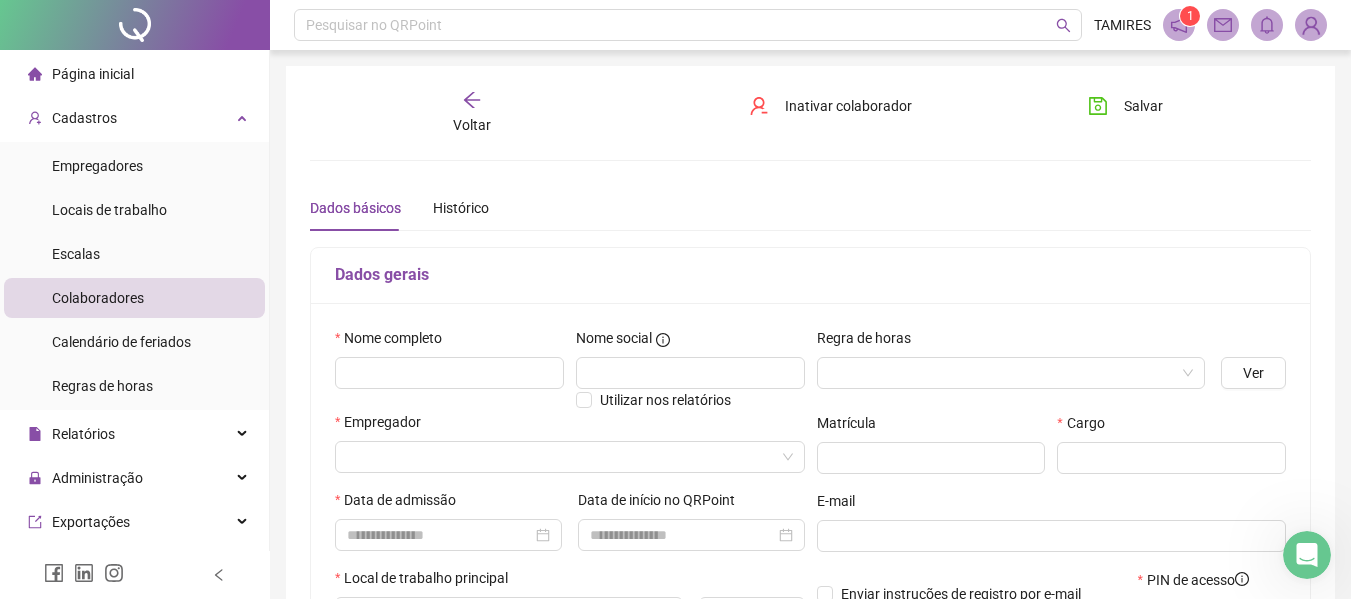 type on "*****" 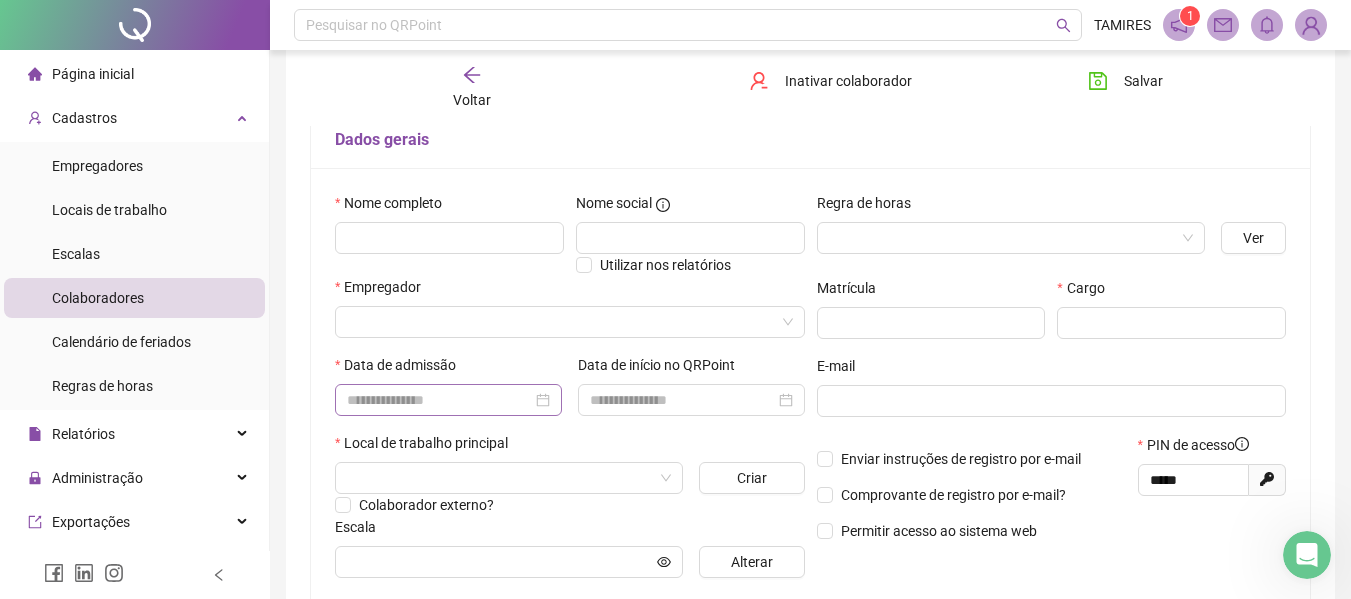 scroll, scrollTop: 100, scrollLeft: 0, axis: vertical 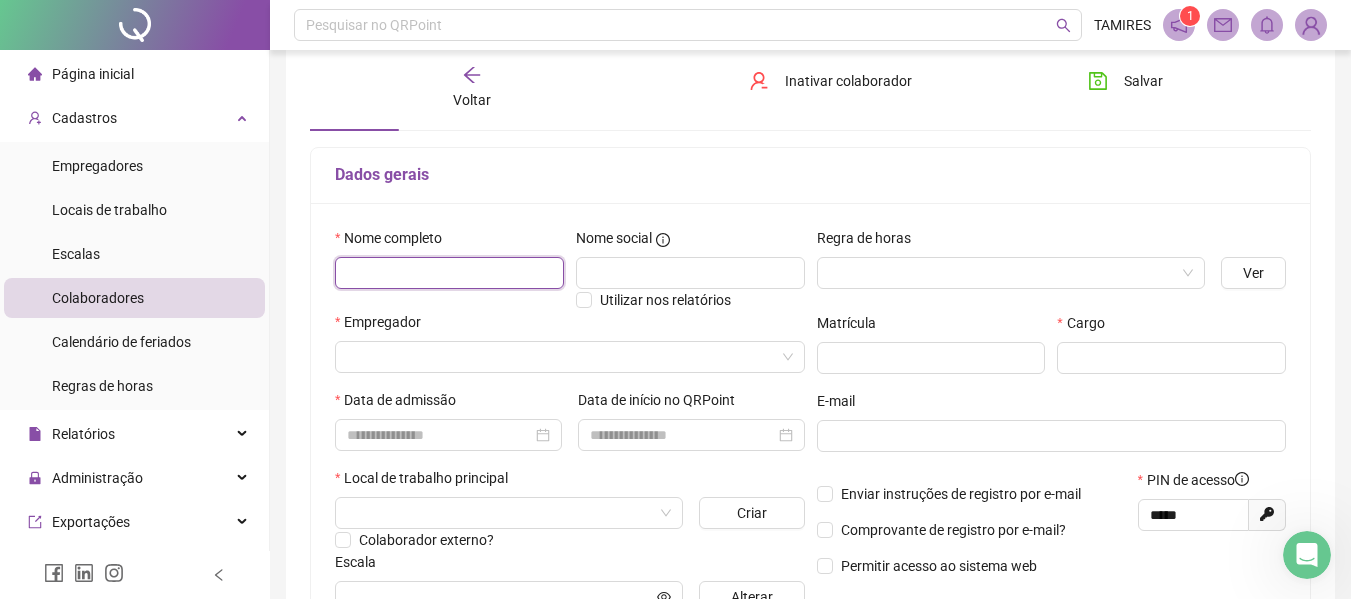 click at bounding box center [449, 273] 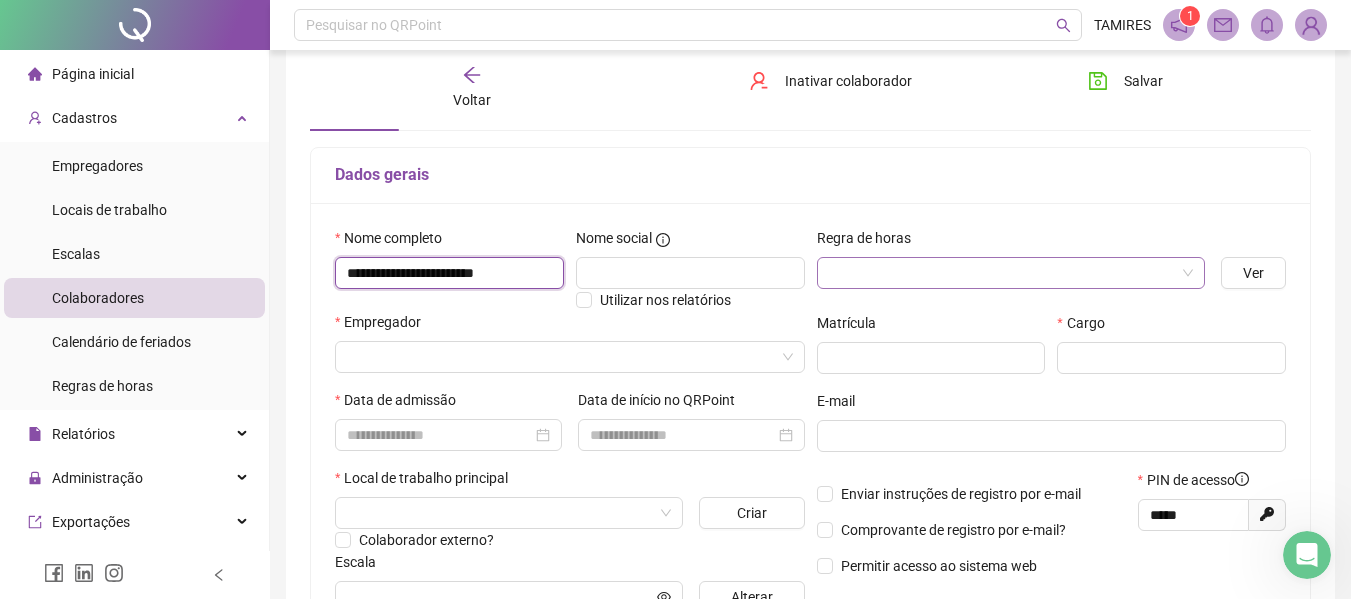 type on "**********" 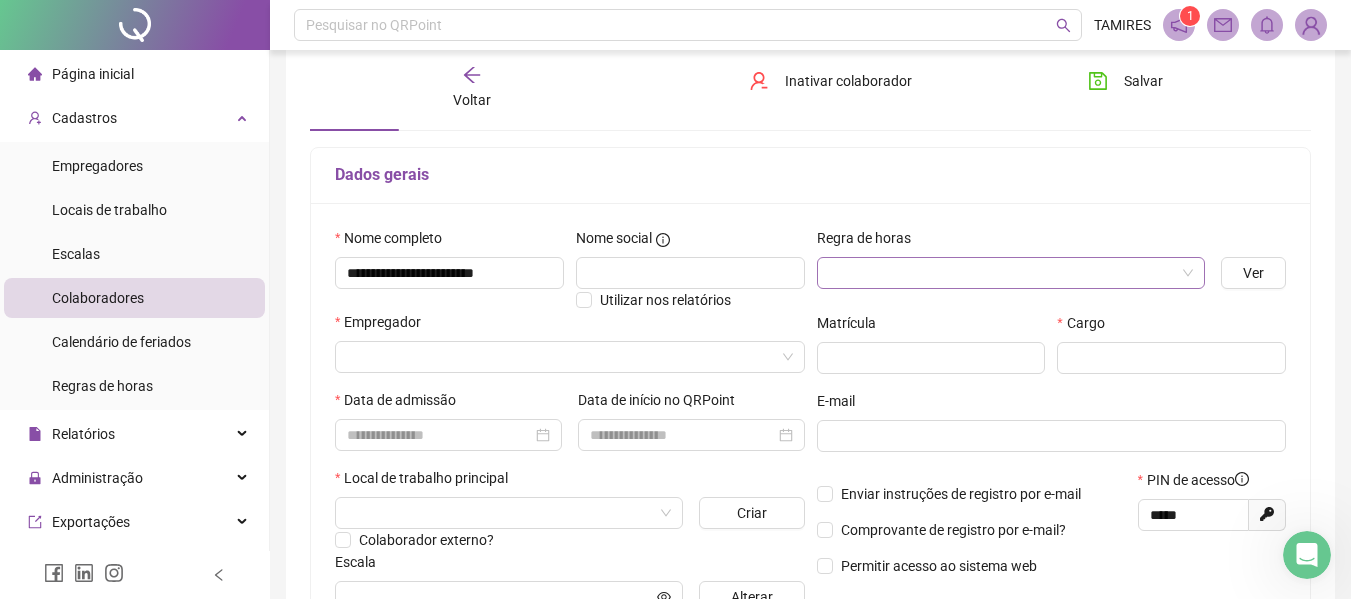 click at bounding box center (1005, 273) 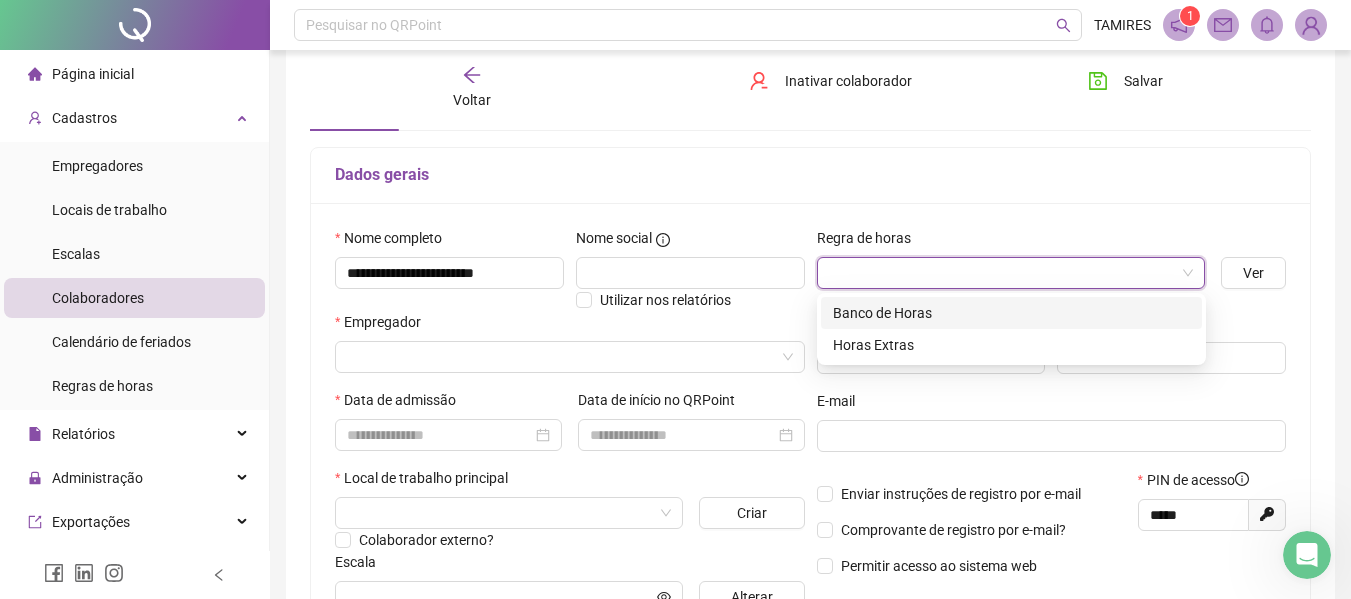 click on "Banco de Horas" at bounding box center (1011, 313) 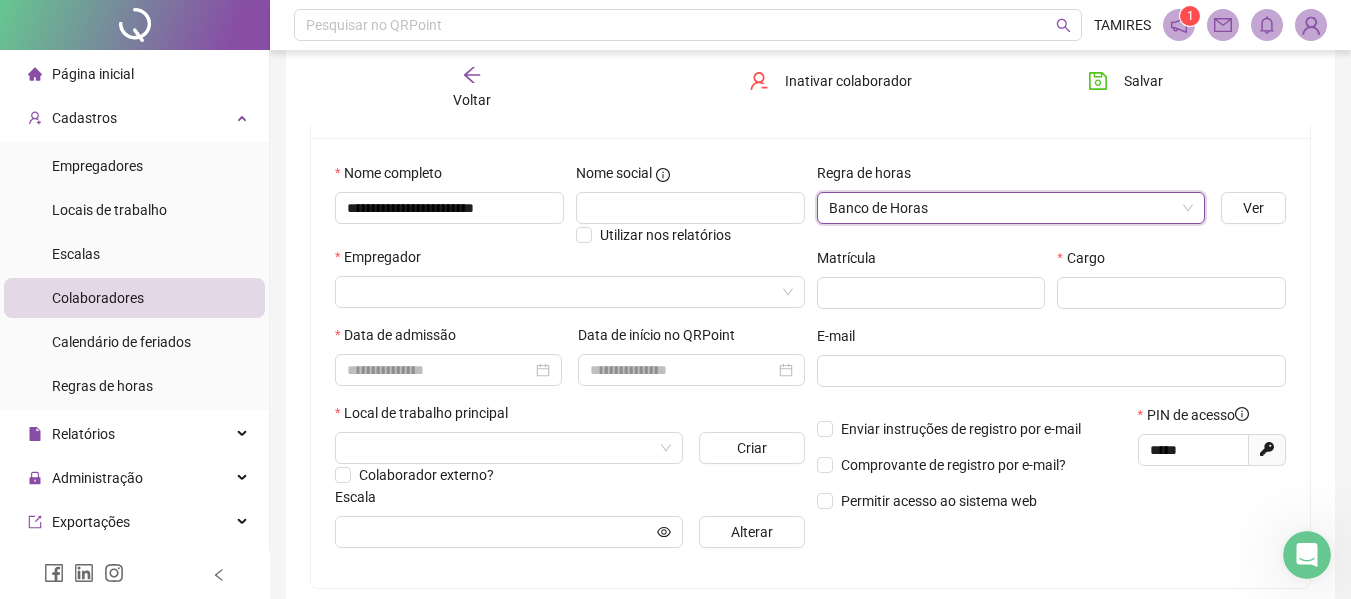 scroll, scrollTop: 200, scrollLeft: 0, axis: vertical 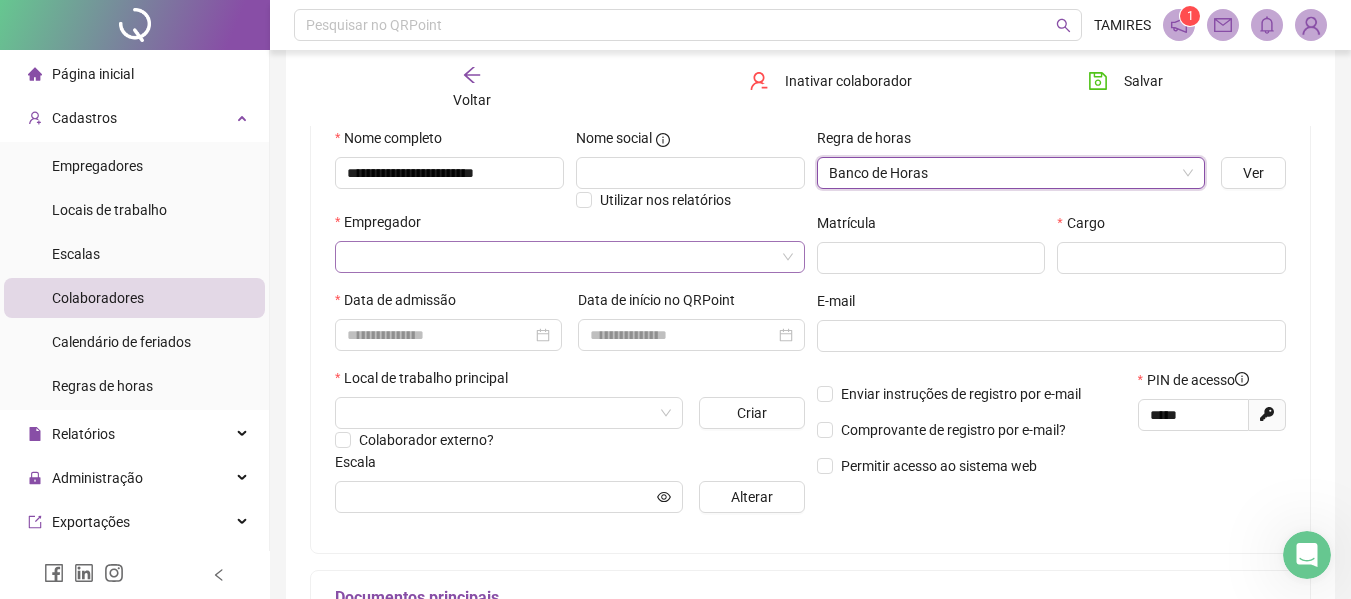 click at bounding box center [564, 257] 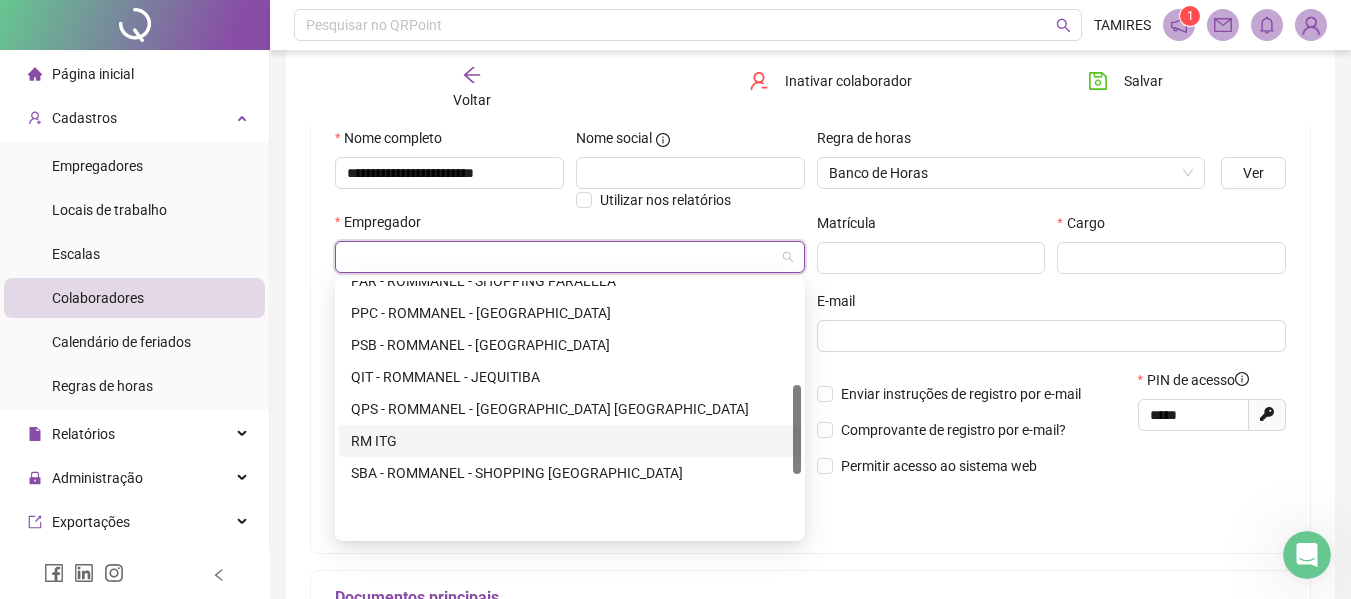 scroll, scrollTop: 300, scrollLeft: 0, axis: vertical 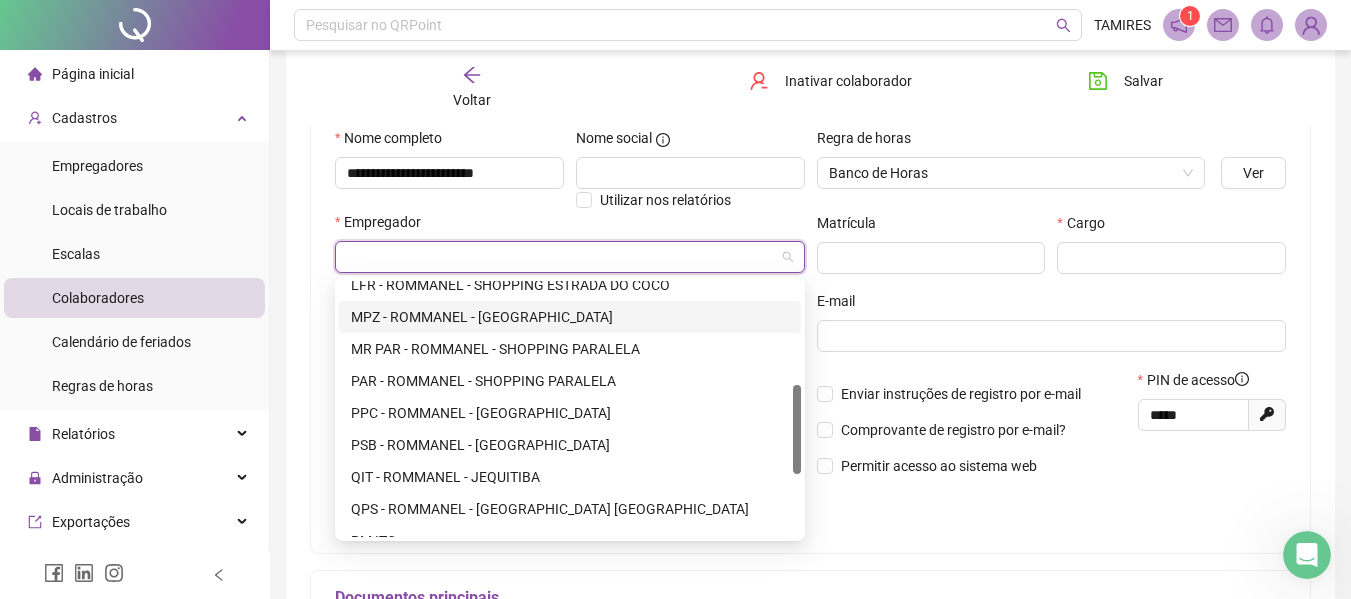 click on "MPZ - ROMMANEL - [GEOGRAPHIC_DATA]" at bounding box center [570, 317] 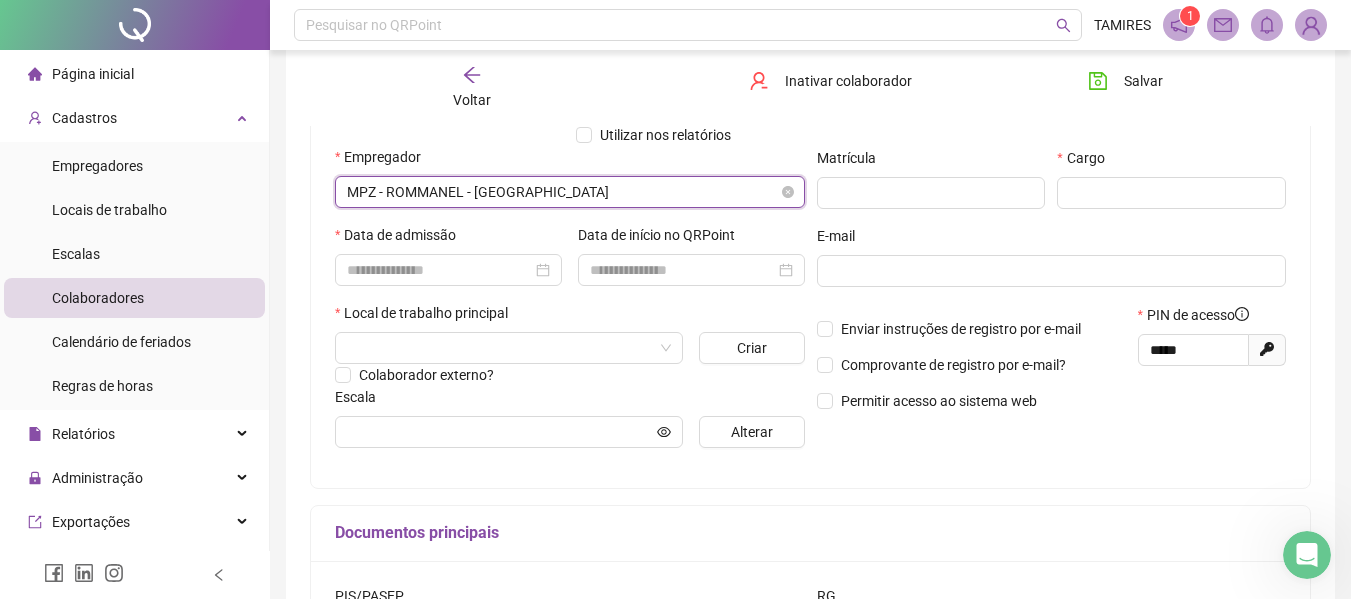 scroll, scrollTop: 300, scrollLeft: 0, axis: vertical 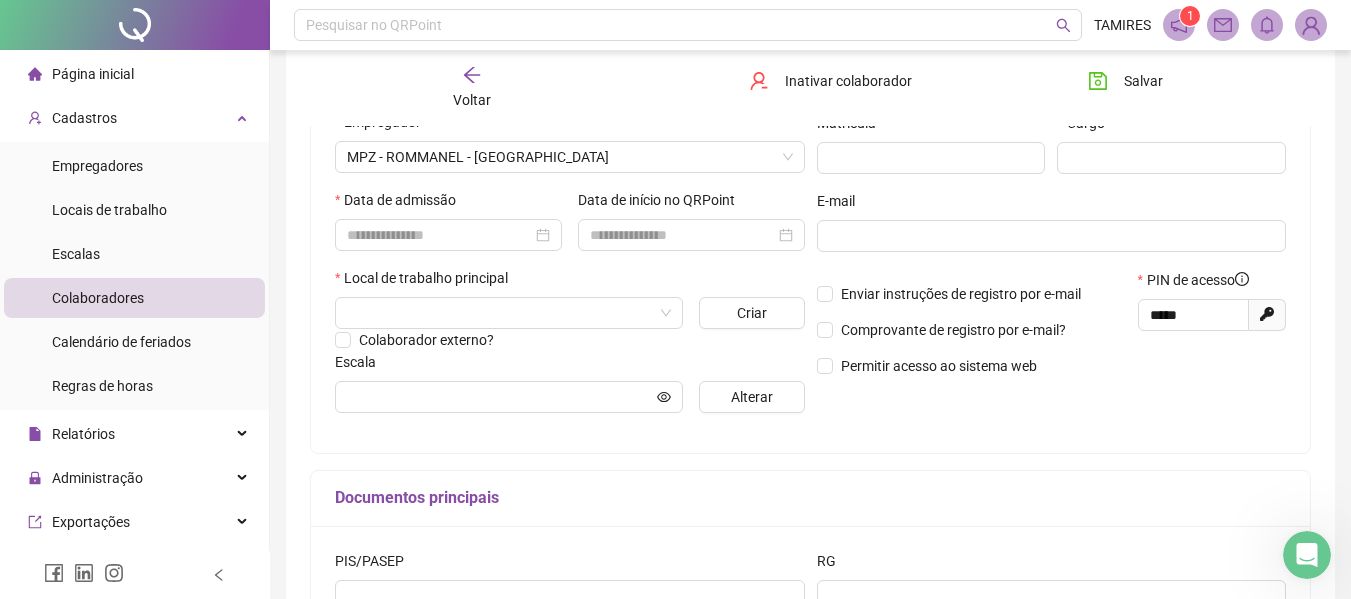 click on "Data de admissão" at bounding box center (448, 204) 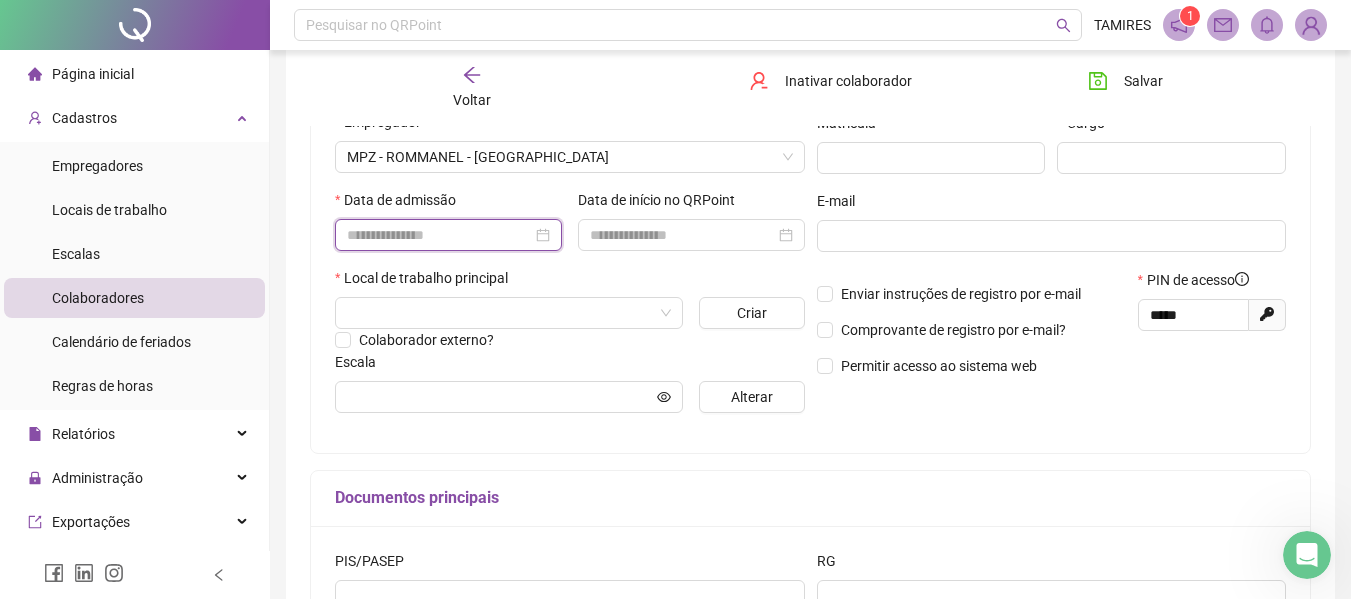 click at bounding box center (439, 235) 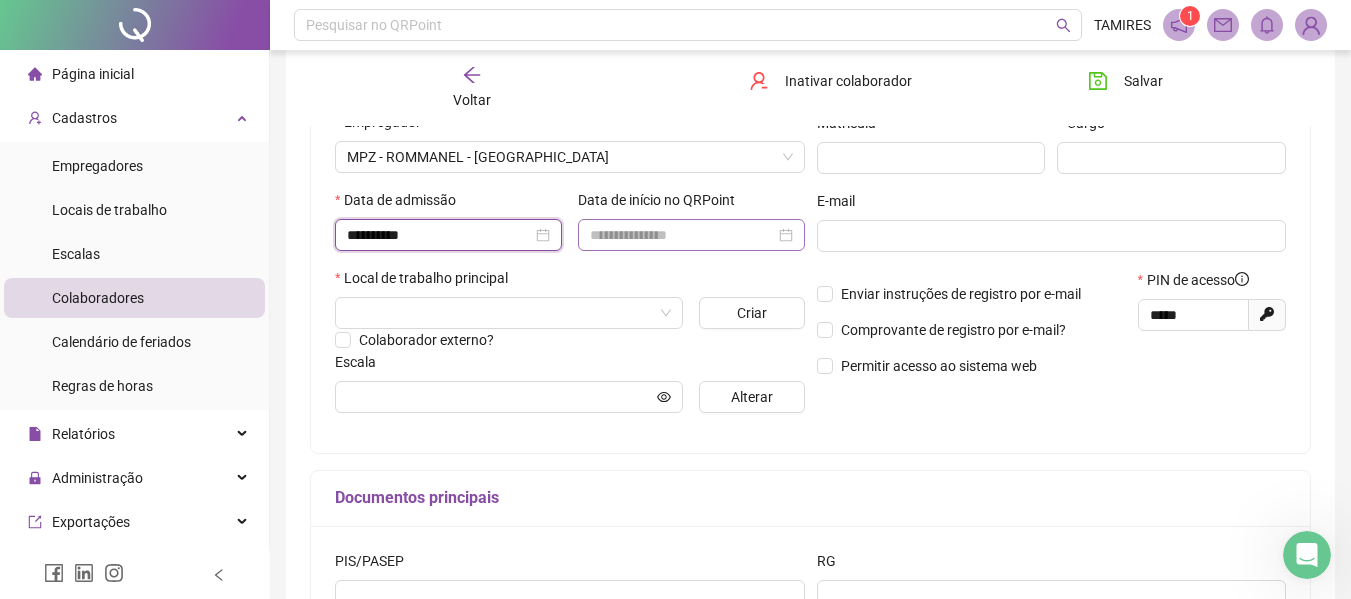 click at bounding box center [691, 235] 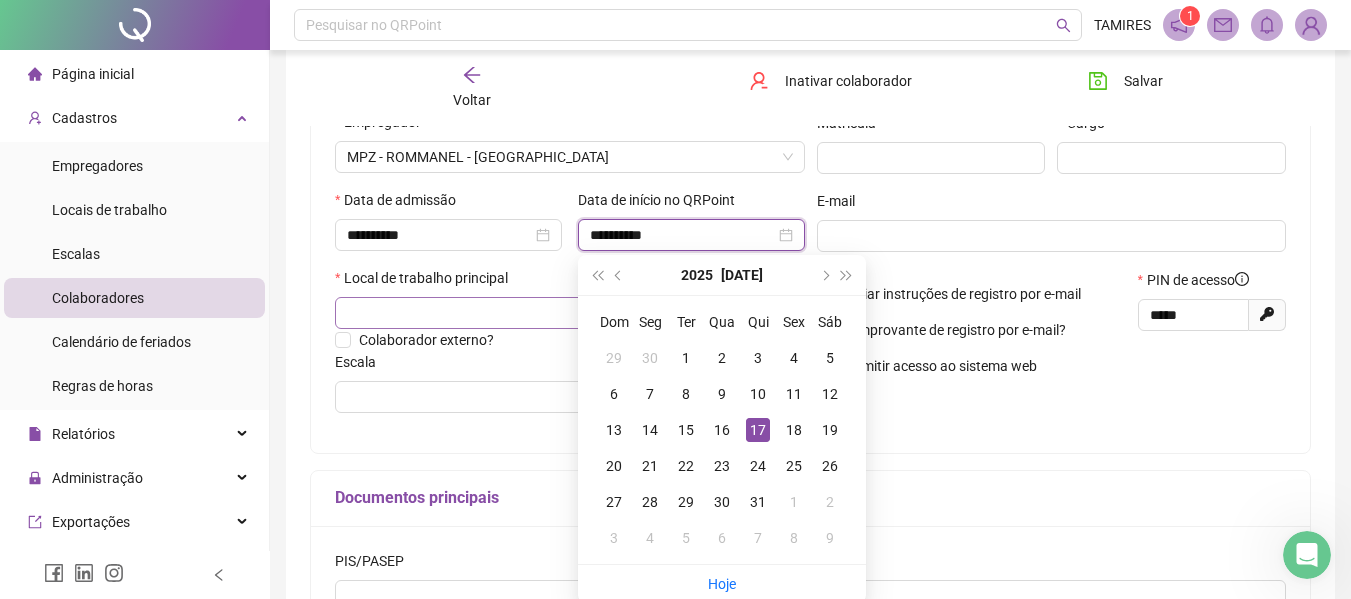 type on "**********" 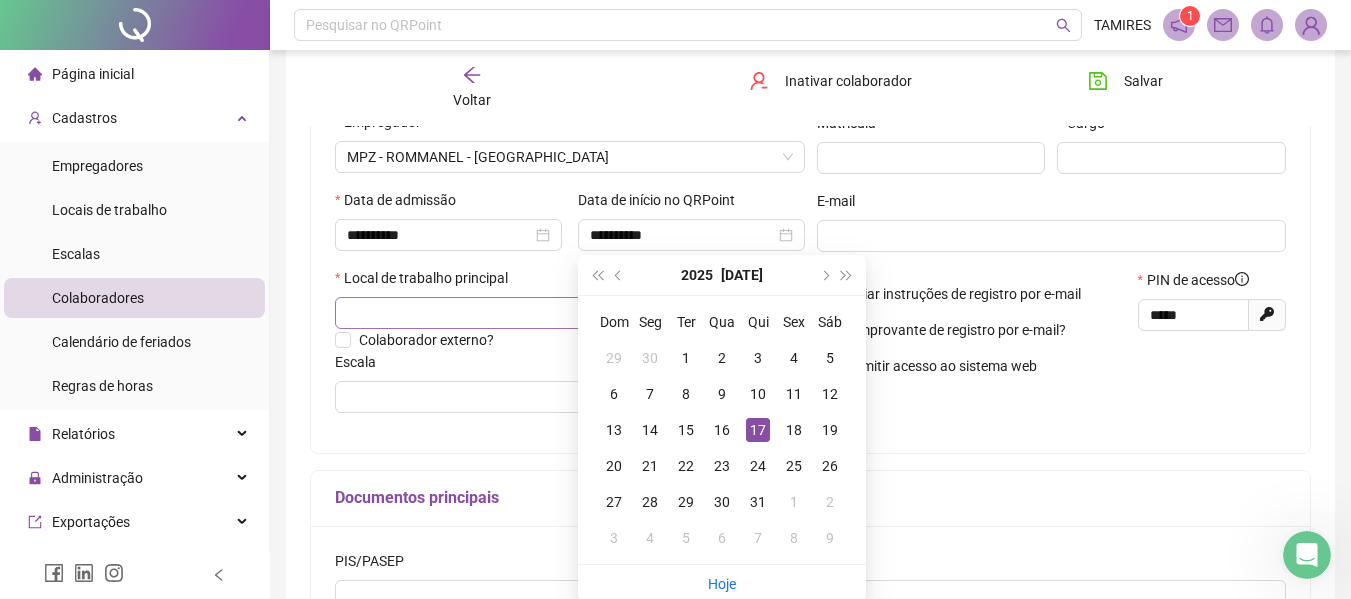click at bounding box center (503, 313) 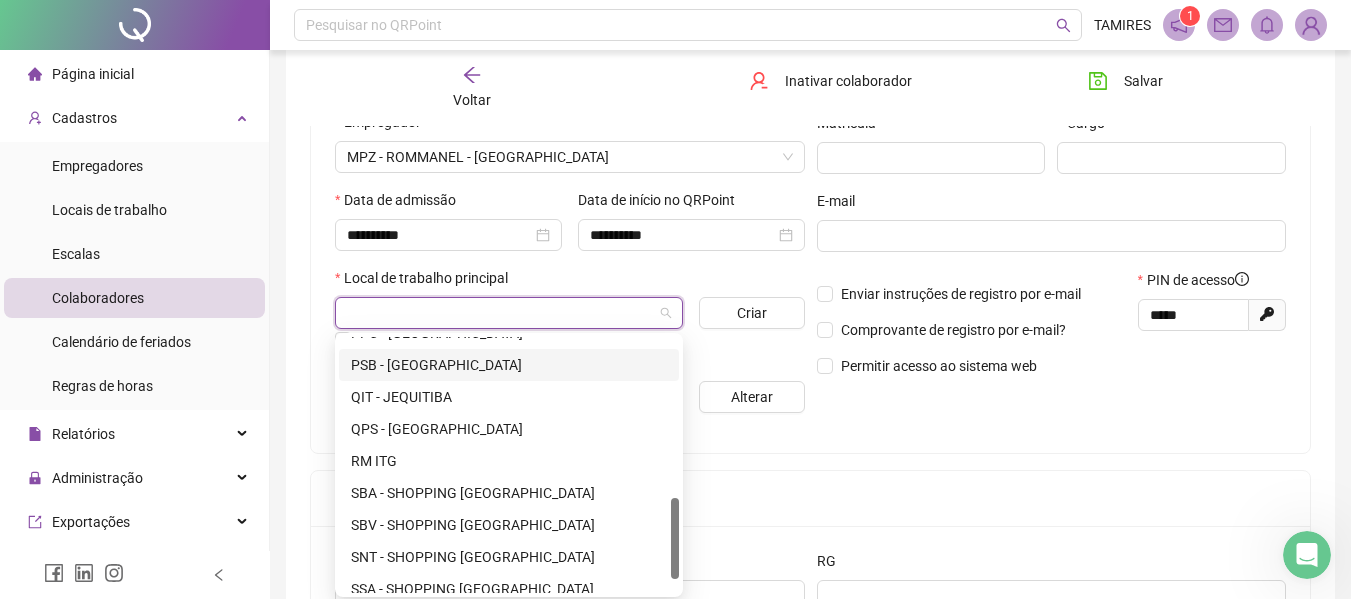 scroll, scrollTop: 400, scrollLeft: 0, axis: vertical 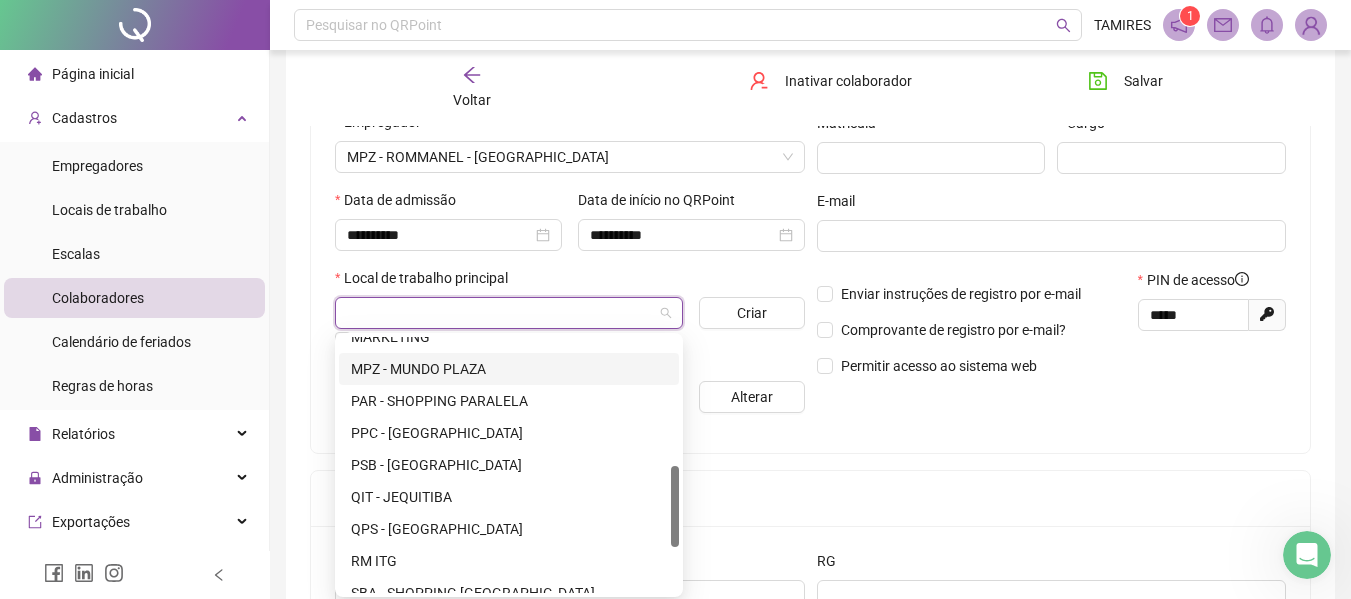 click on "MPZ - MUNDO PLAZA" at bounding box center [509, 369] 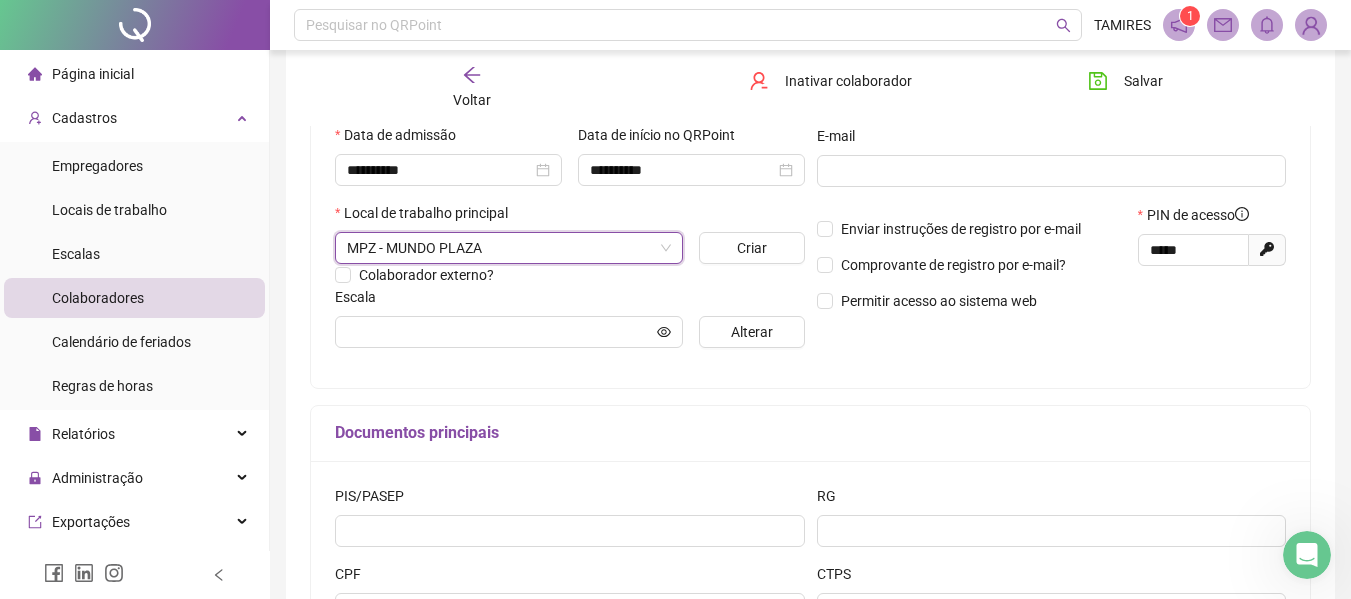 scroll, scrollTop: 400, scrollLeft: 0, axis: vertical 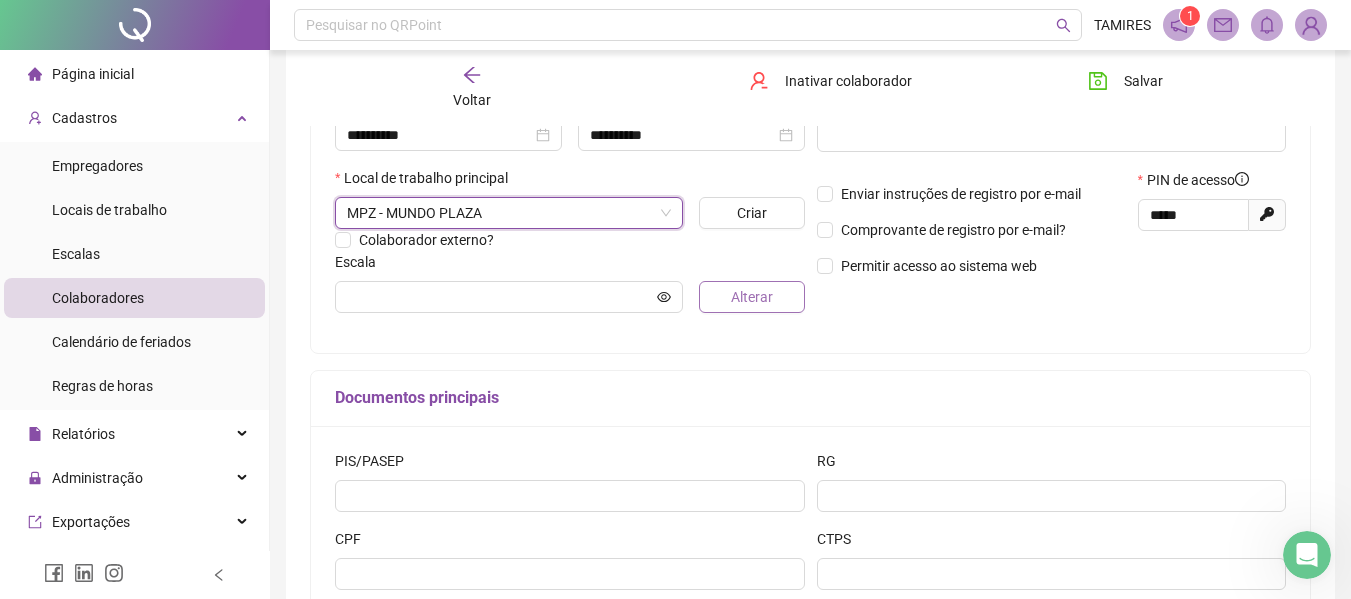 click on "Alterar" at bounding box center (751, 297) 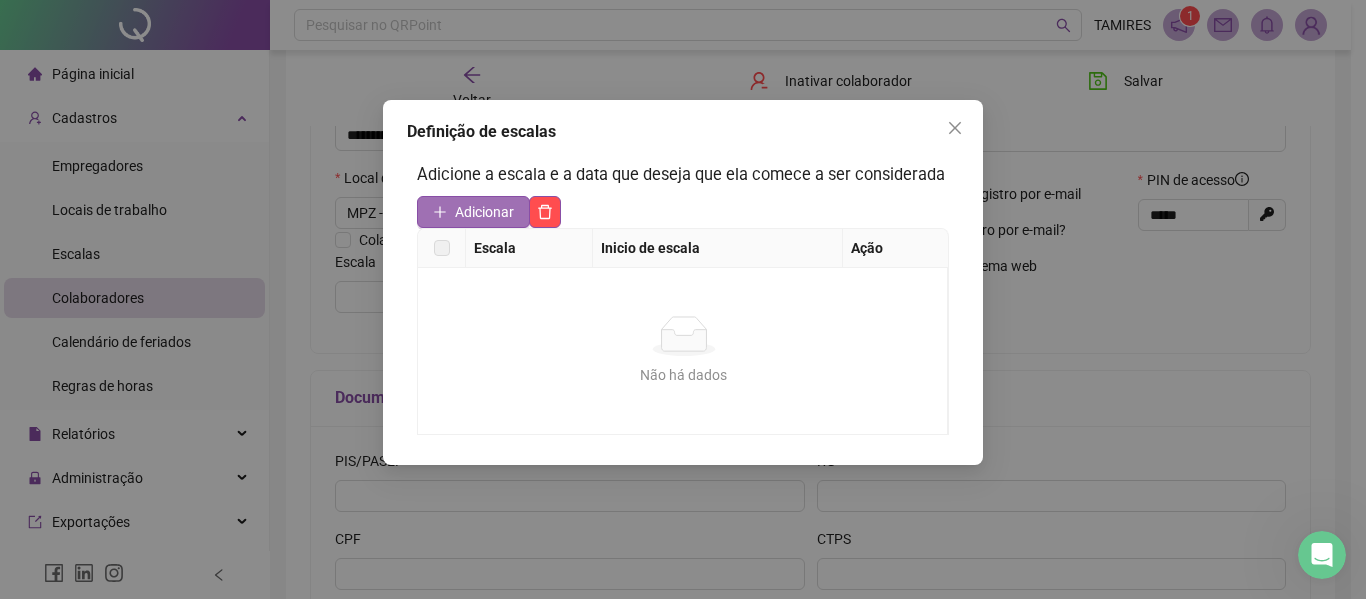 click on "Adicionar" at bounding box center (484, 212) 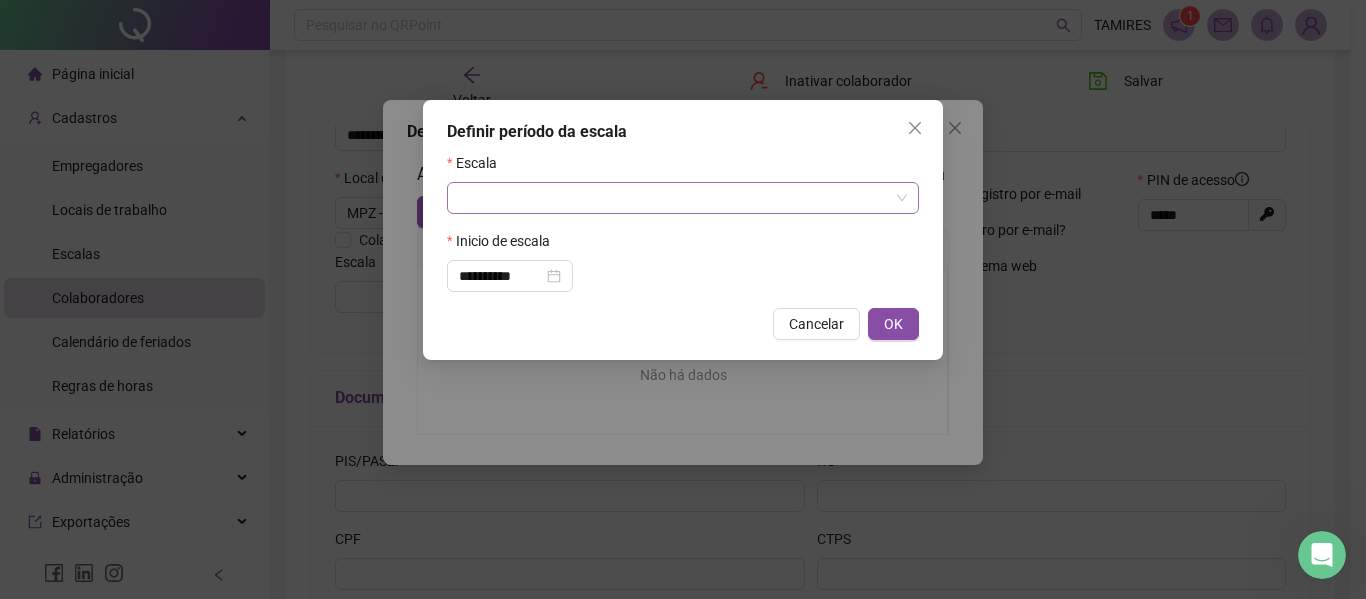 click at bounding box center (677, 198) 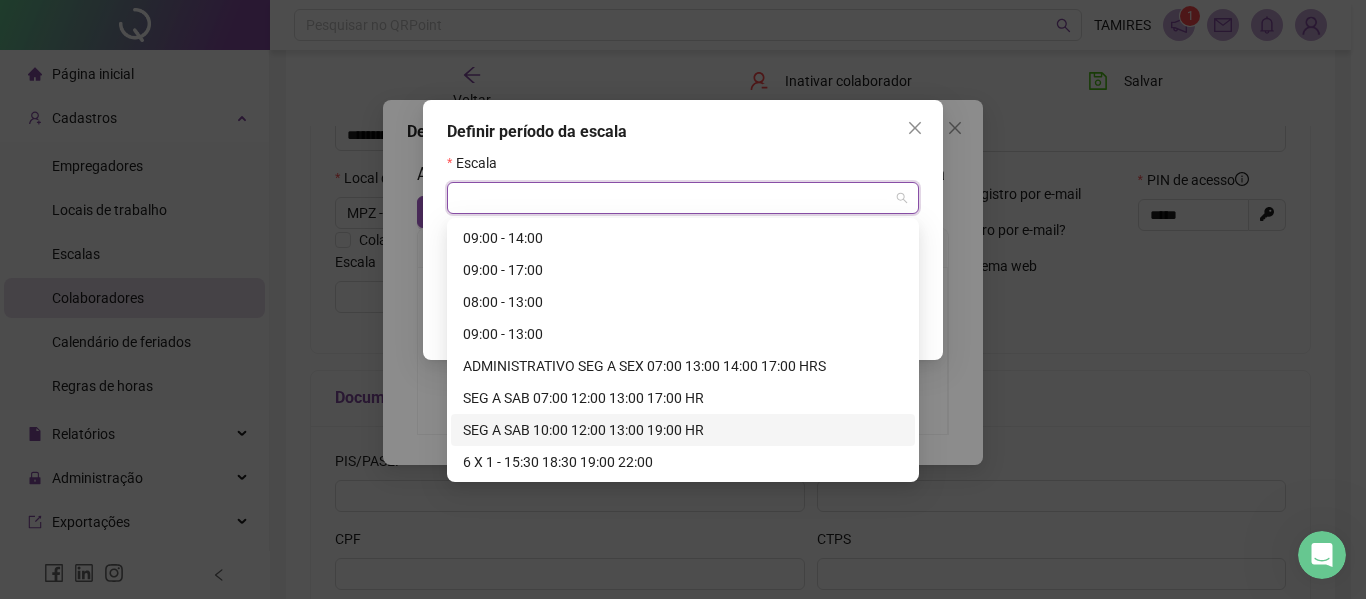 click on "SEG A SAB 10:00 12:00 13:00 19:00 HR" at bounding box center [683, 430] 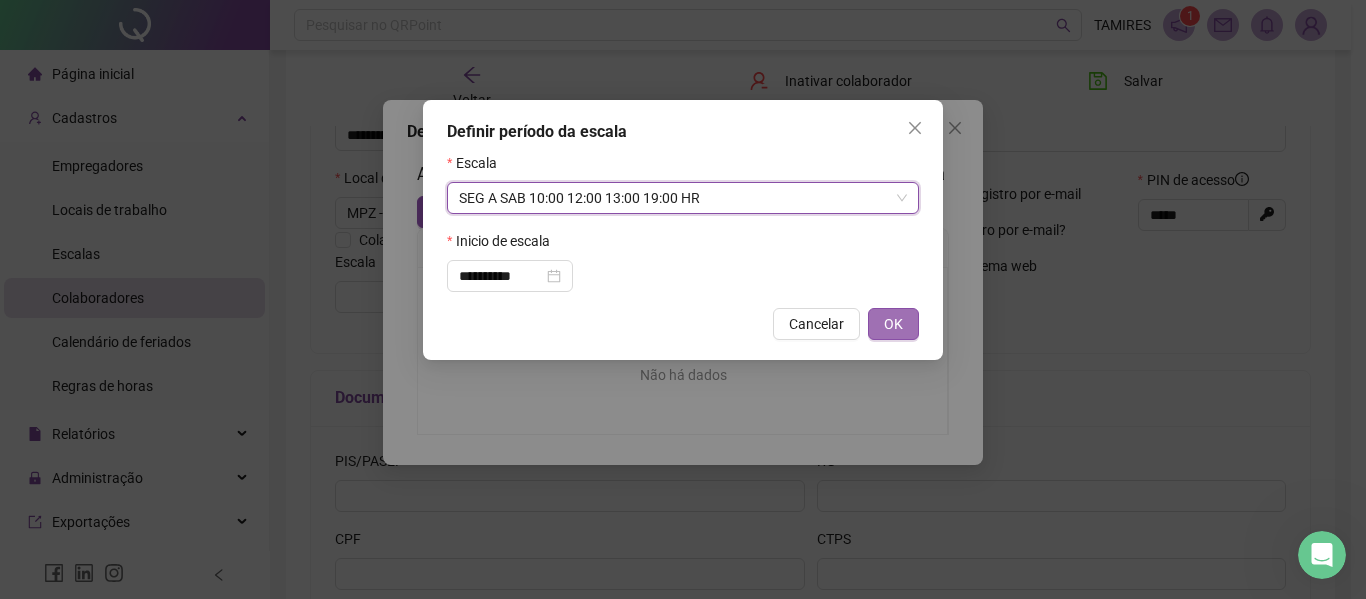 click on "OK" at bounding box center [893, 324] 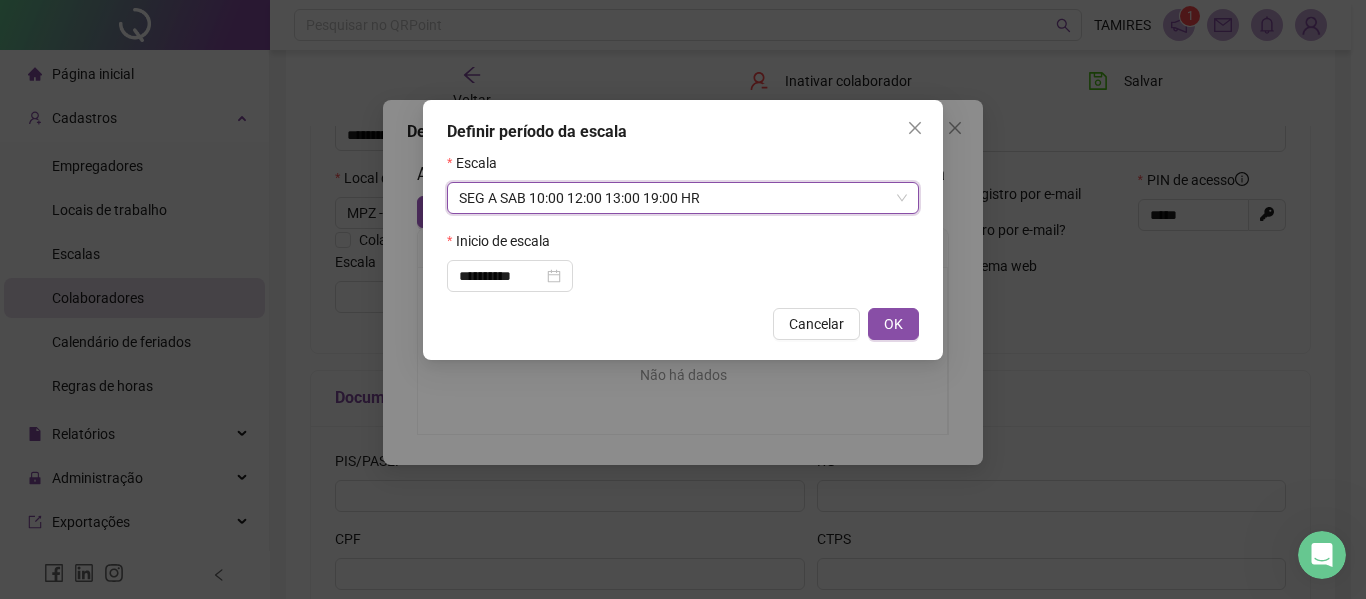 type on "**********" 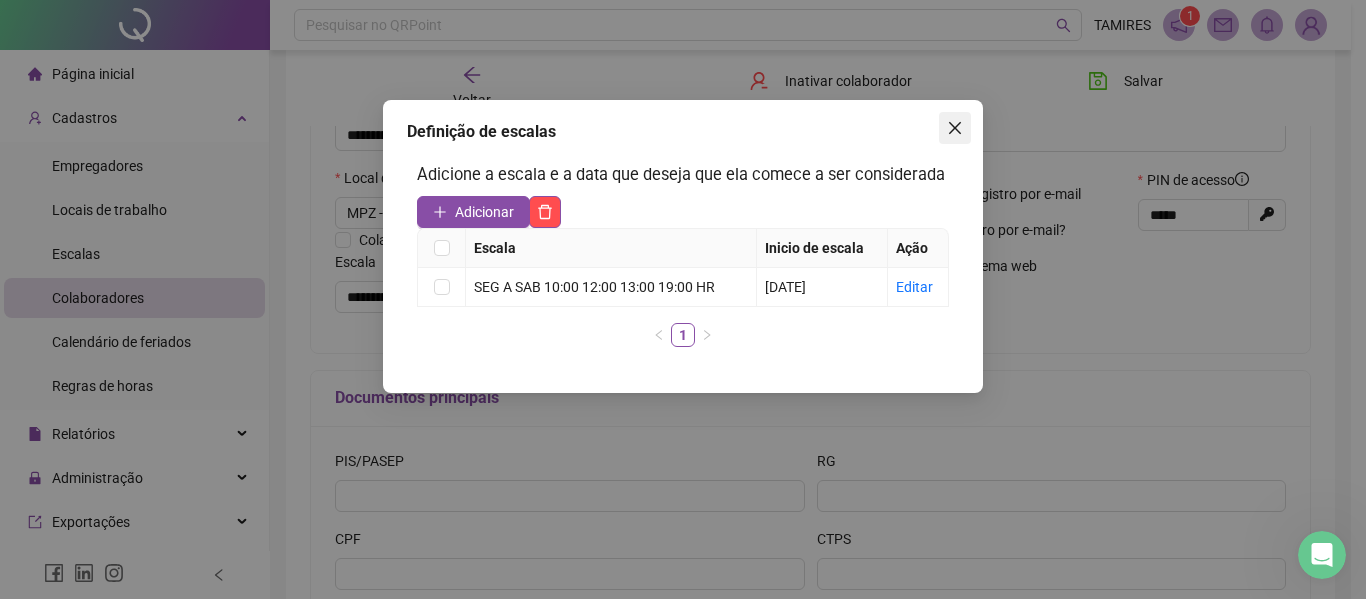click at bounding box center (955, 128) 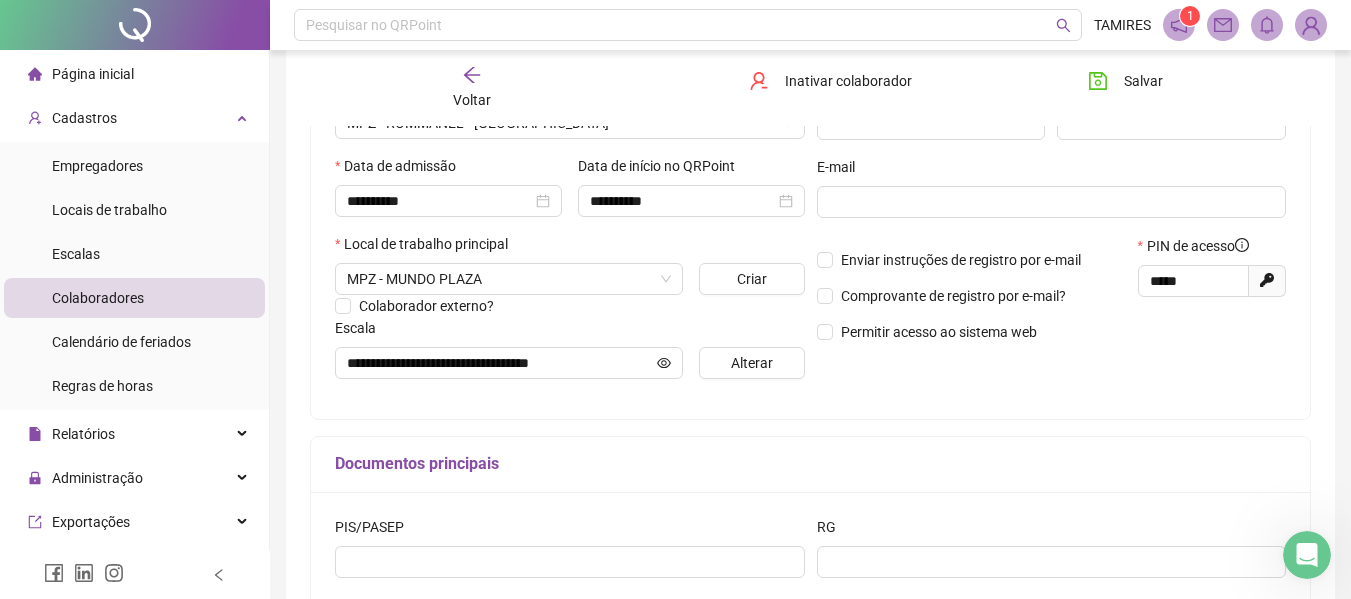 scroll, scrollTop: 300, scrollLeft: 0, axis: vertical 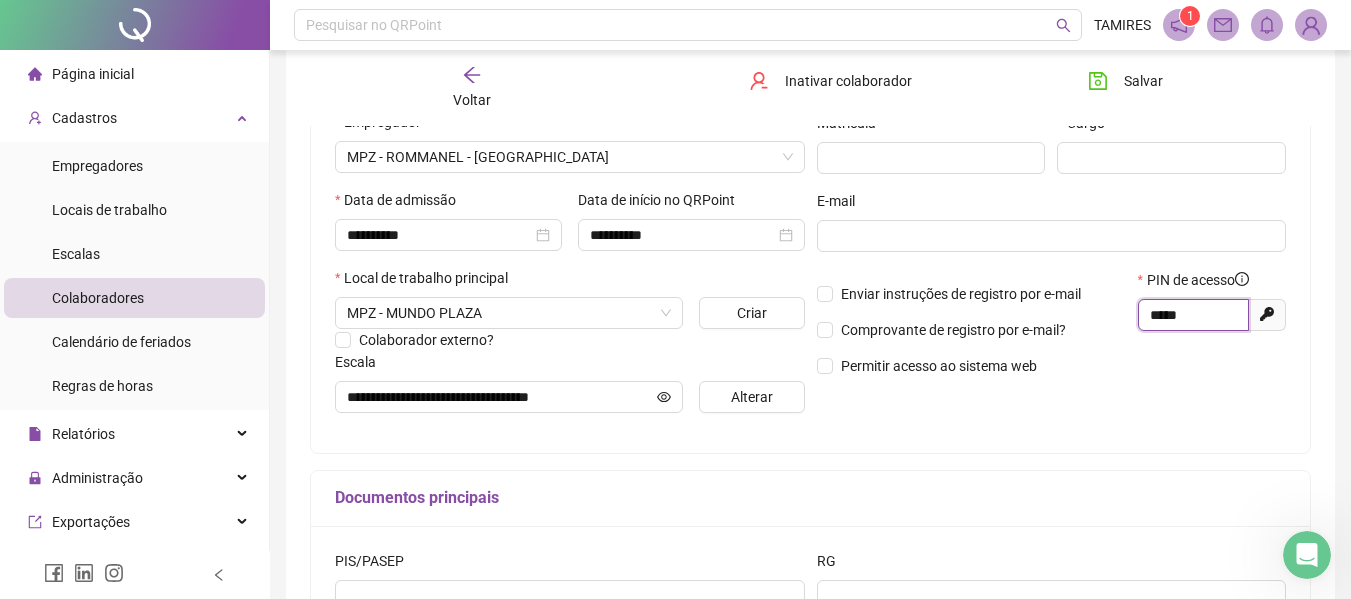 drag, startPoint x: 1192, startPoint y: 307, endPoint x: 1138, endPoint y: 309, distance: 54.037025 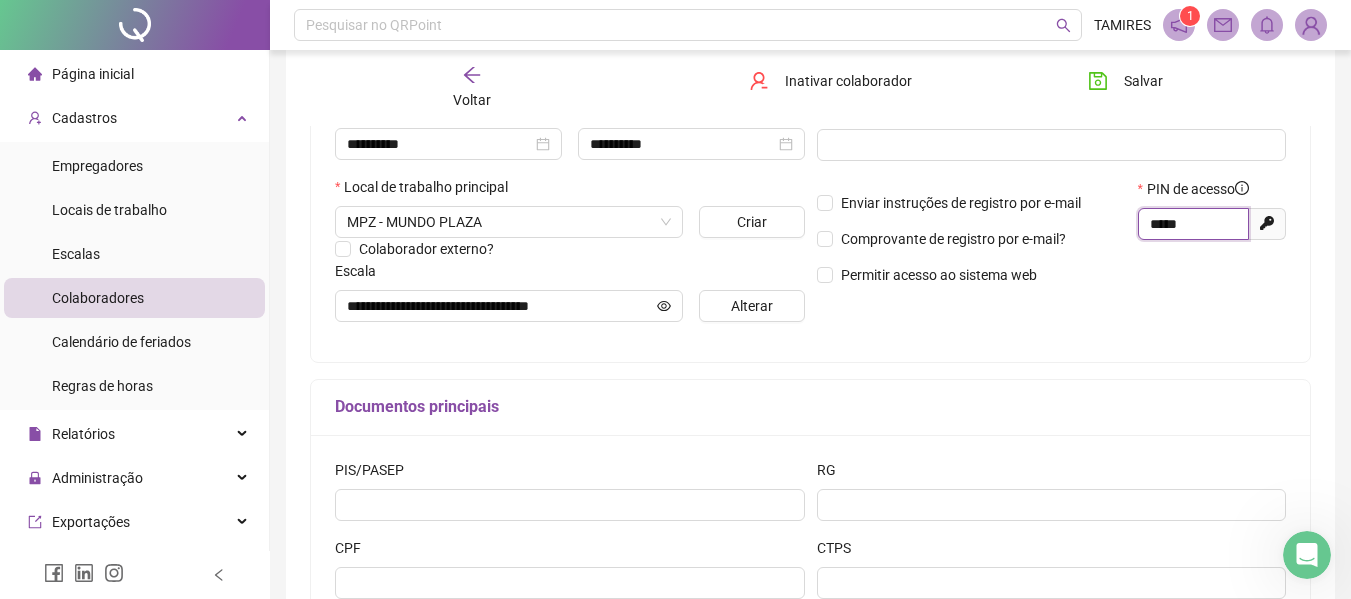 scroll, scrollTop: 500, scrollLeft: 0, axis: vertical 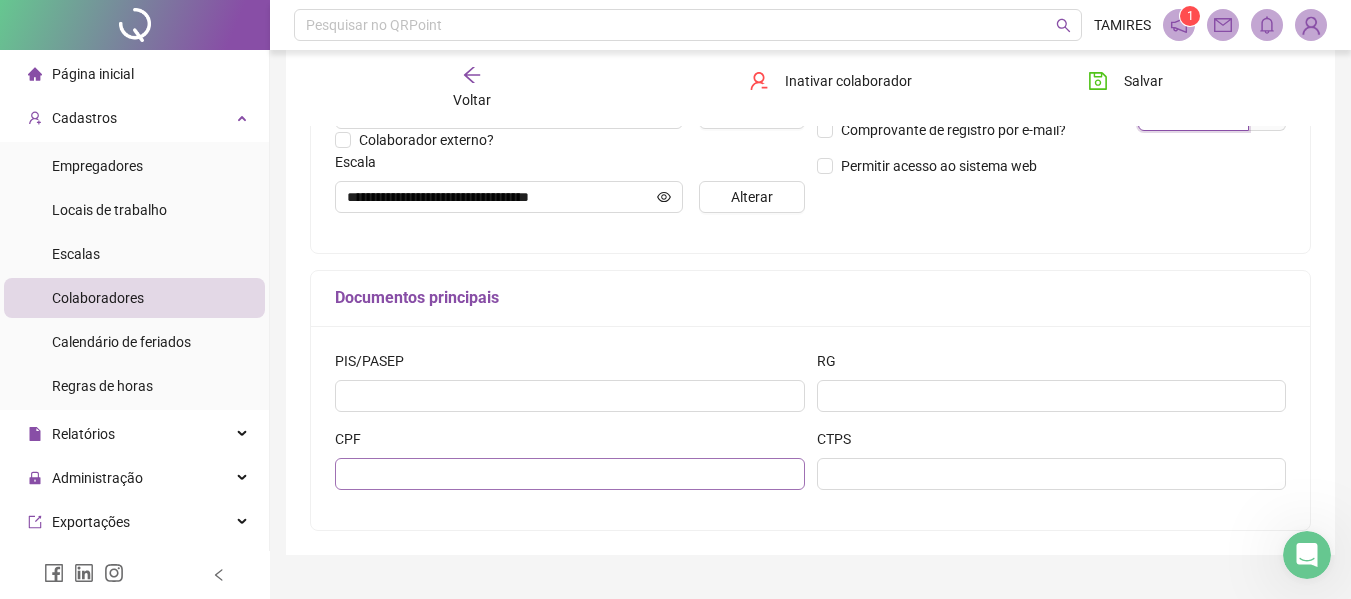 type on "*****" 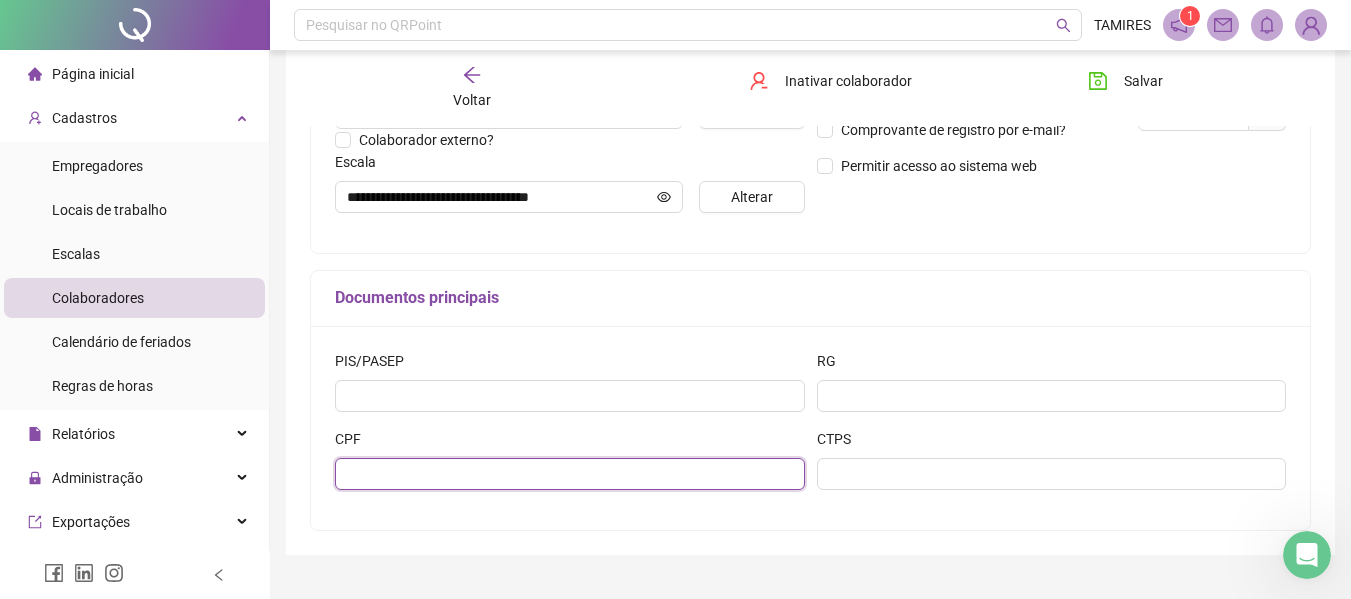 click at bounding box center [570, 474] 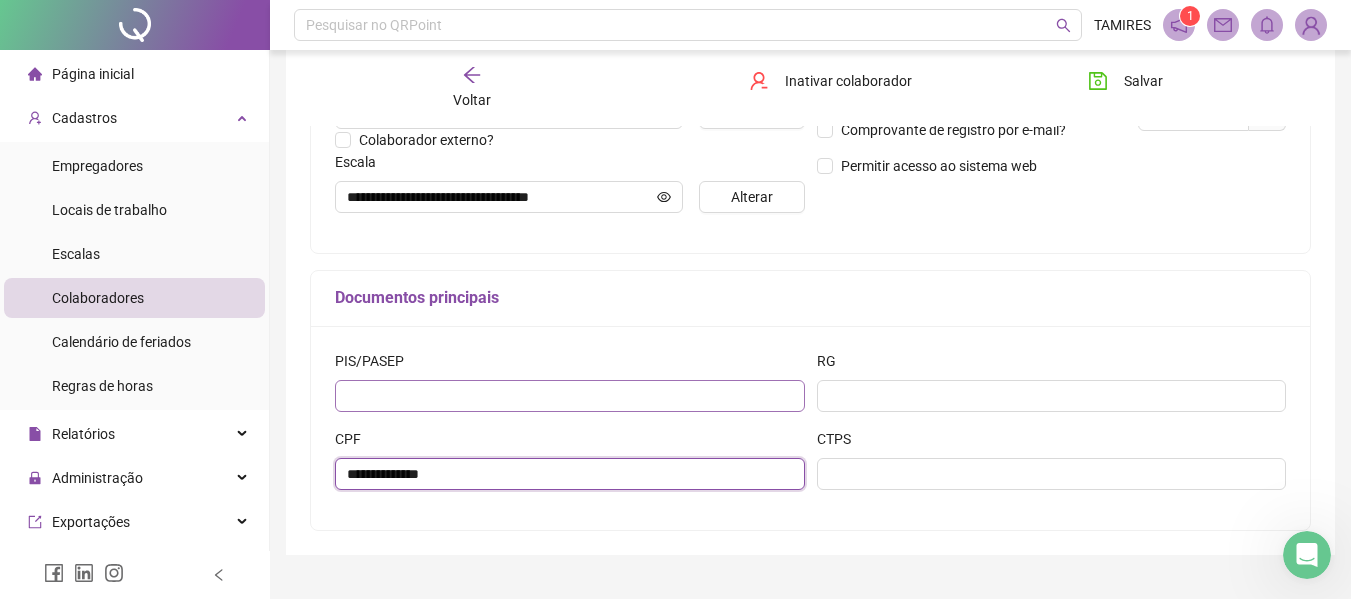 type on "**********" 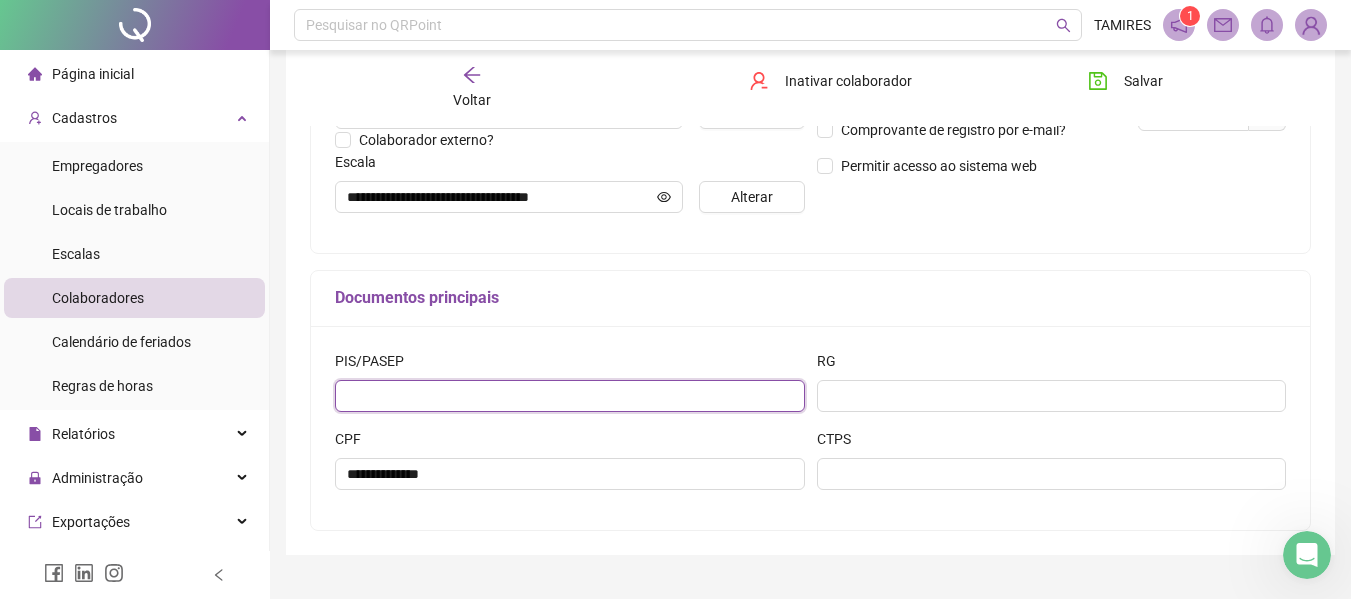 click at bounding box center (570, 396) 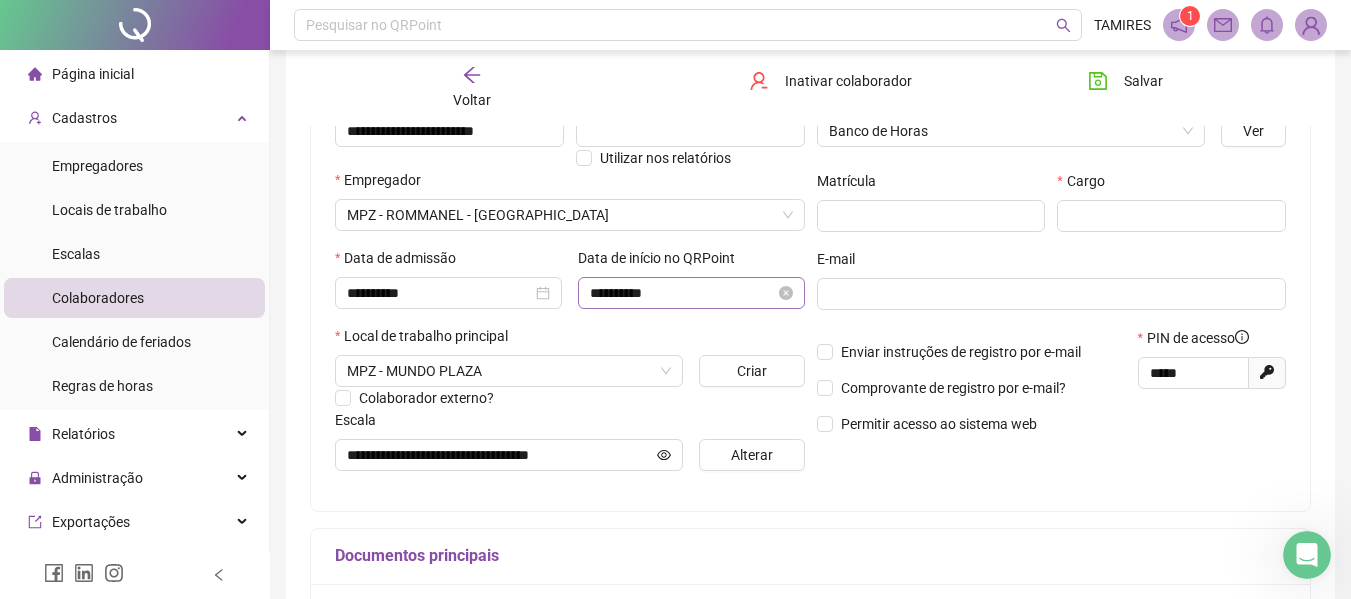 scroll, scrollTop: 142, scrollLeft: 0, axis: vertical 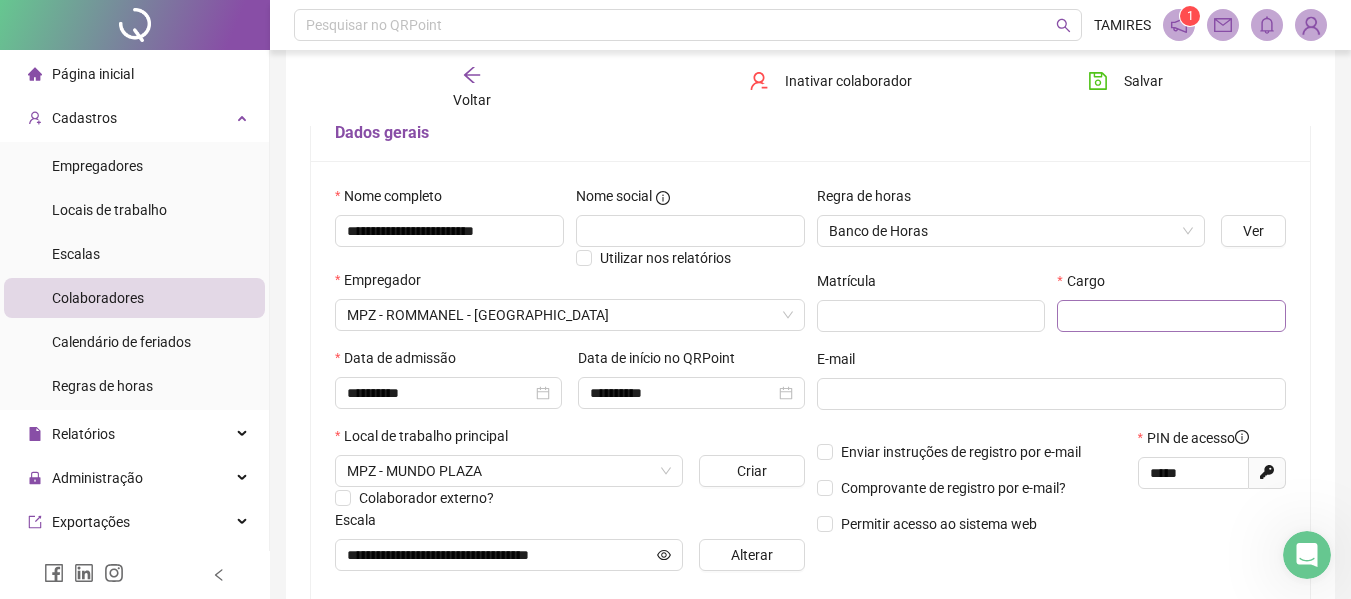 type on "**********" 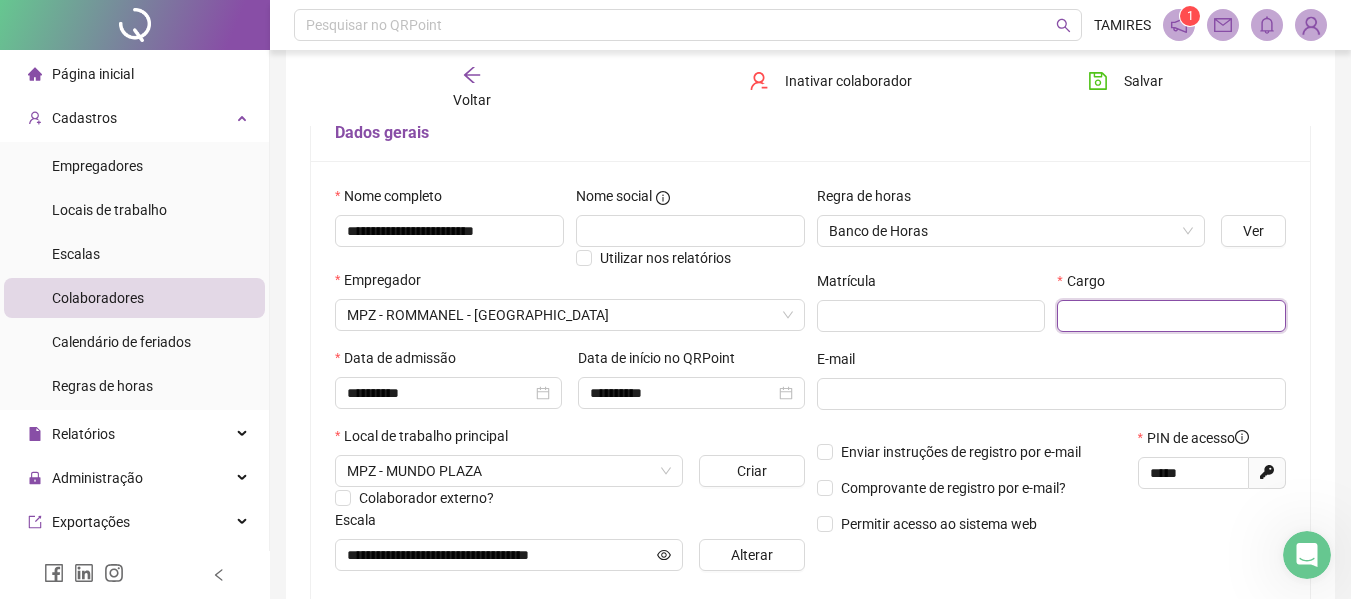 click at bounding box center [1171, 316] 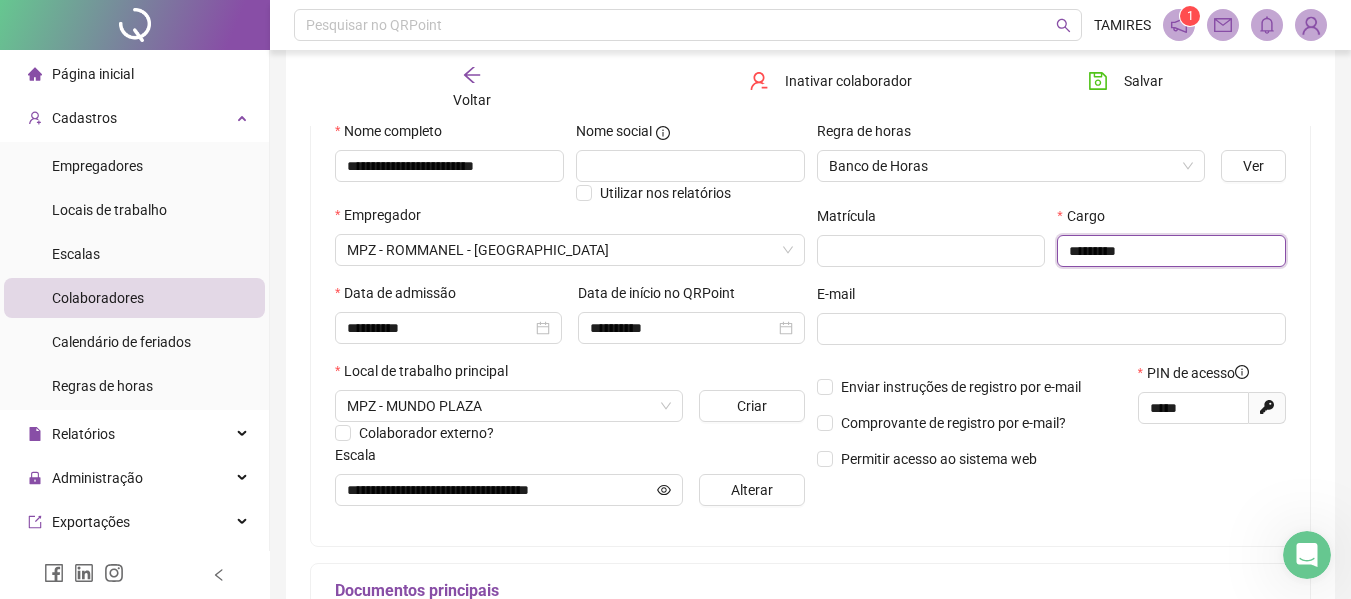 scroll, scrollTop: 242, scrollLeft: 0, axis: vertical 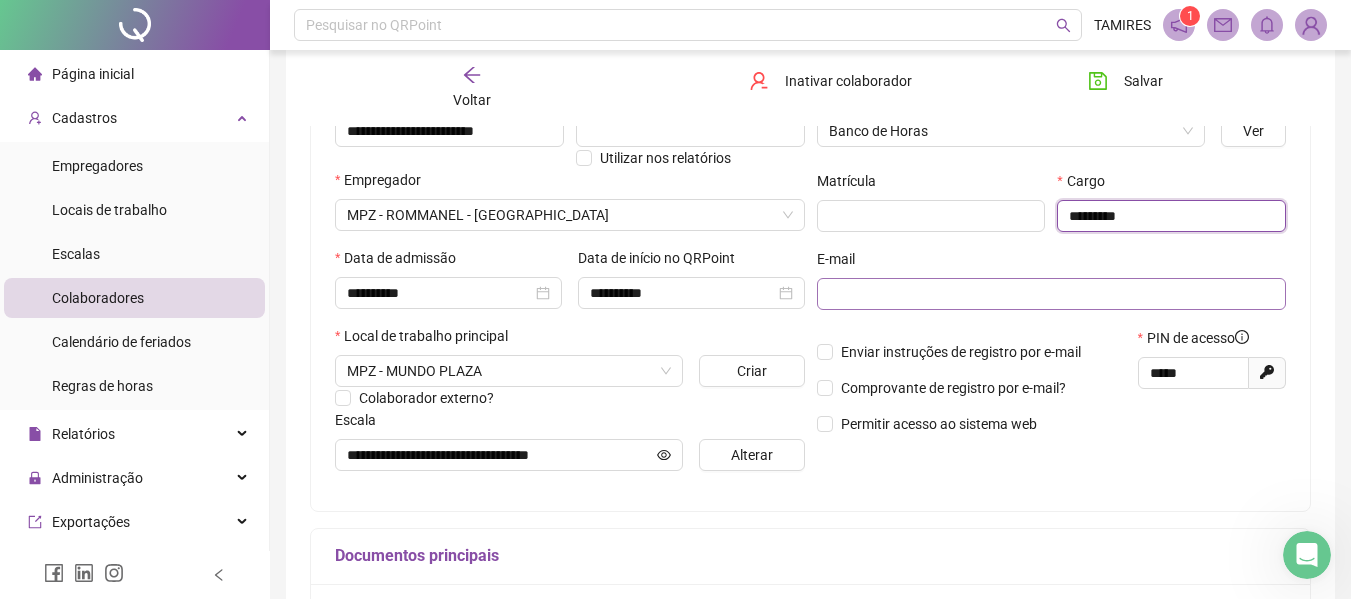 type on "*********" 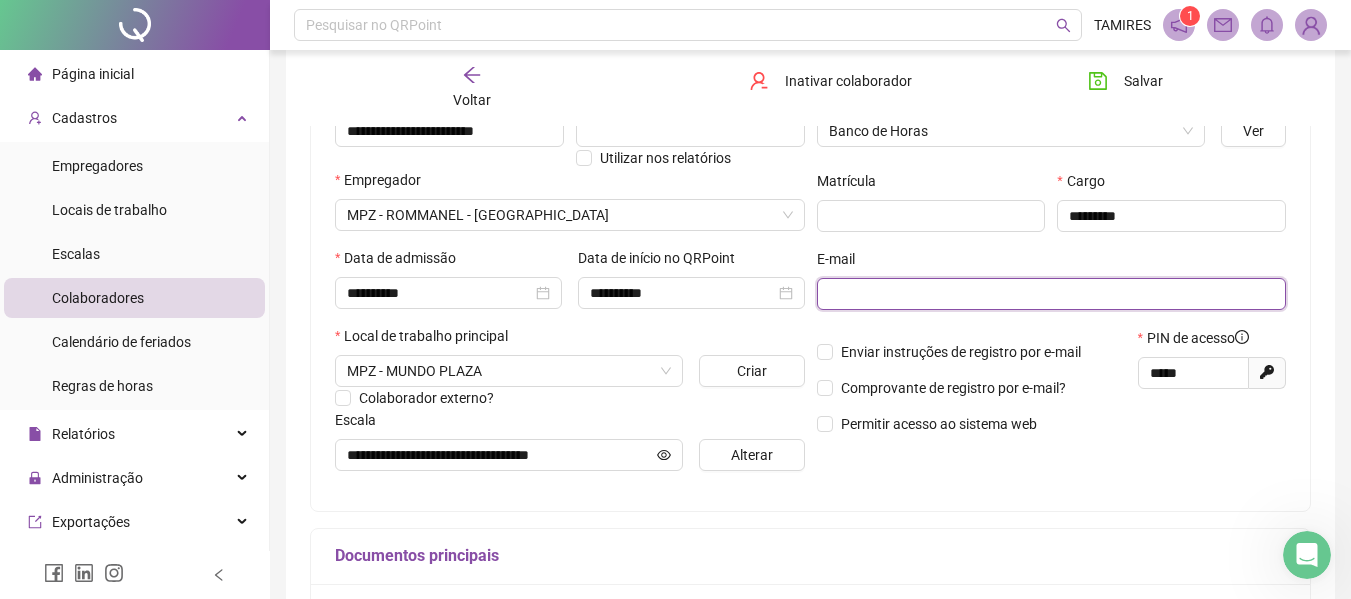 click at bounding box center (1050, 294) 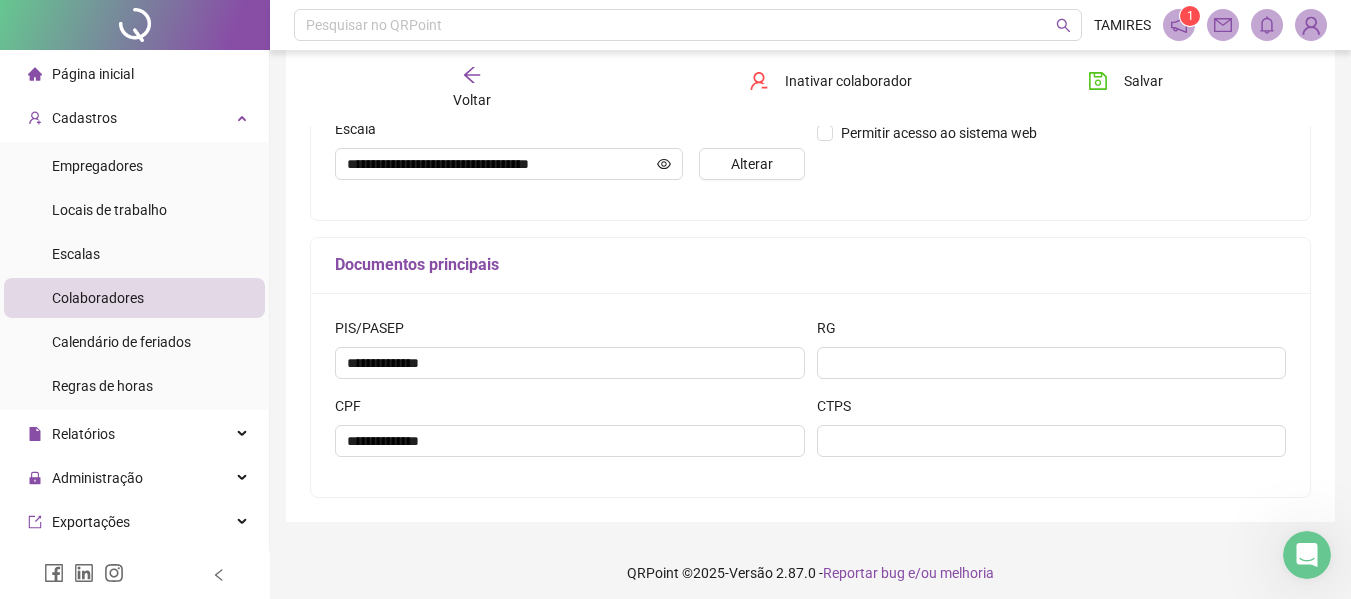 scroll, scrollTop: 542, scrollLeft: 0, axis: vertical 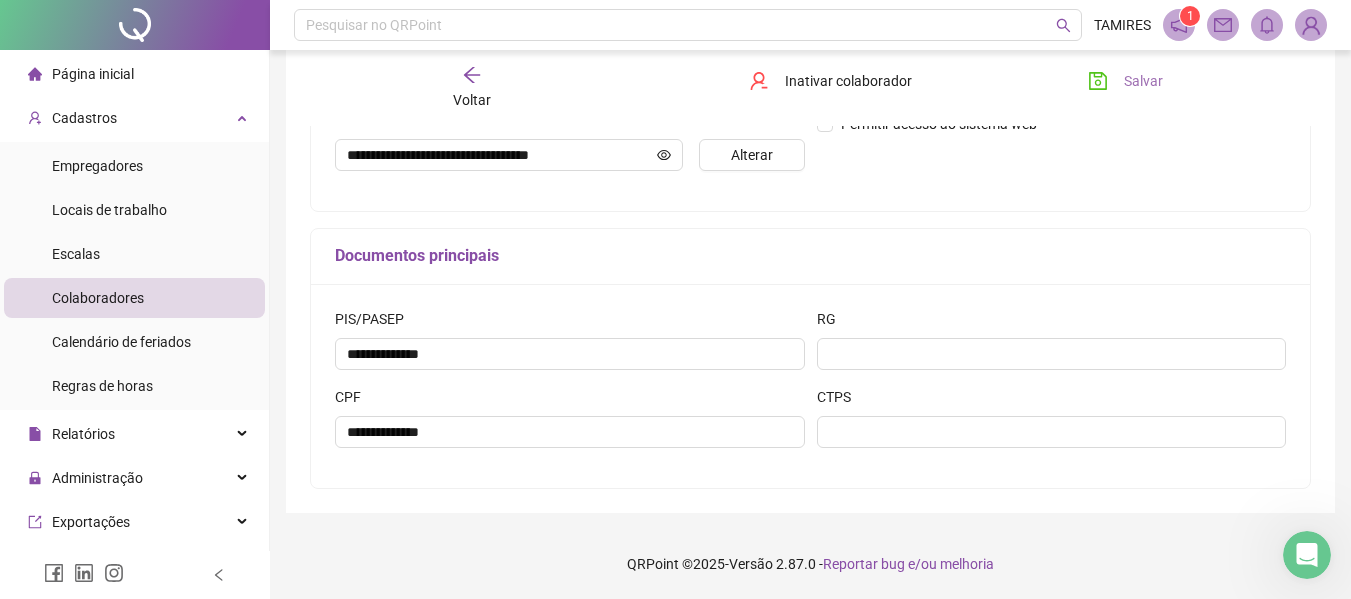 type on "**********" 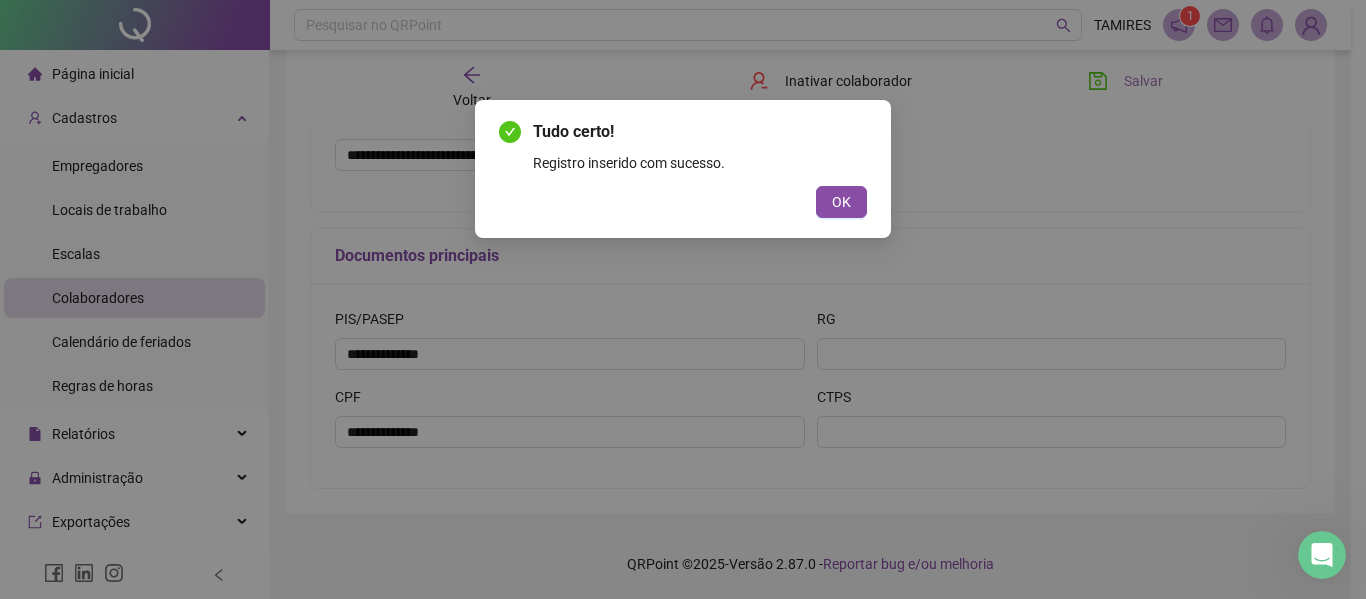 click on "Tudo certo! Registro inserido com sucesso. OK" at bounding box center (683, 299) 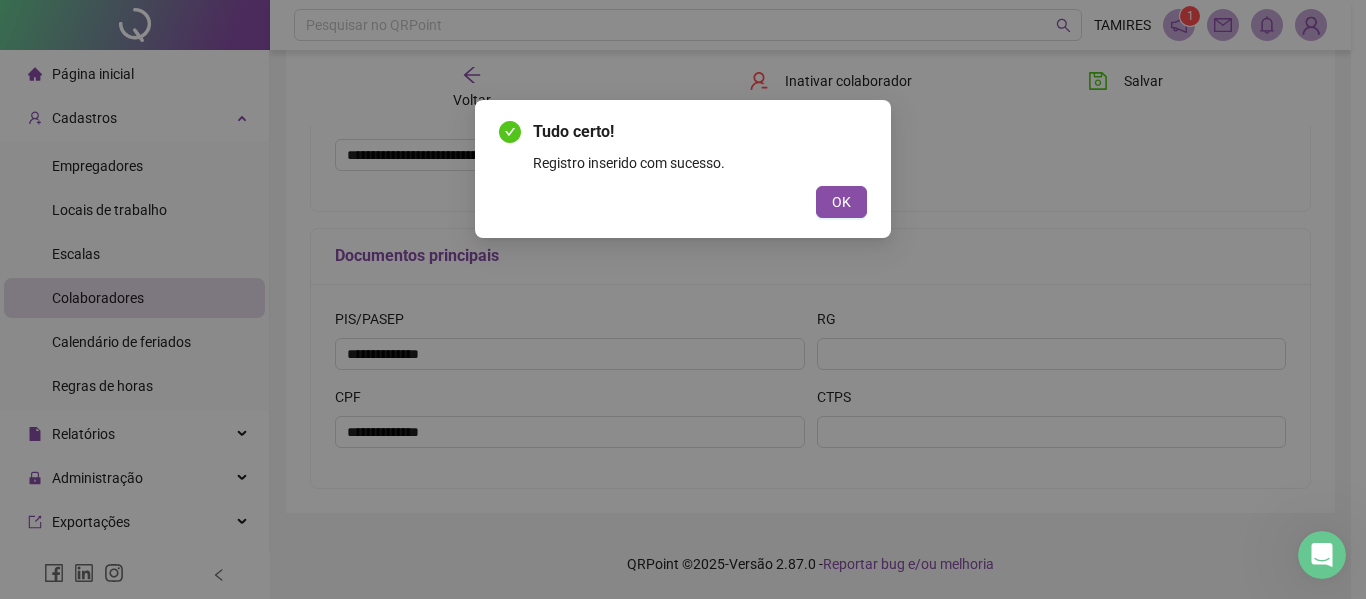 drag, startPoint x: 842, startPoint y: 191, endPoint x: 855, endPoint y: 172, distance: 23.021729 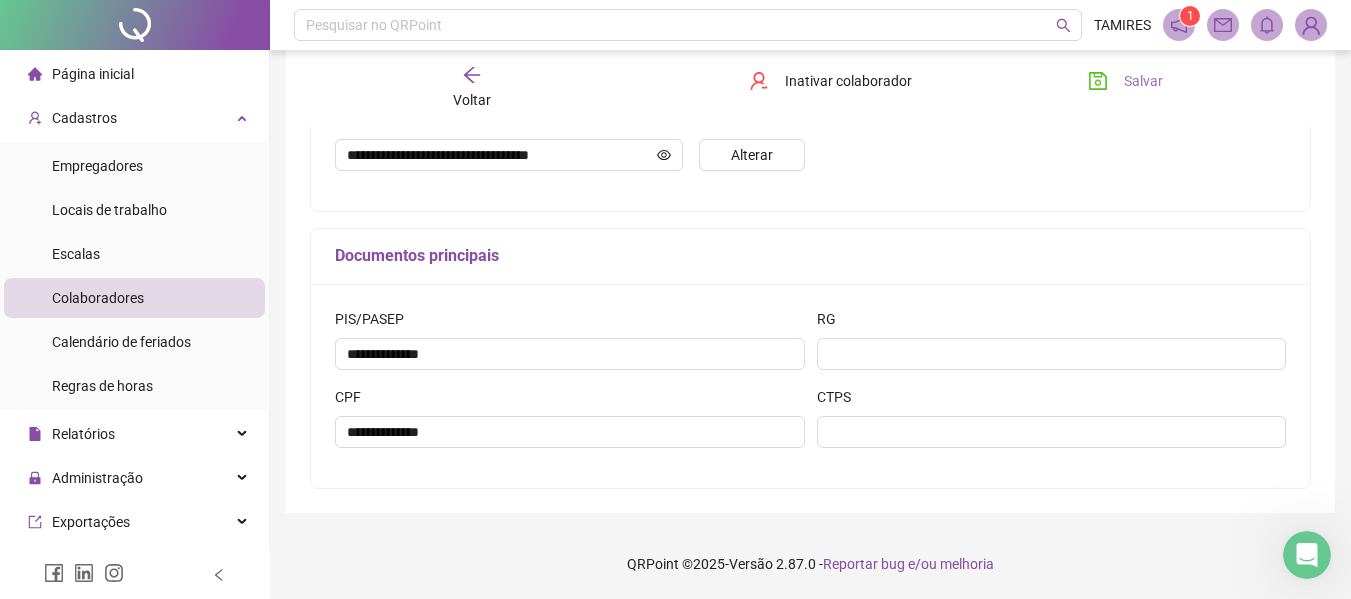 click 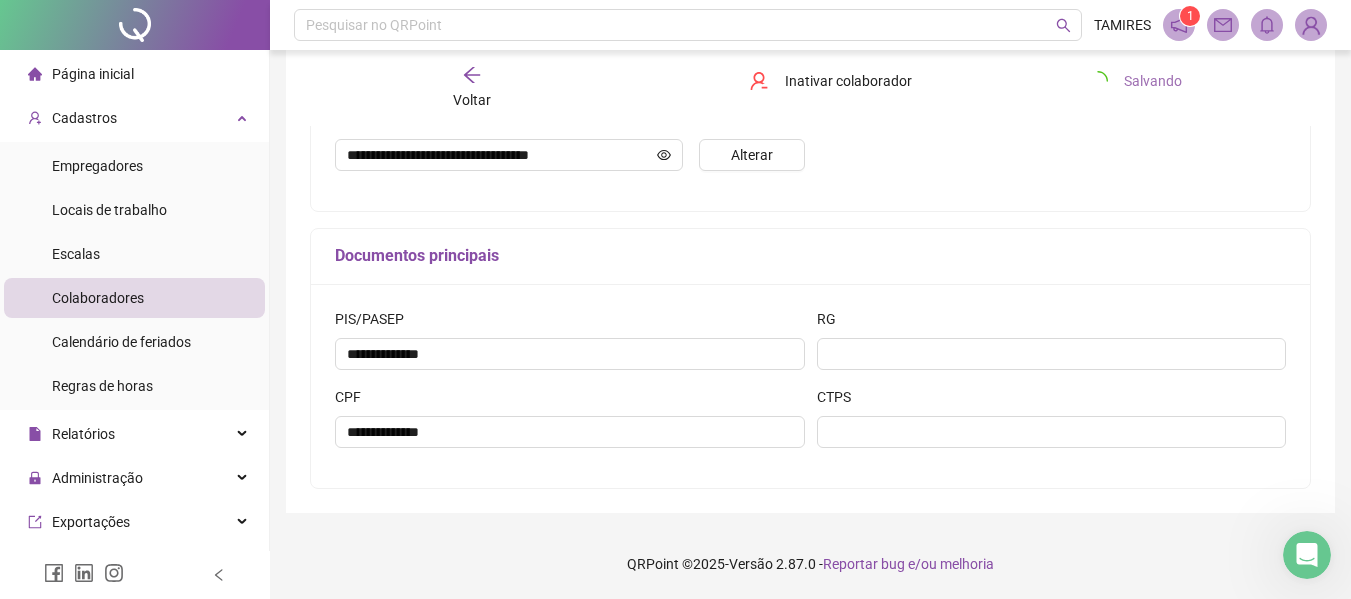 click 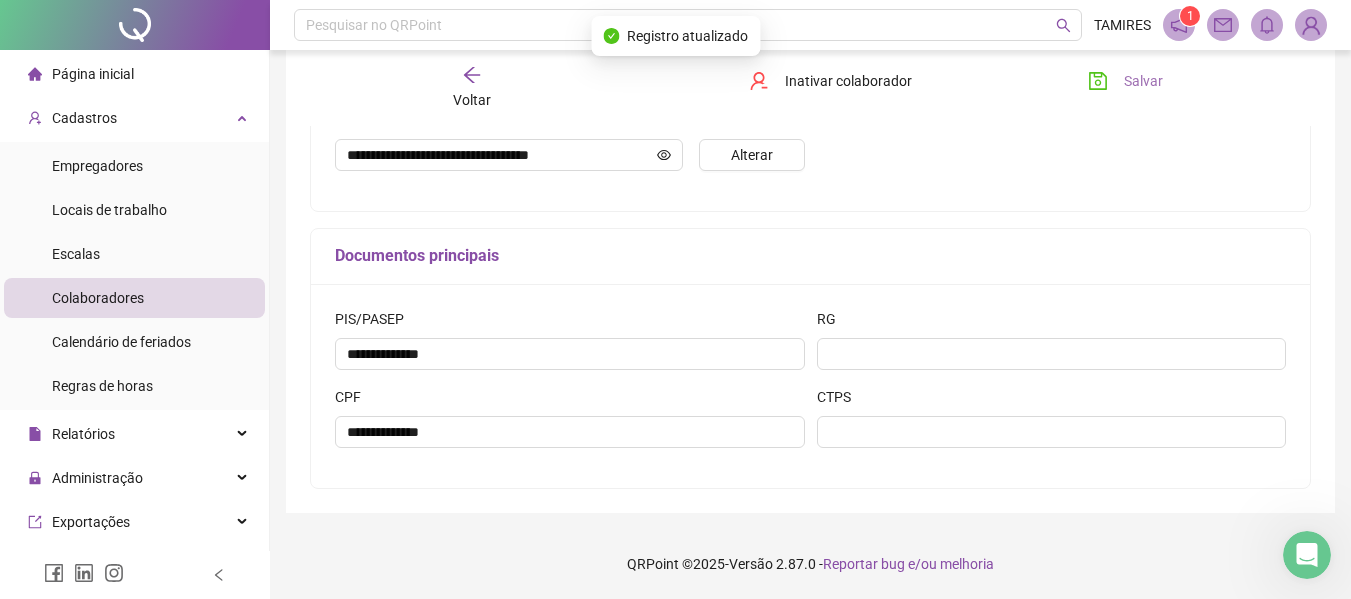click 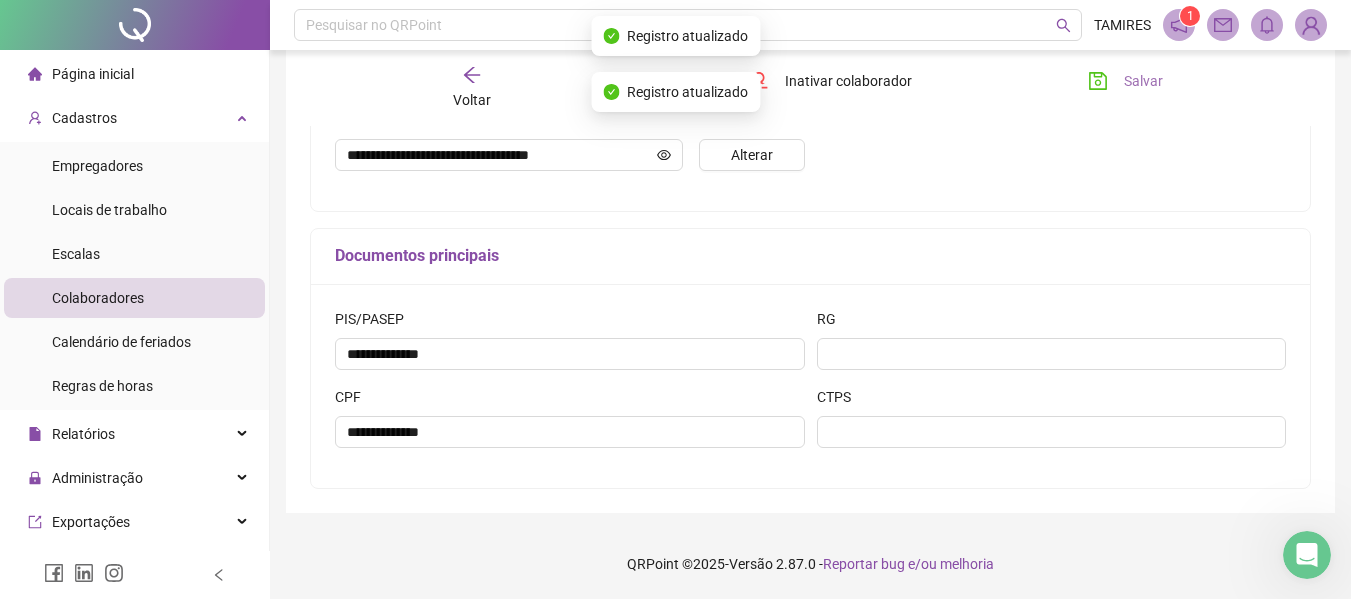 click 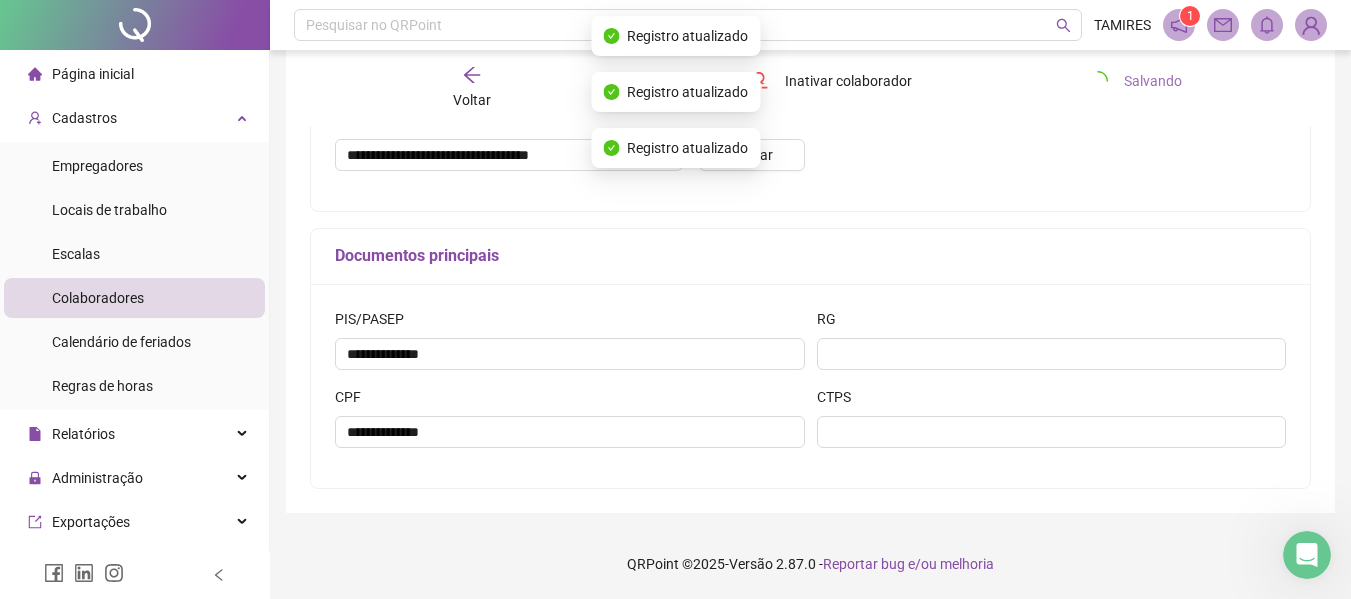 click 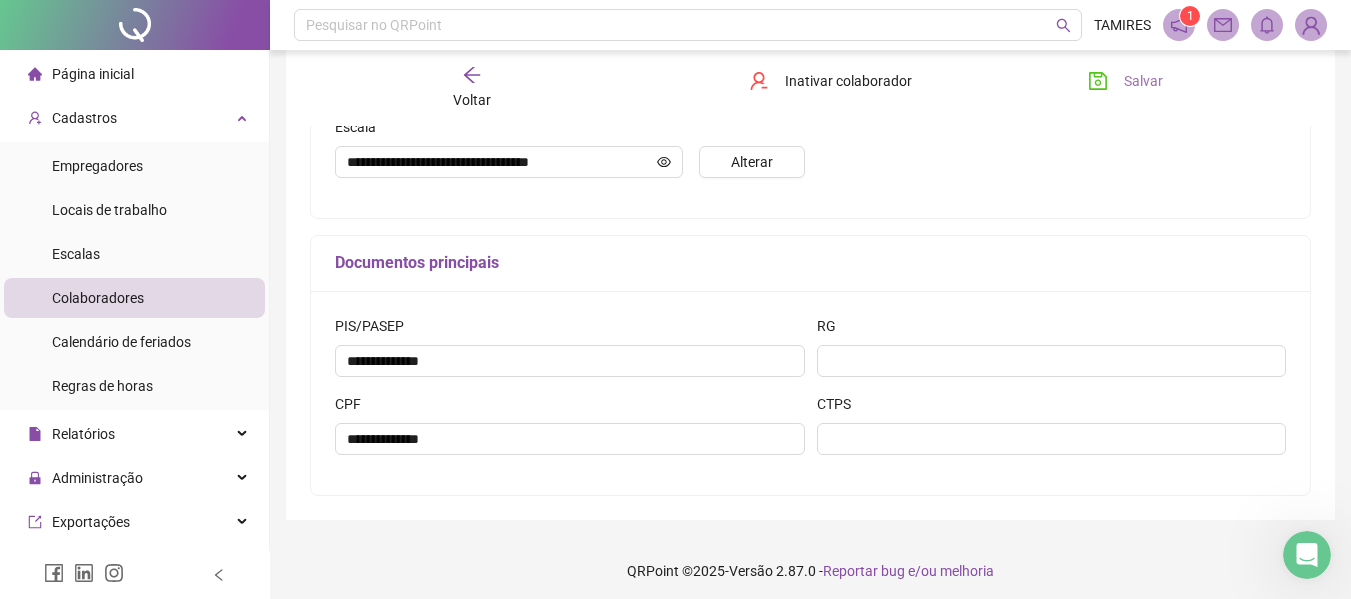 scroll, scrollTop: 542, scrollLeft: 0, axis: vertical 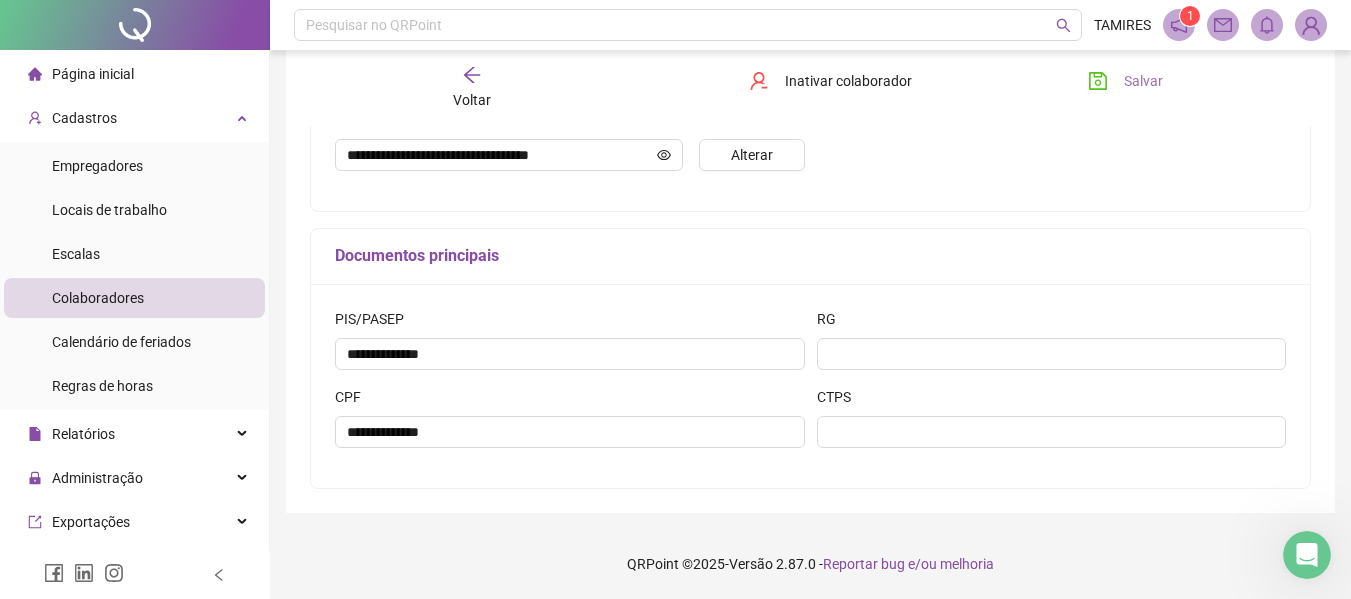 click on "Voltar" at bounding box center (472, 88) 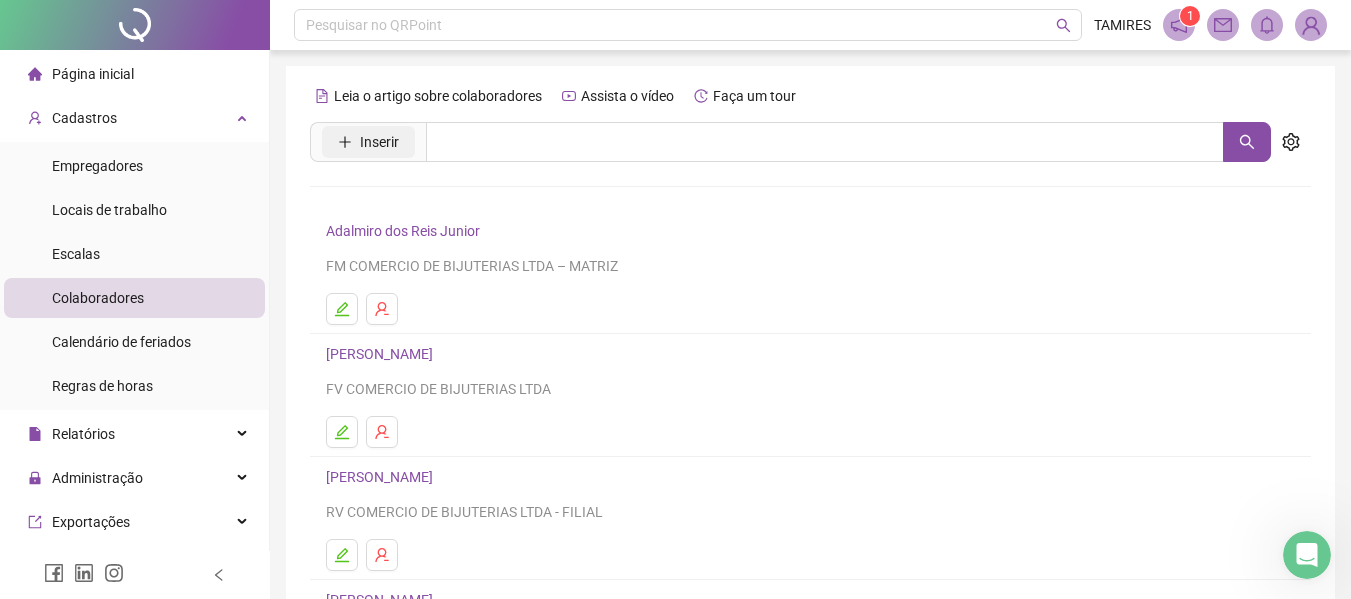 click on "Inserir" at bounding box center [379, 142] 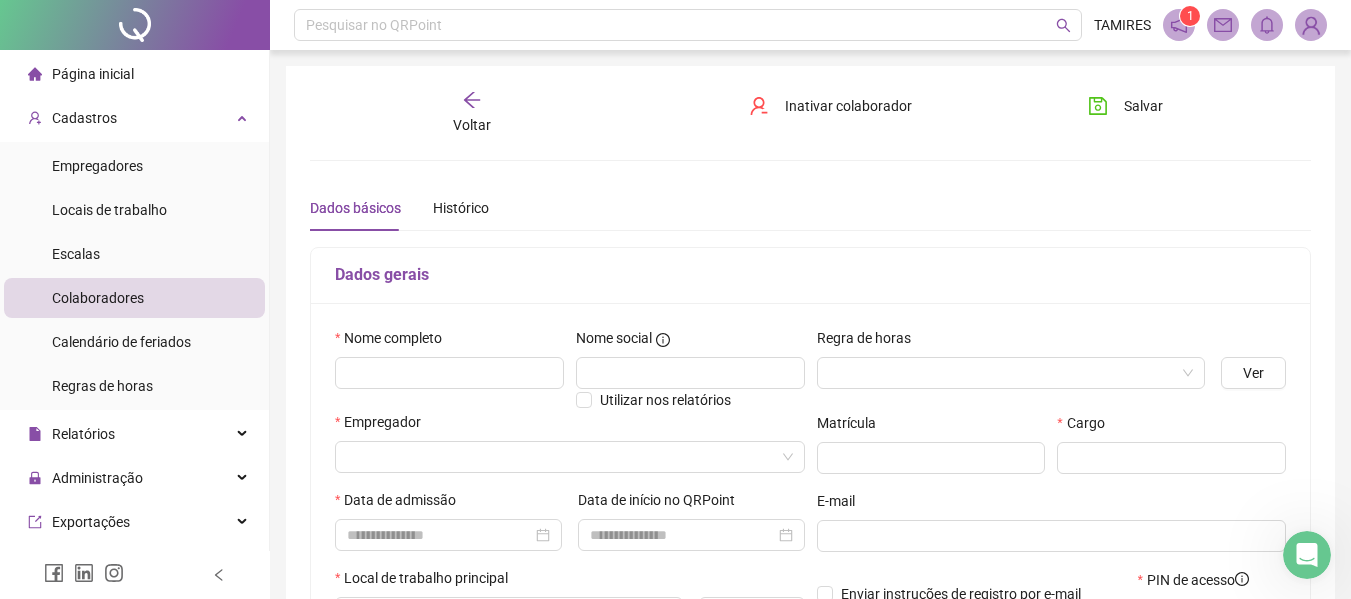 type on "*****" 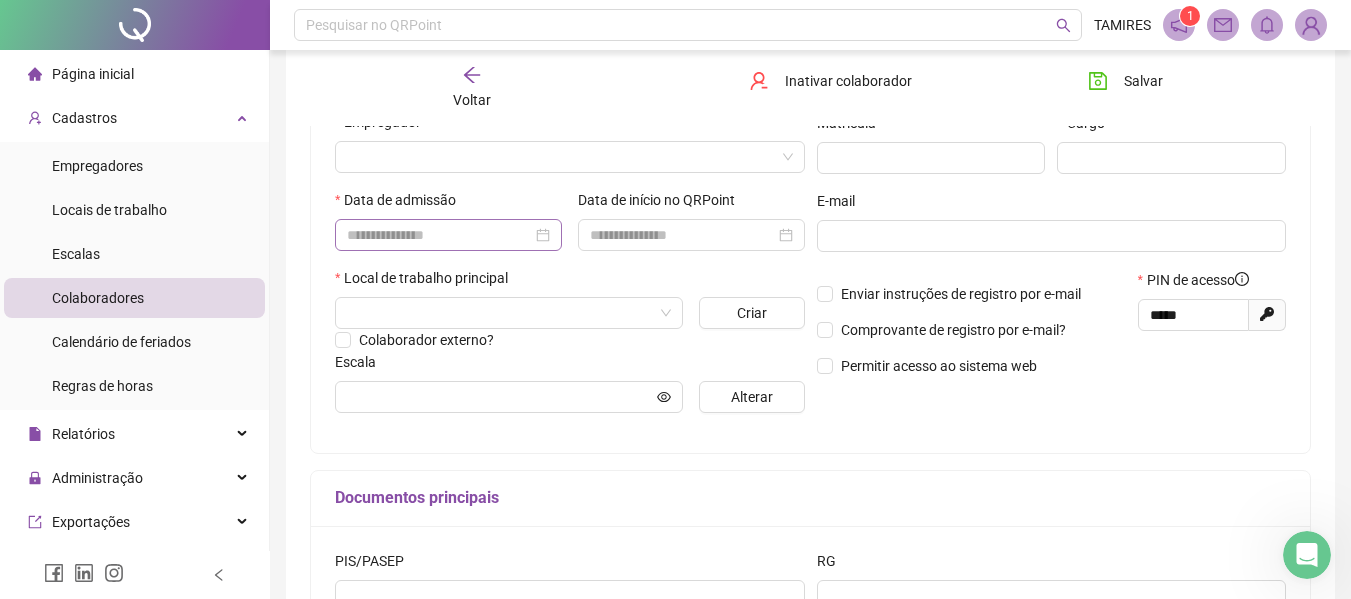 scroll, scrollTop: 200, scrollLeft: 0, axis: vertical 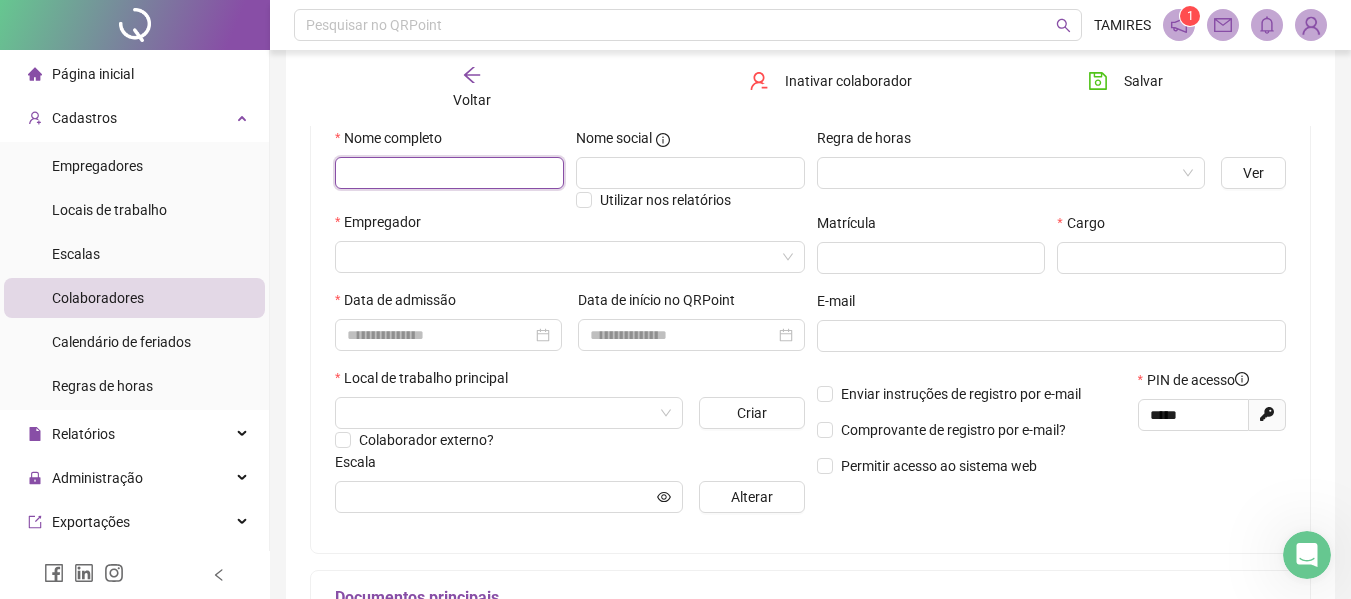 click at bounding box center (449, 173) 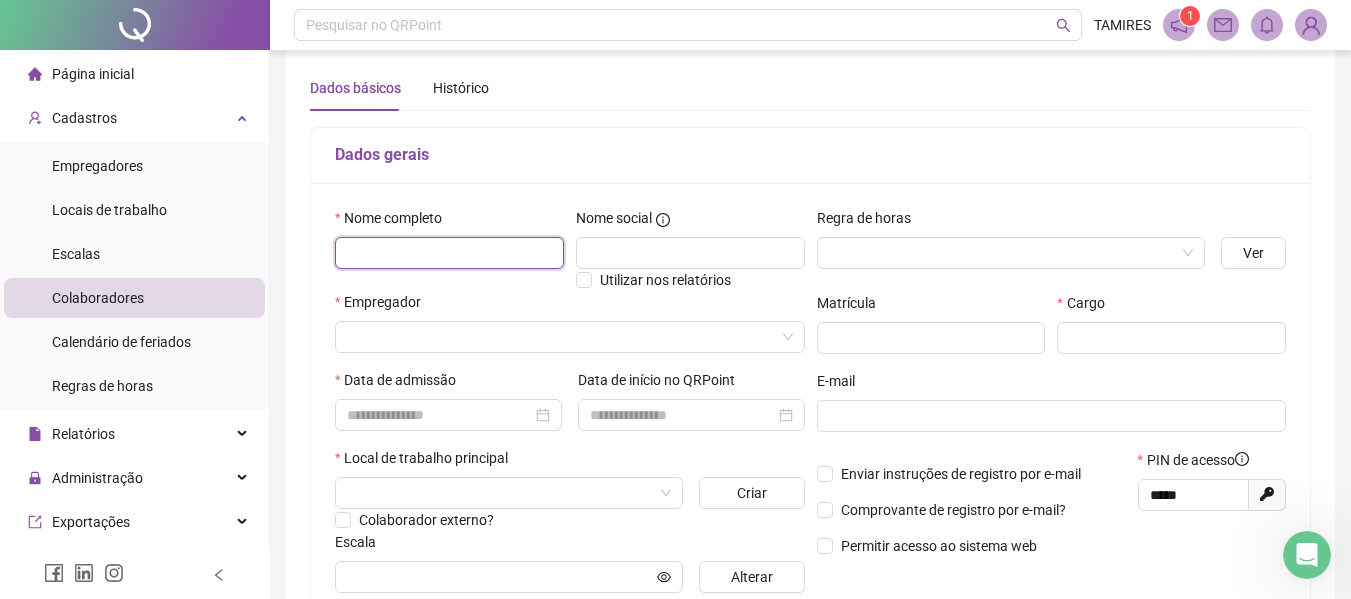 scroll, scrollTop: 0, scrollLeft: 0, axis: both 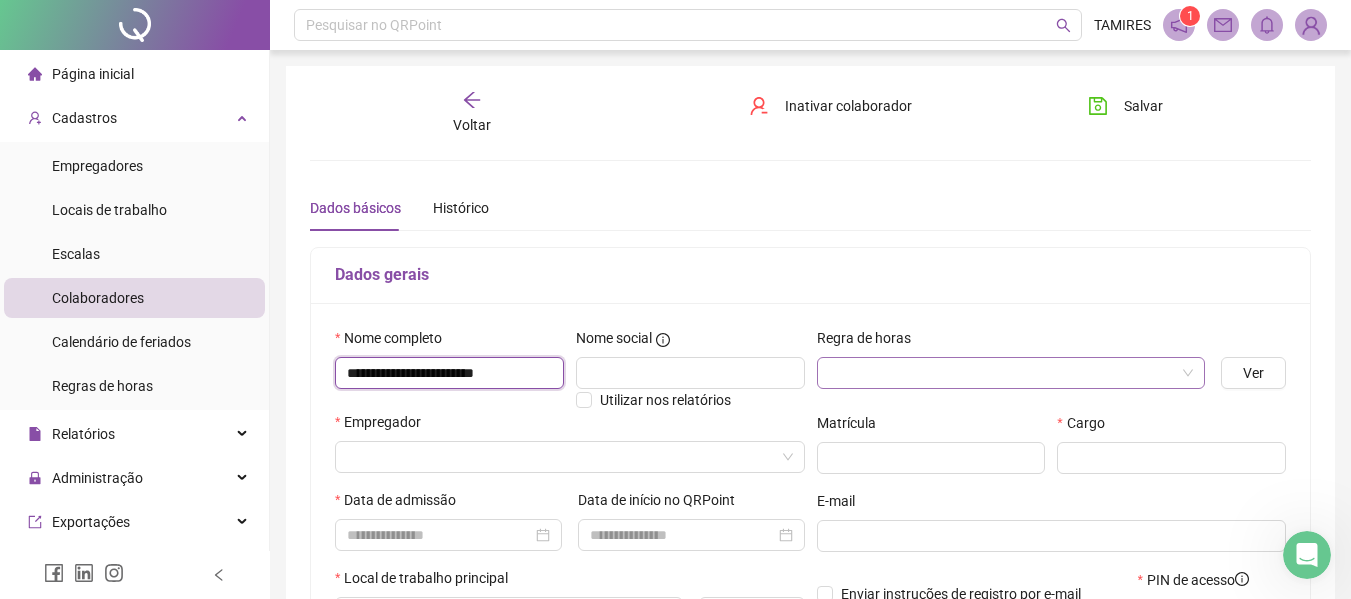 type on "**********" 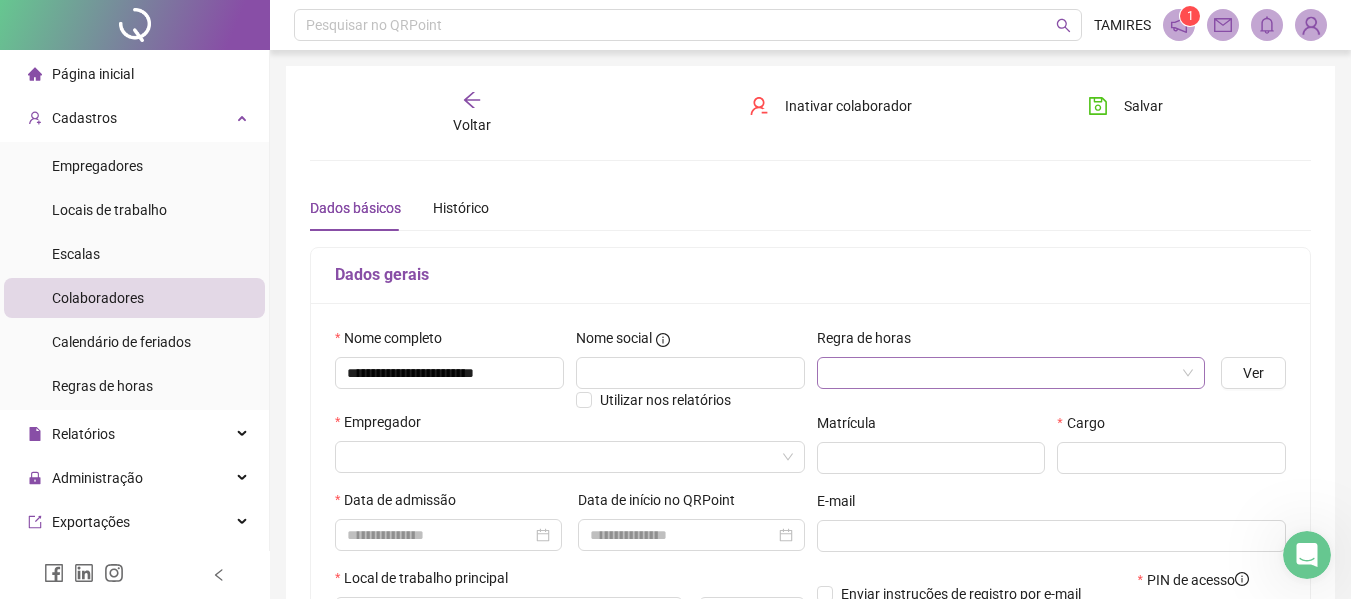 click at bounding box center (1005, 373) 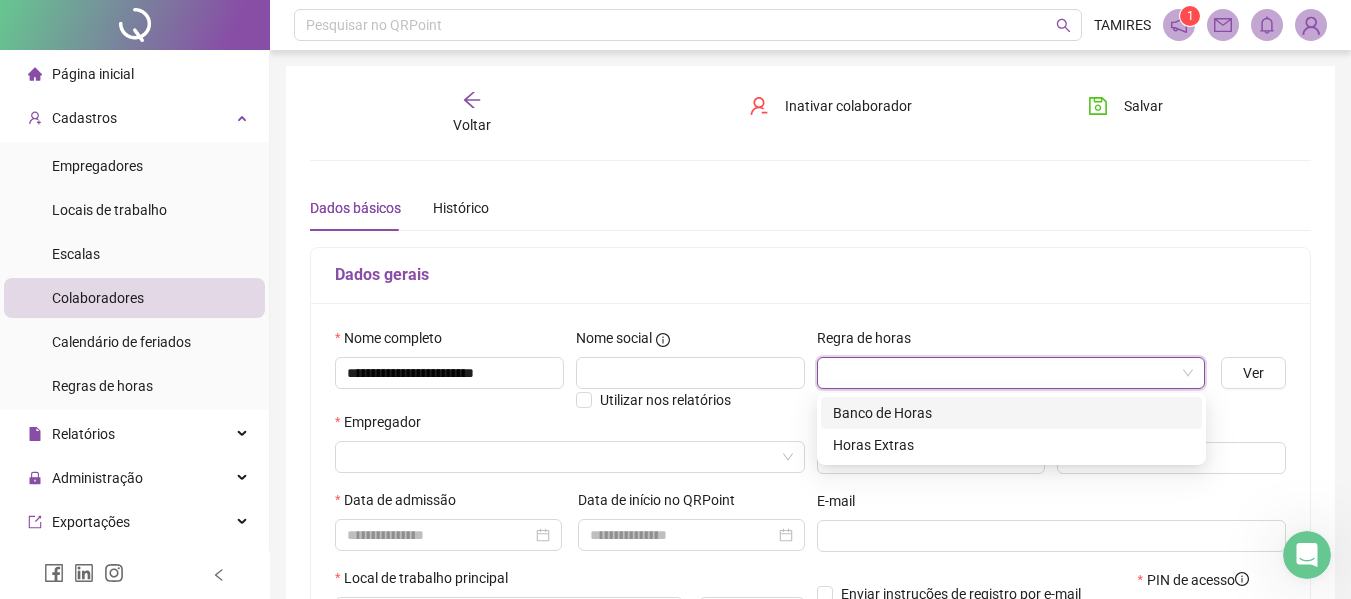 click on "Banco de Horas" at bounding box center [1011, 413] 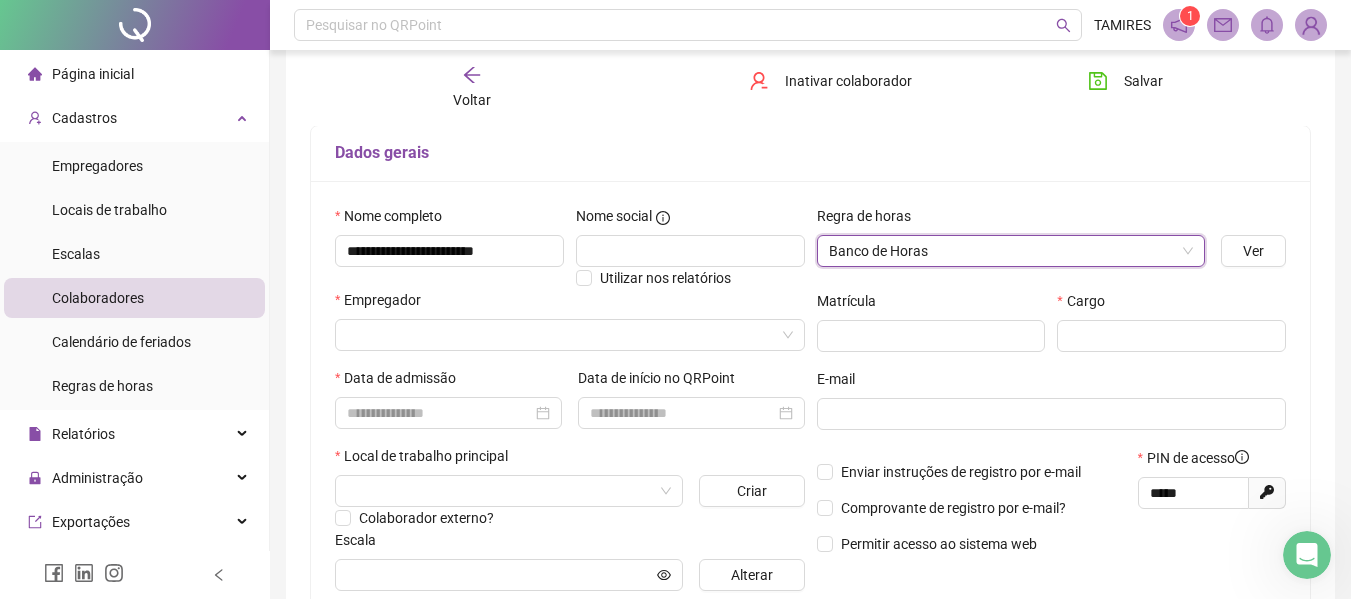 scroll, scrollTop: 100, scrollLeft: 0, axis: vertical 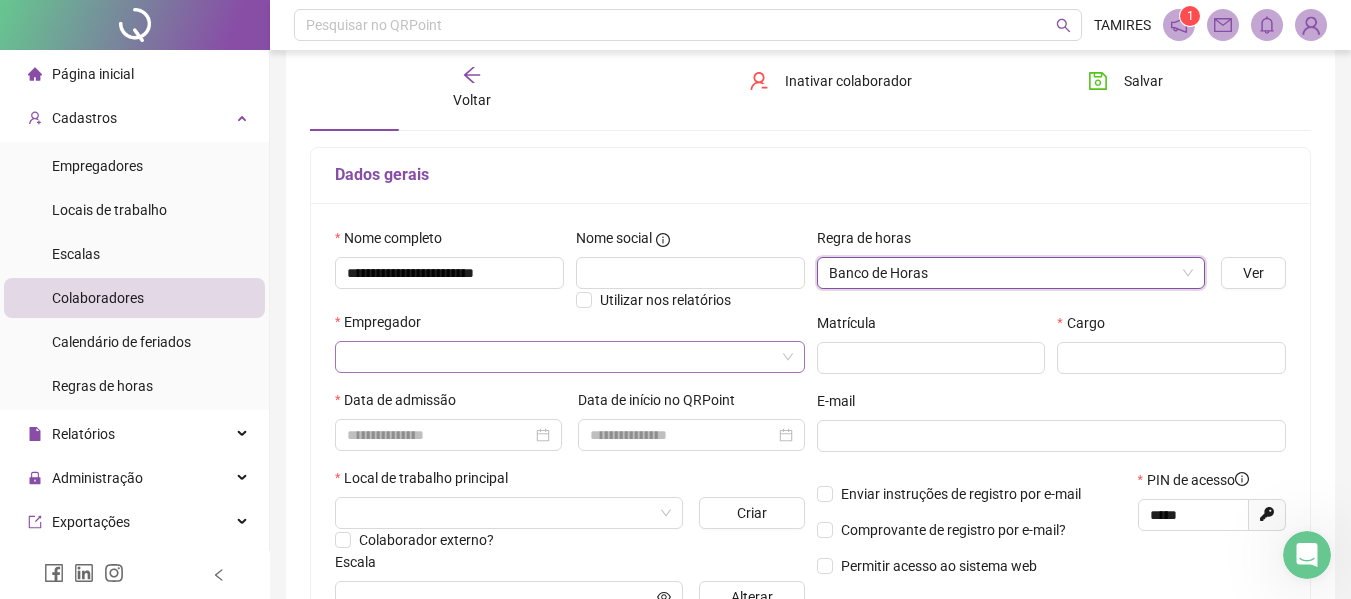 click at bounding box center (564, 357) 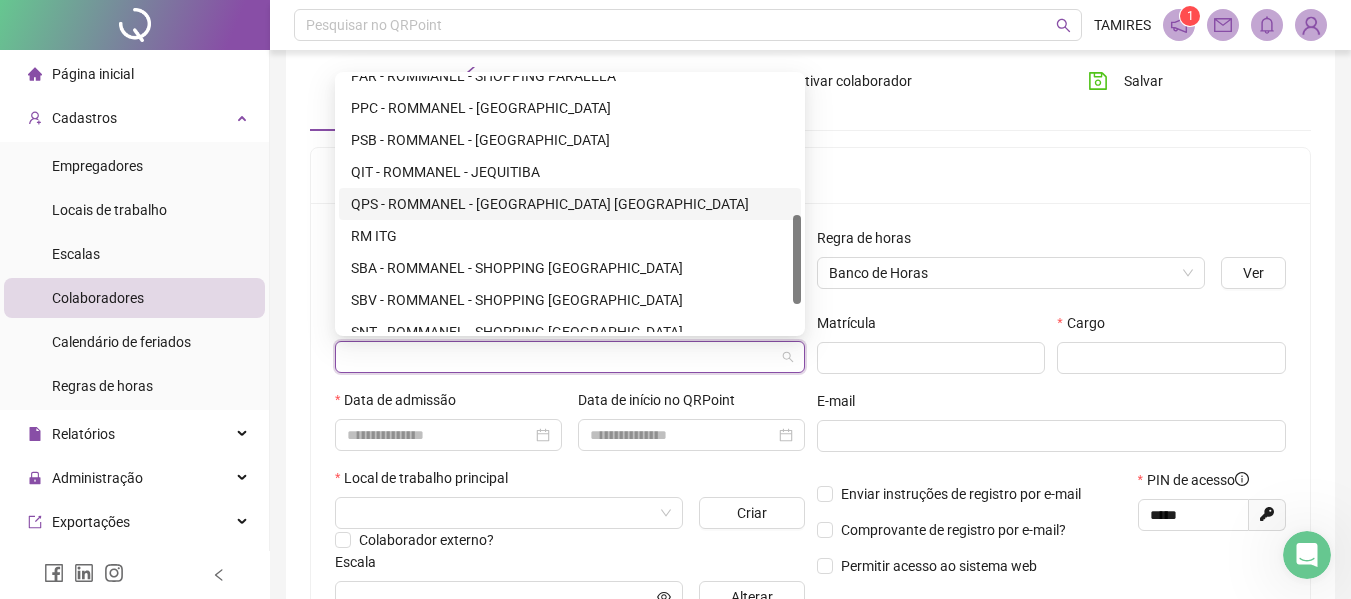 scroll, scrollTop: 480, scrollLeft: 0, axis: vertical 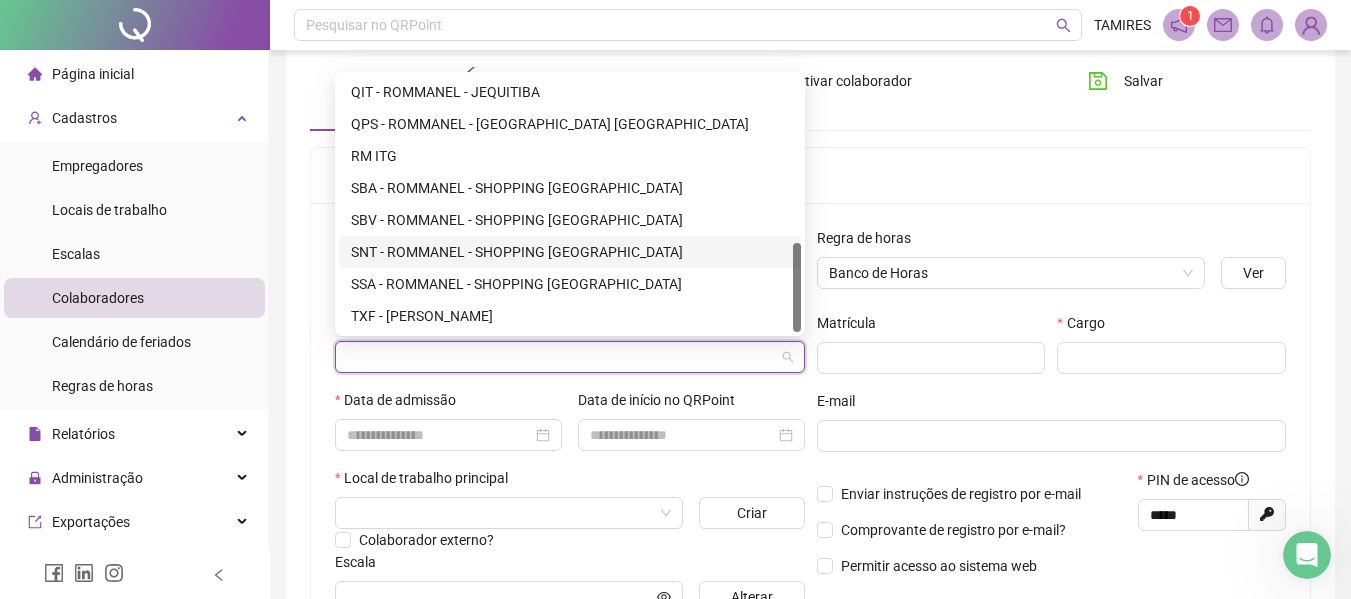 click on "SNT - ROMMANEL - SHOPPING [GEOGRAPHIC_DATA]" at bounding box center (570, 252) 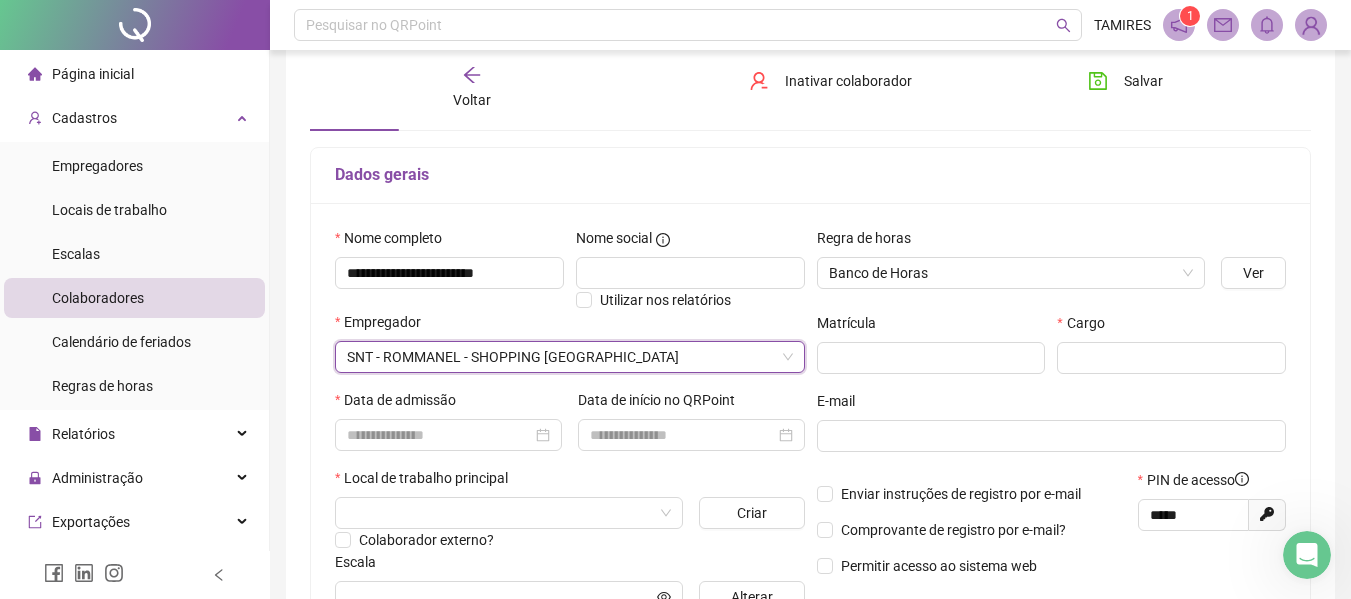 scroll, scrollTop: 300, scrollLeft: 0, axis: vertical 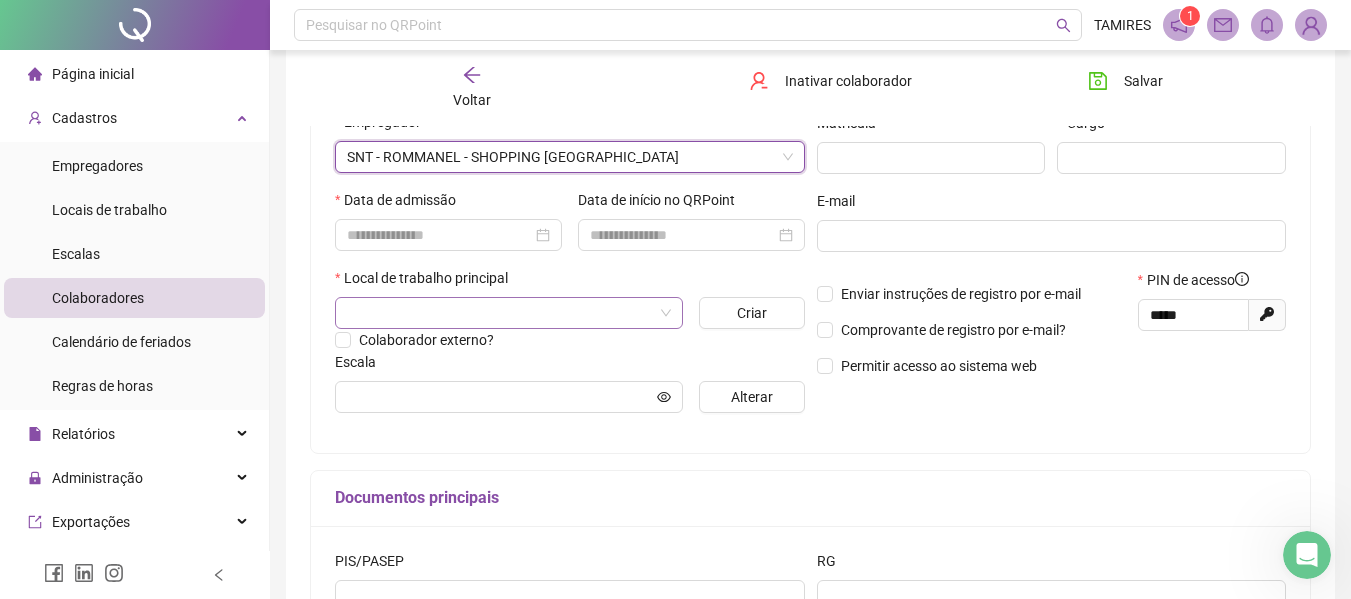click at bounding box center (503, 313) 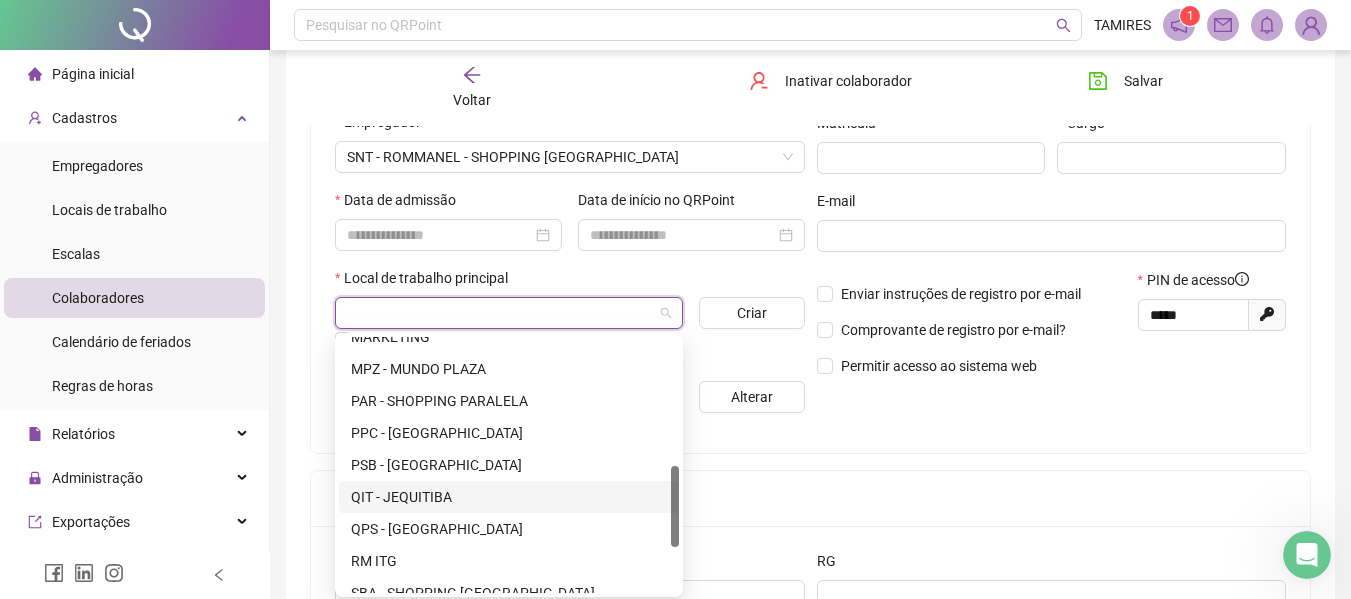 scroll, scrollTop: 500, scrollLeft: 0, axis: vertical 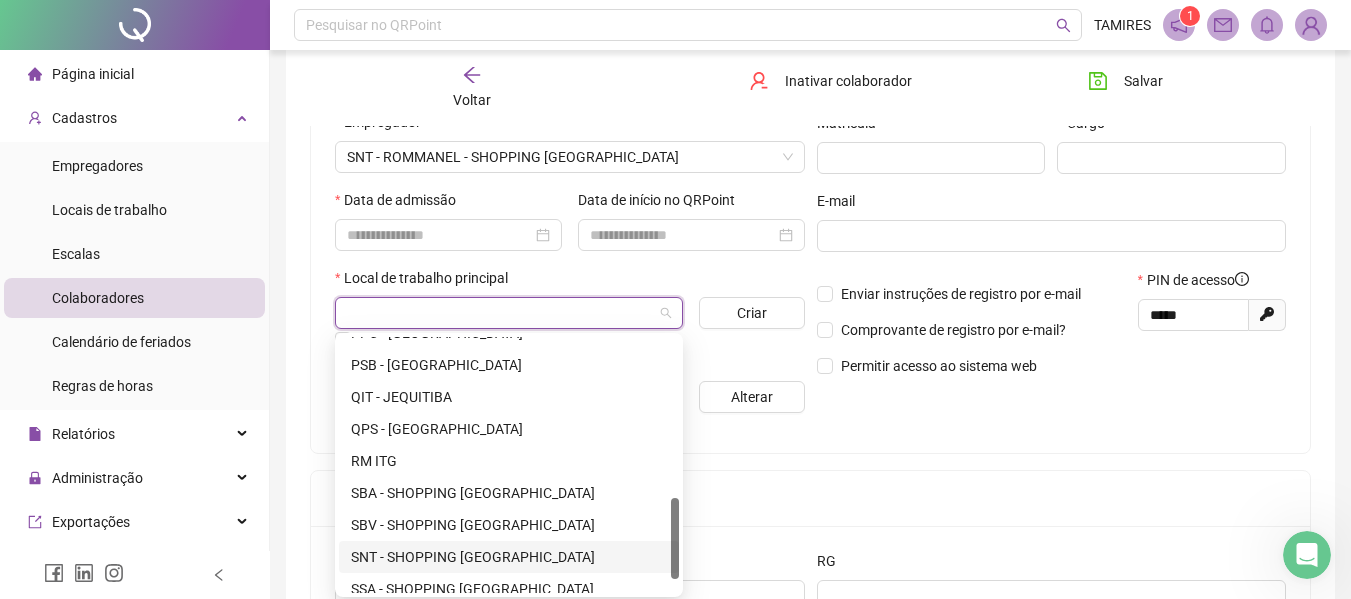 click on "SNT - SHOPPING [GEOGRAPHIC_DATA]" at bounding box center (509, 557) 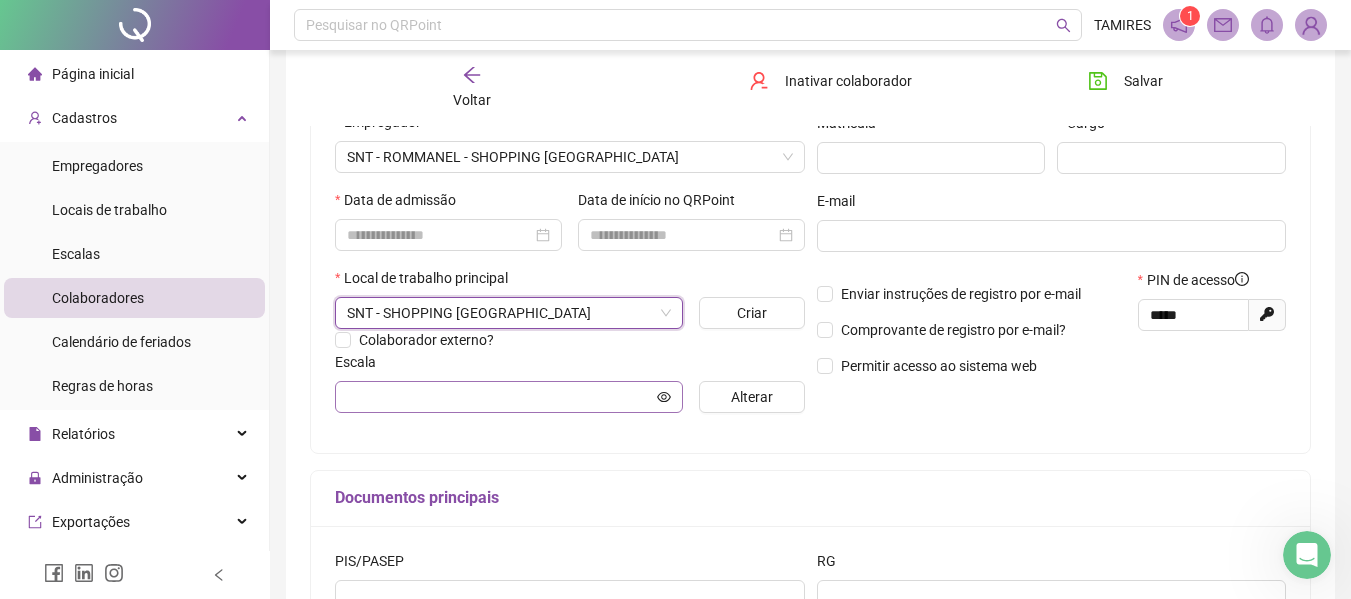 scroll, scrollTop: 200, scrollLeft: 0, axis: vertical 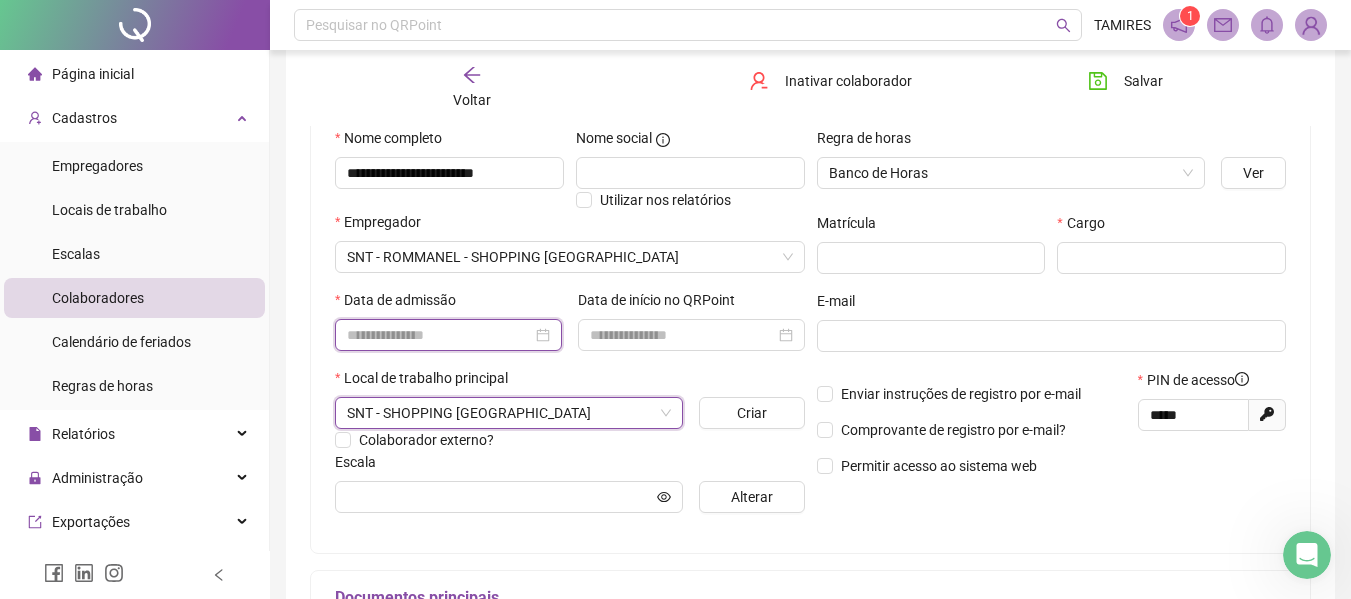 click at bounding box center [439, 335] 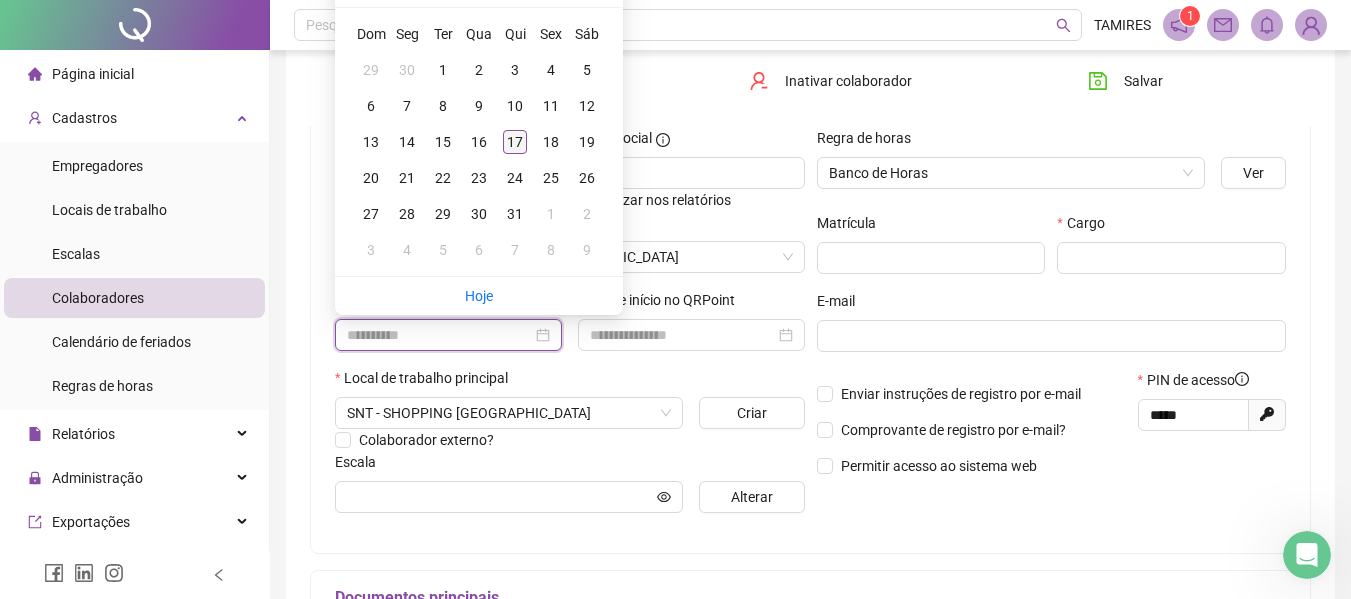 type on "**********" 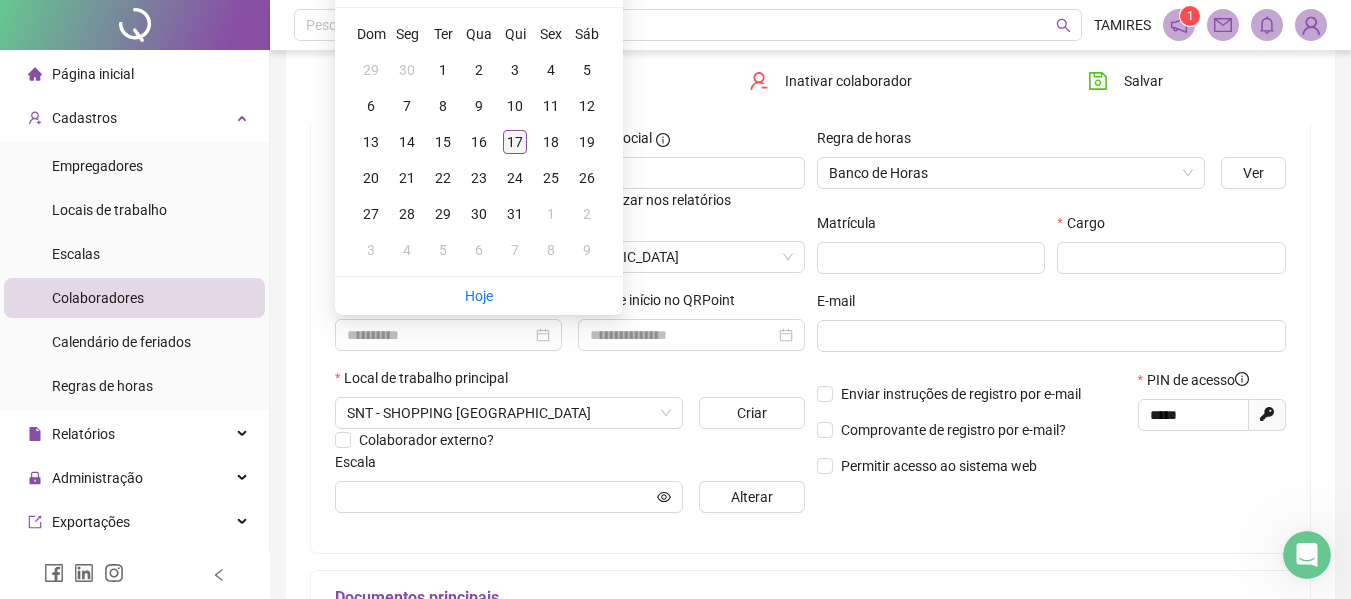 click on "17" at bounding box center (515, 142) 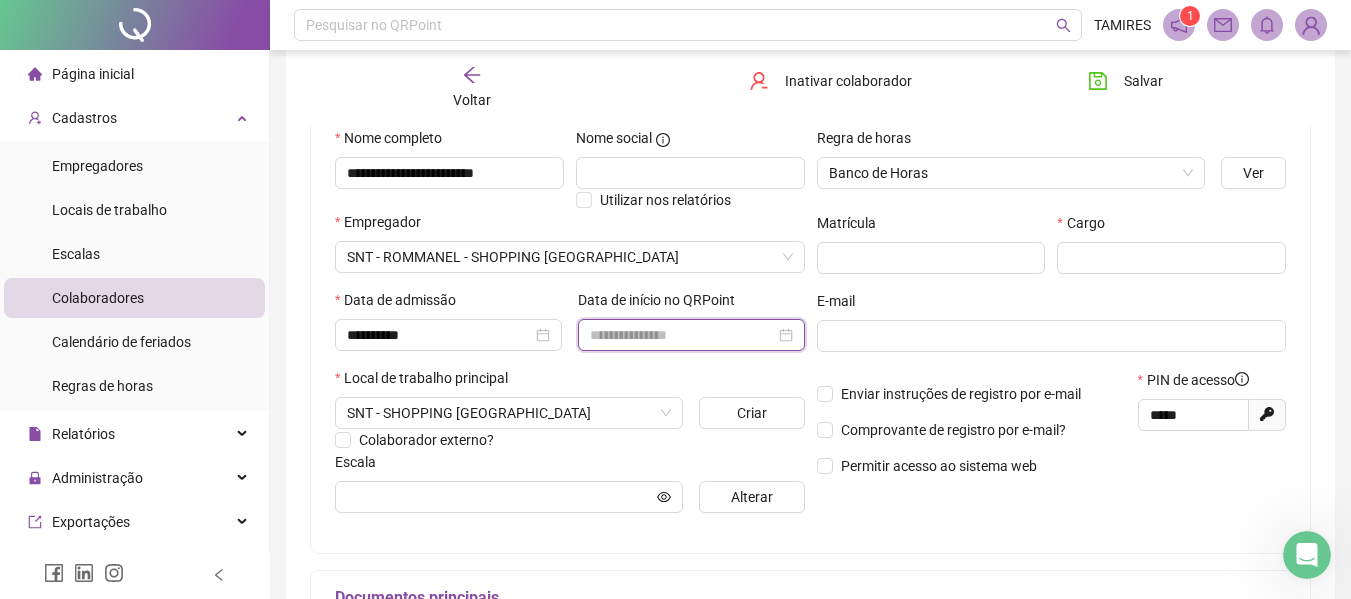 click at bounding box center (682, 335) 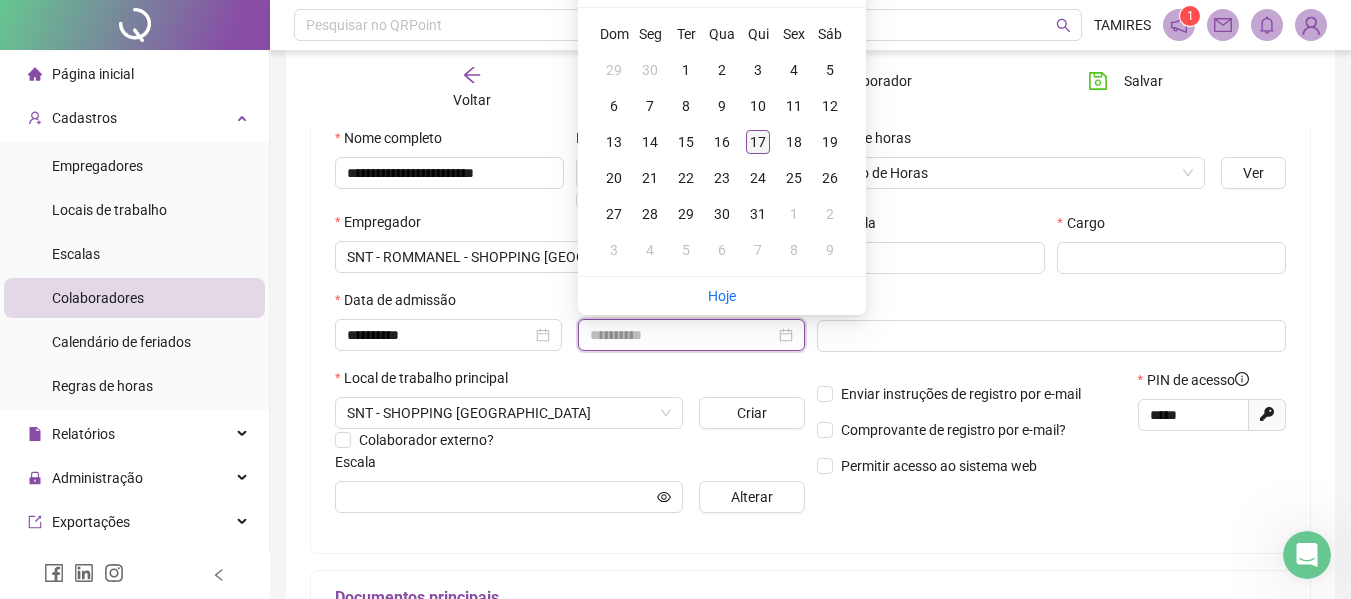 type on "**********" 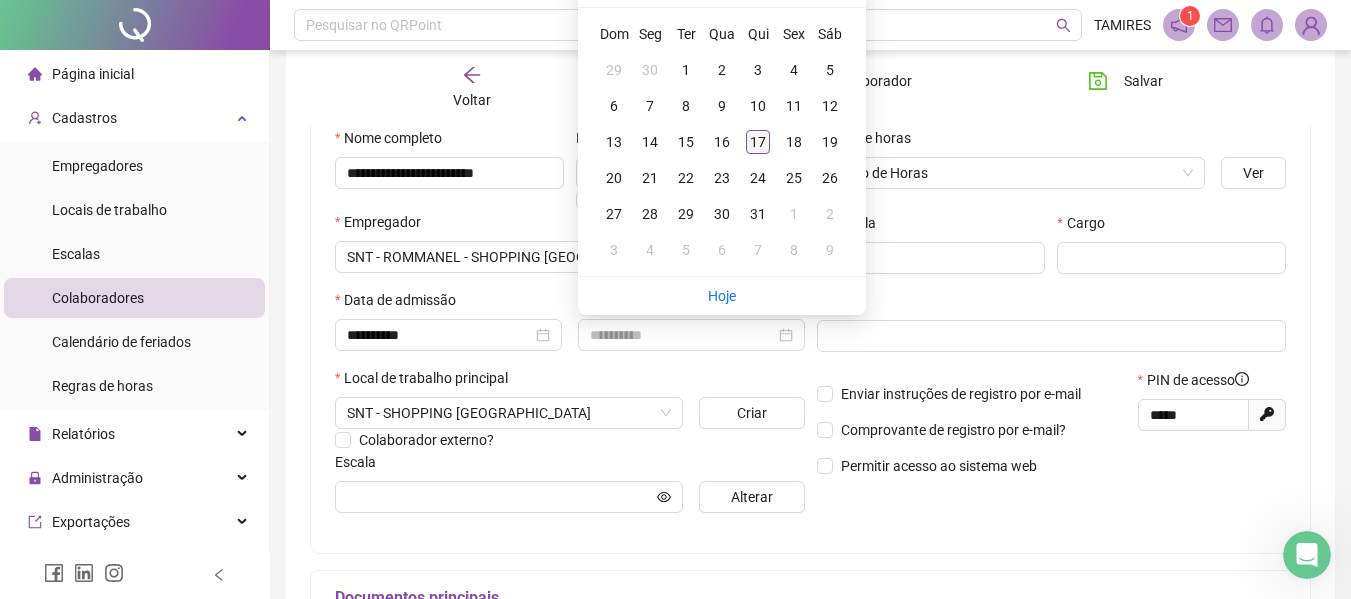 click on "17" at bounding box center (758, 142) 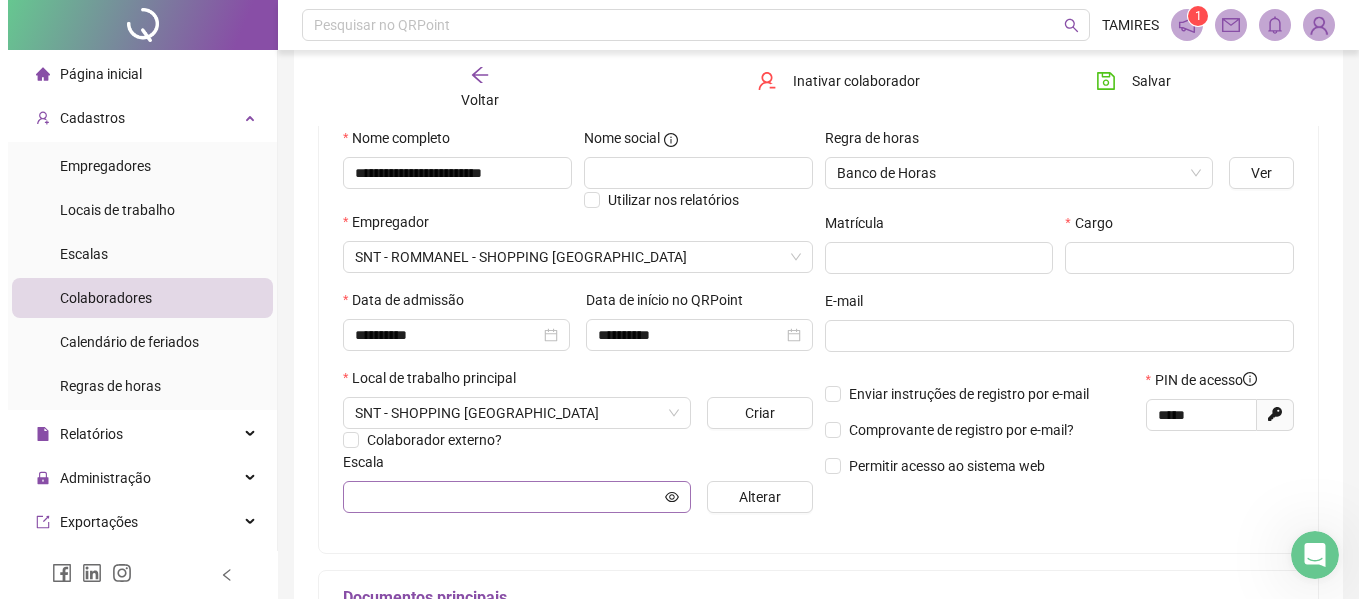 scroll, scrollTop: 300, scrollLeft: 0, axis: vertical 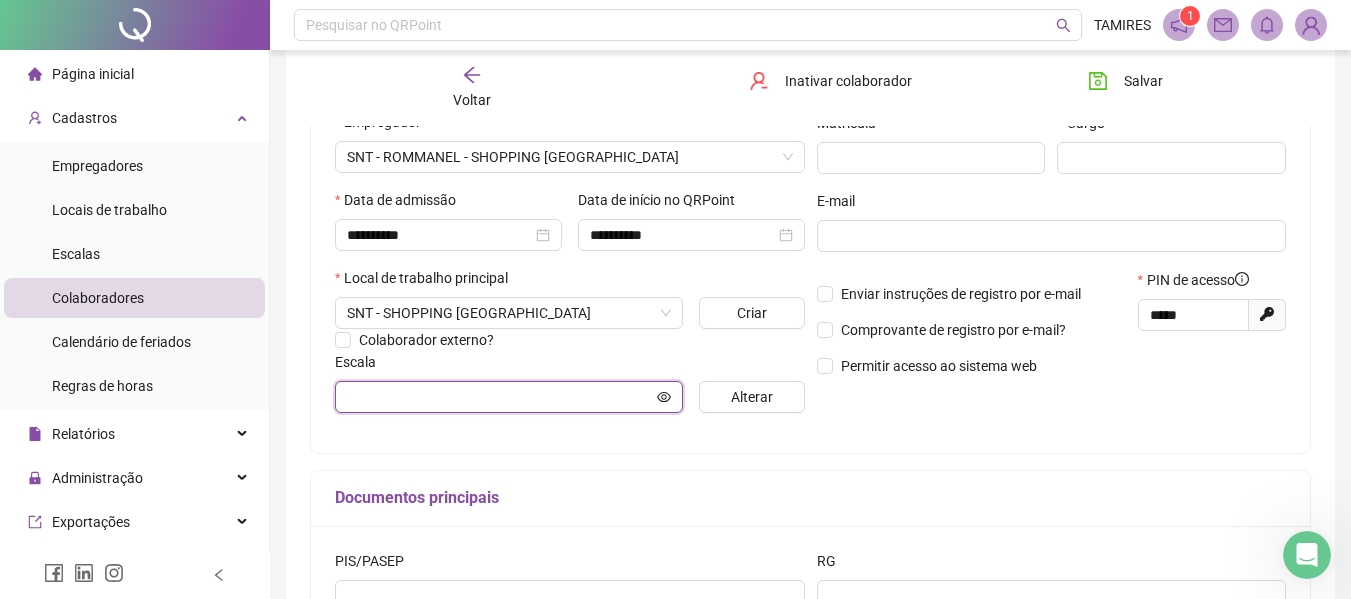 click at bounding box center (500, 397) 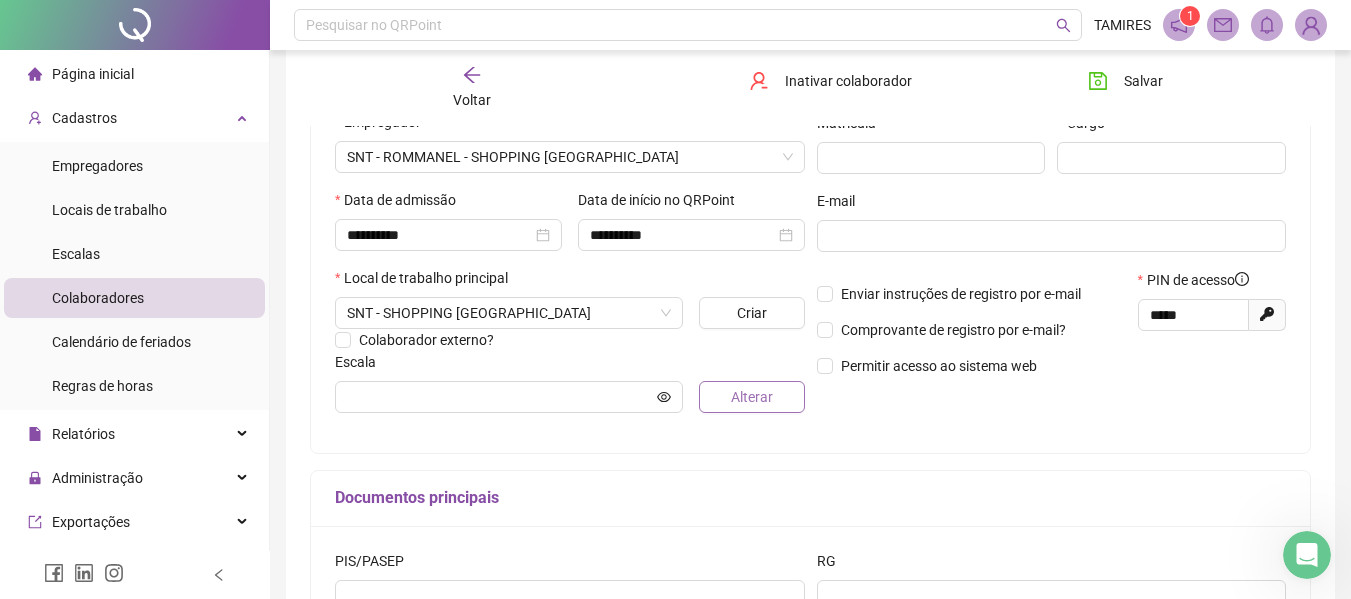 click on "Alterar" at bounding box center [752, 397] 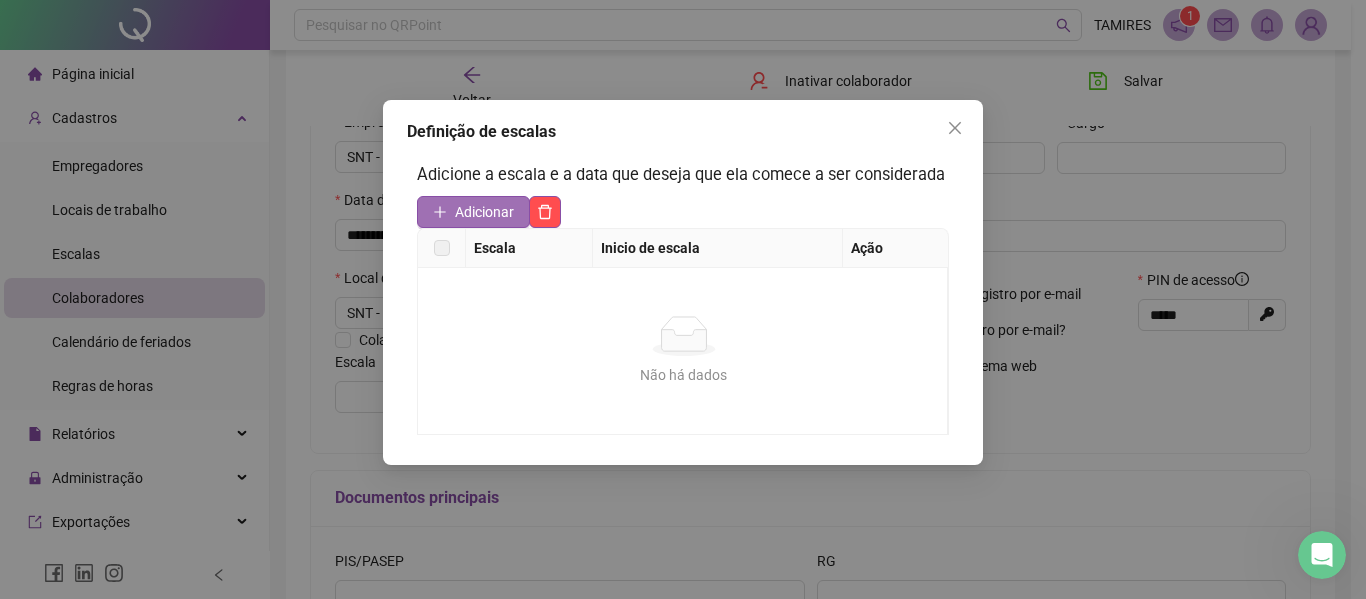 click on "Adicionar" at bounding box center (484, 212) 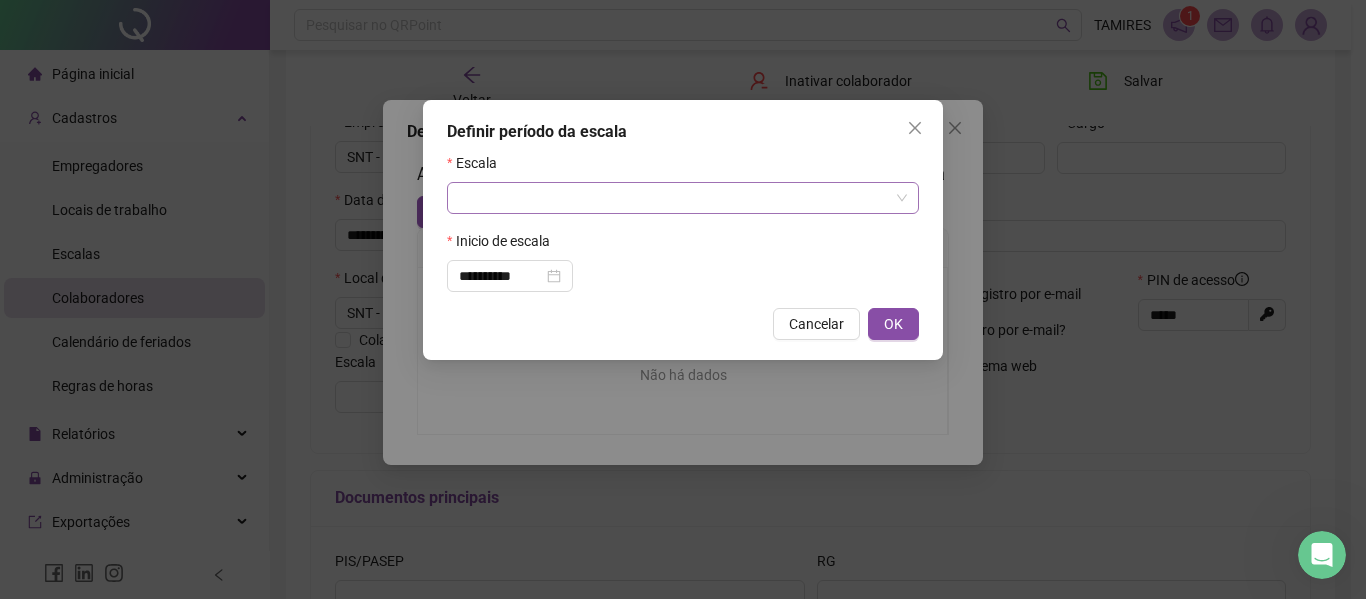 click at bounding box center (677, 198) 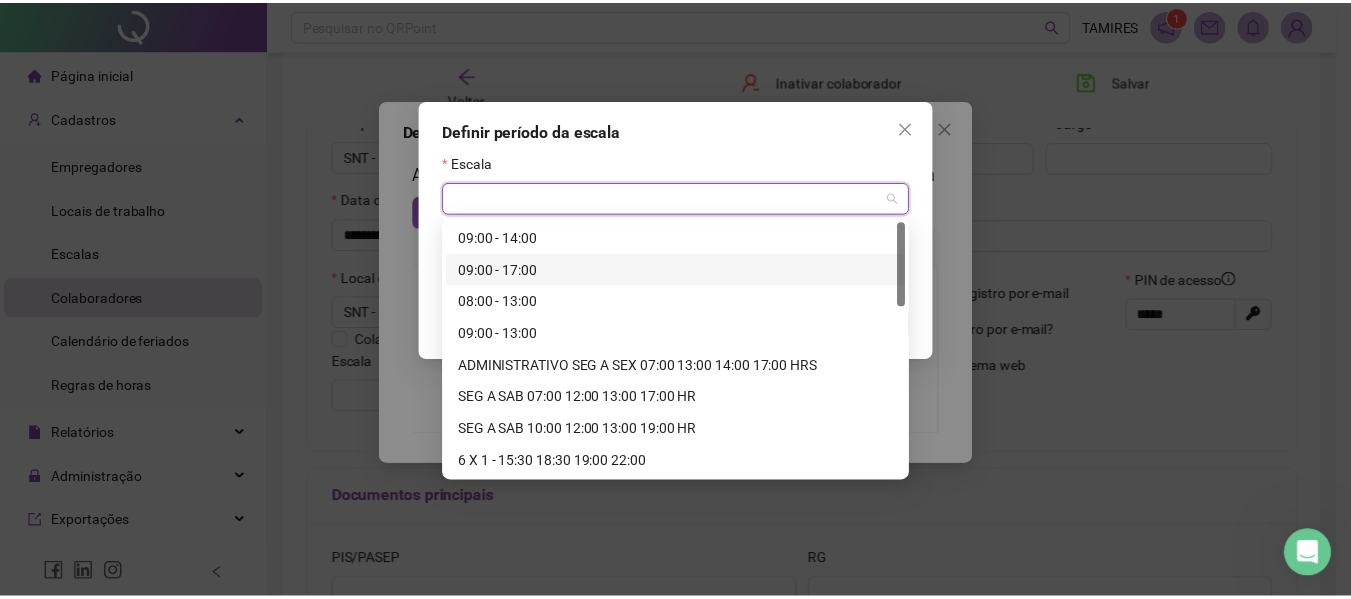 scroll, scrollTop: 100, scrollLeft: 0, axis: vertical 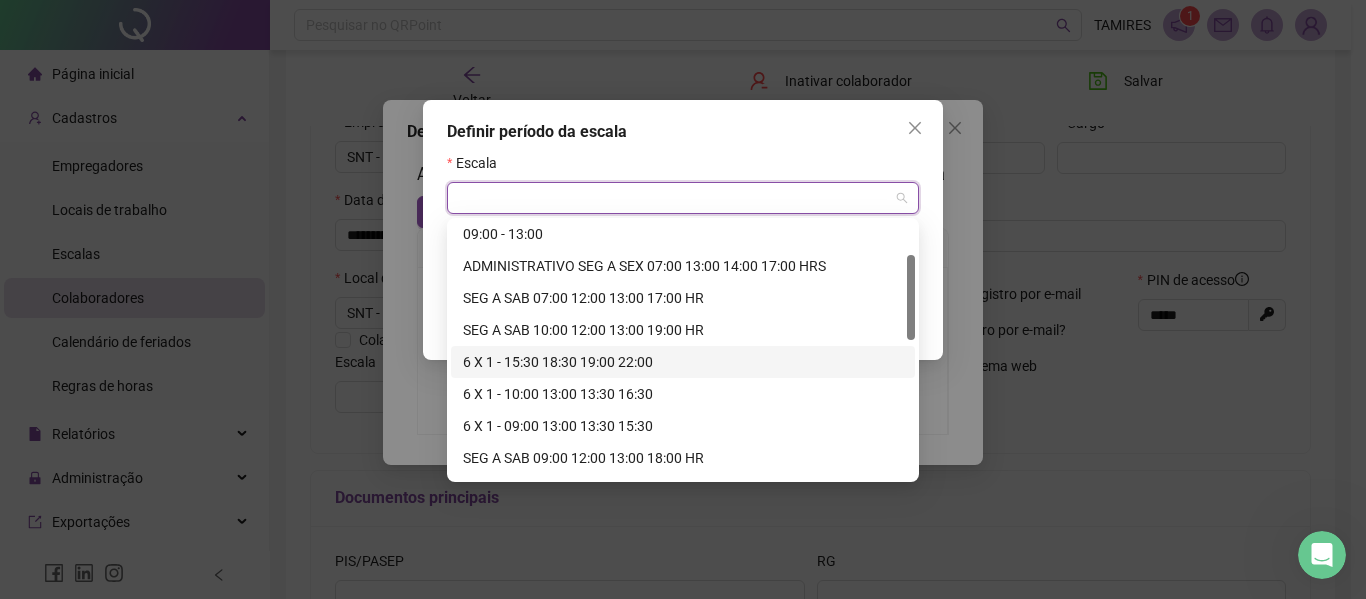 click on "6 X 1 - 15:30 18:30 19:00 22:00" at bounding box center (683, 362) 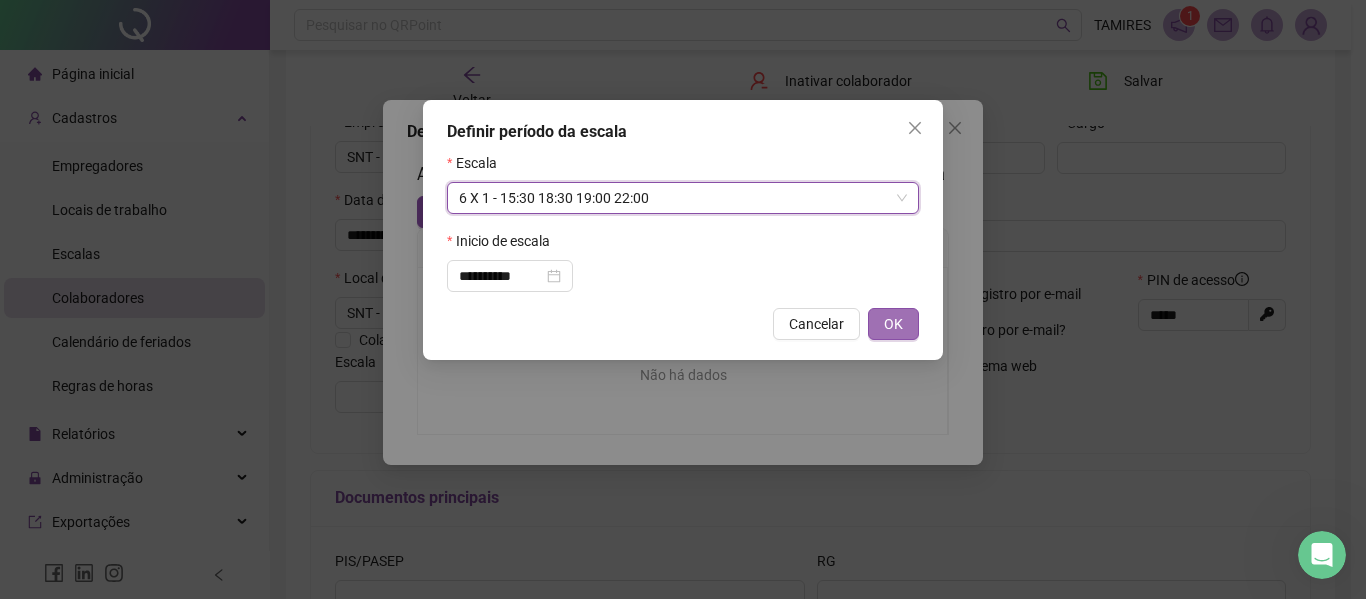 click on "OK" at bounding box center [893, 324] 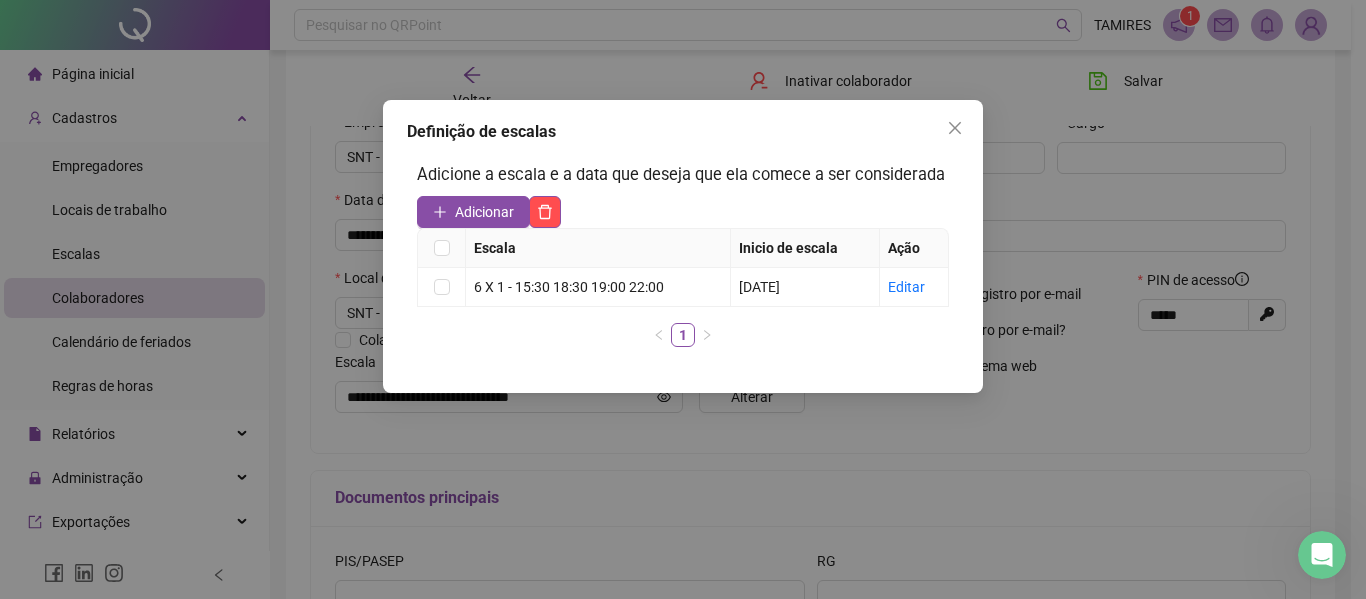click 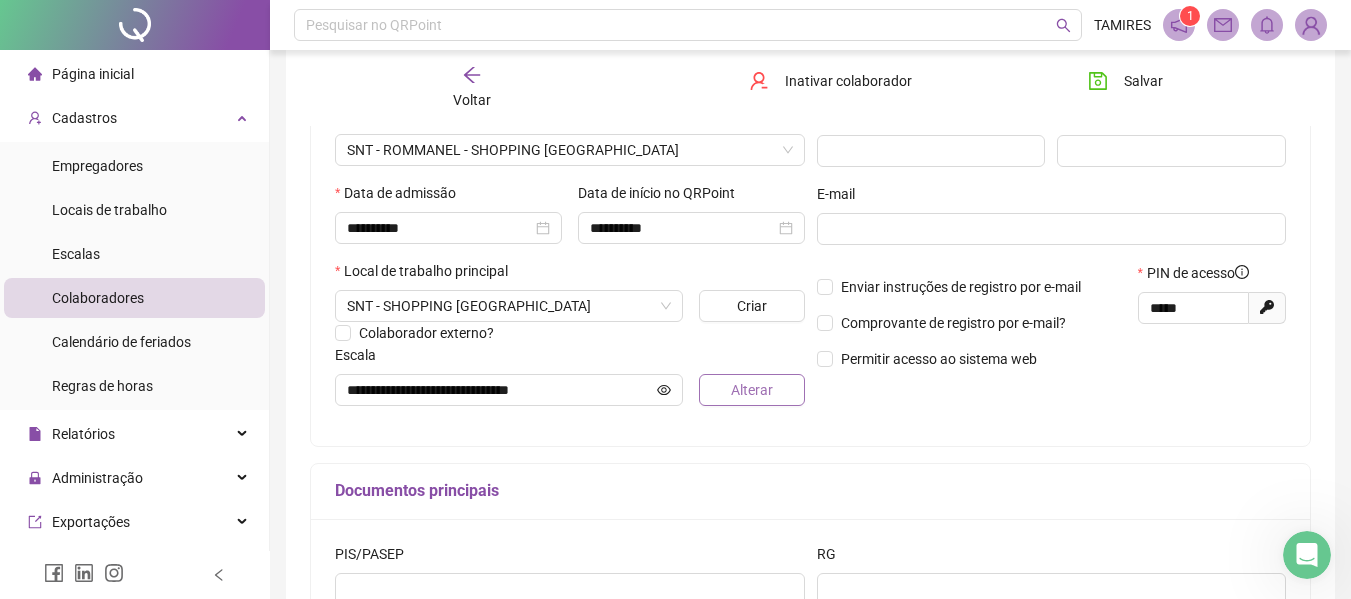 scroll, scrollTop: 300, scrollLeft: 0, axis: vertical 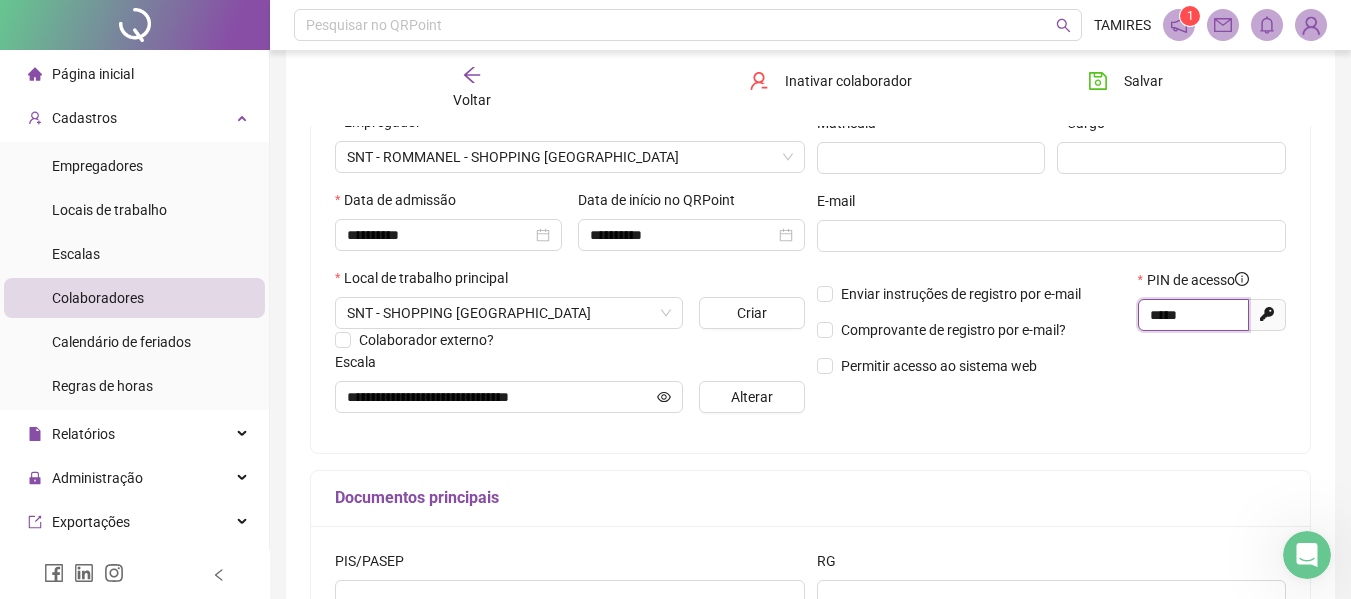 drag, startPoint x: 1216, startPoint y: 316, endPoint x: 1089, endPoint y: 327, distance: 127.47549 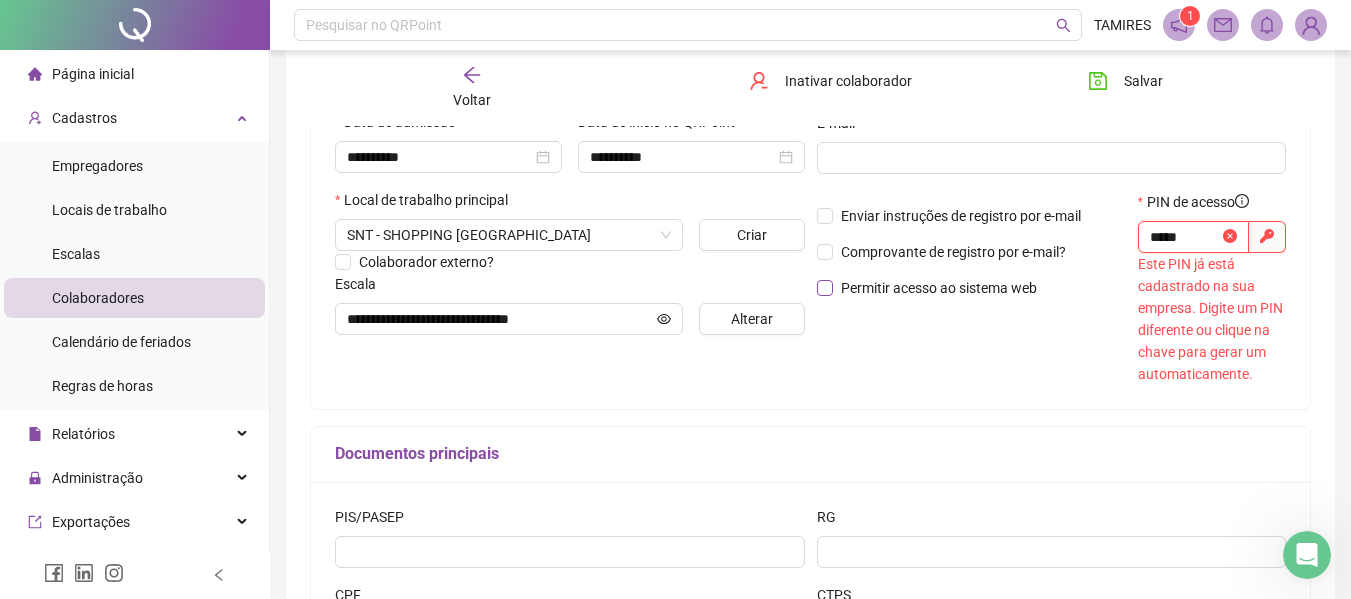 scroll, scrollTop: 400, scrollLeft: 0, axis: vertical 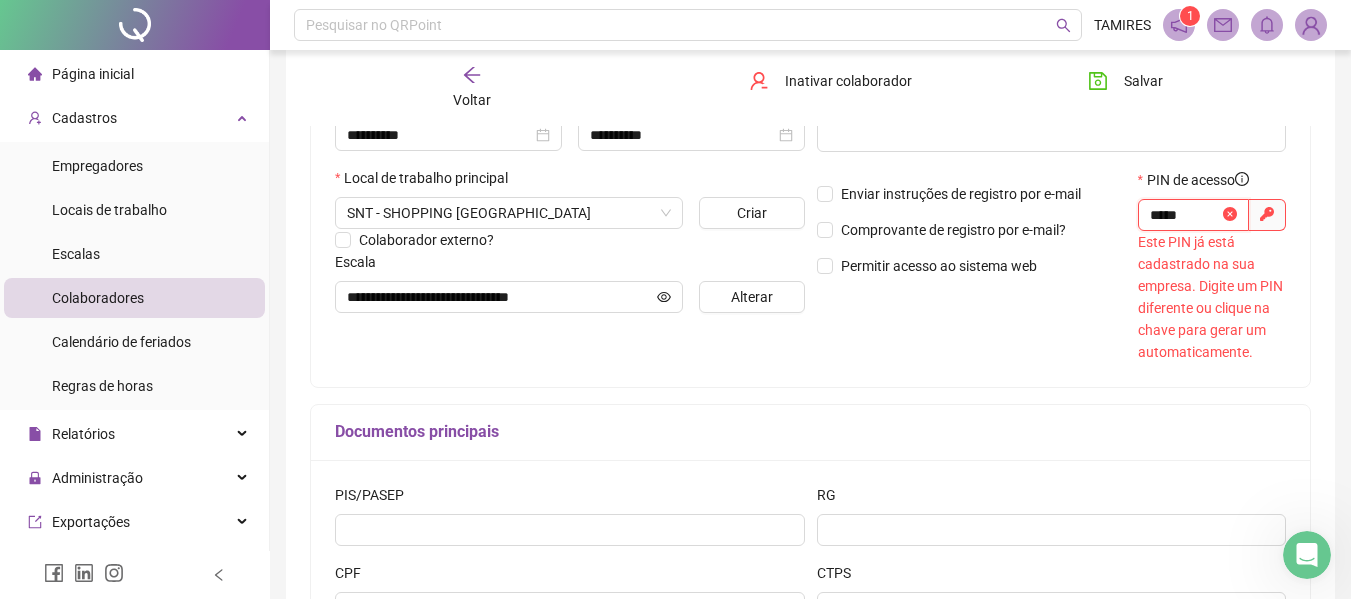type on "*****" 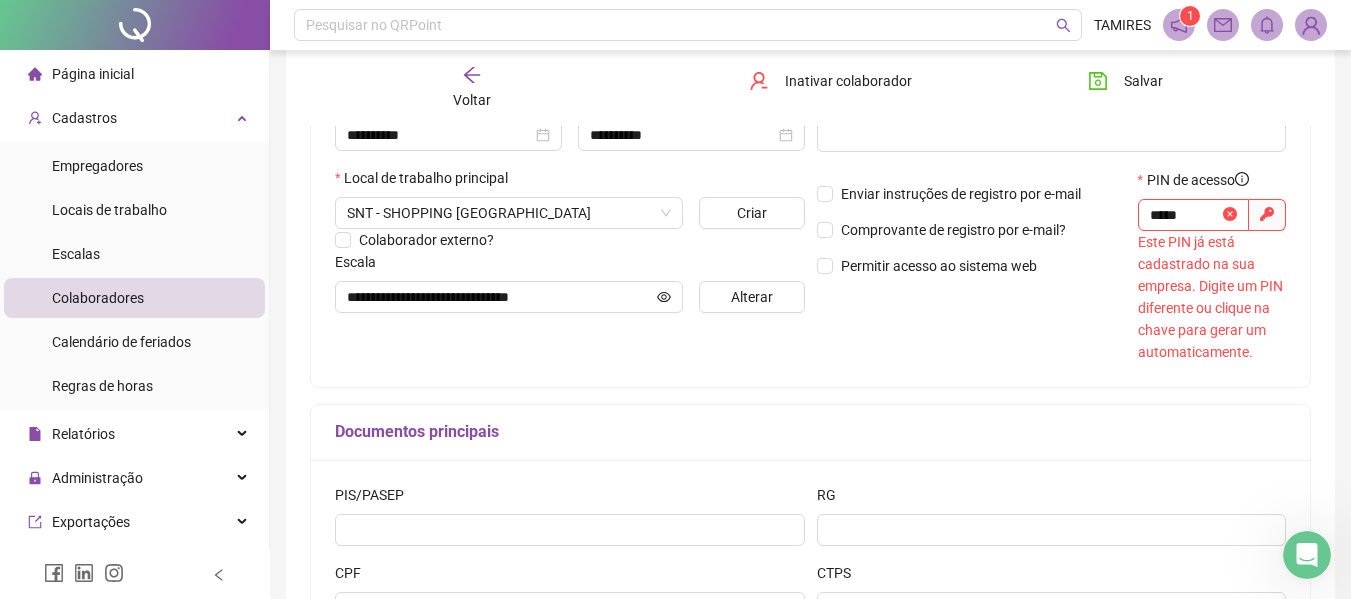 click on "Enviar instruções de registro por e-mail Comprovante de registro por e-mail? Permitir acesso ao sistema web" at bounding box center [971, 266] 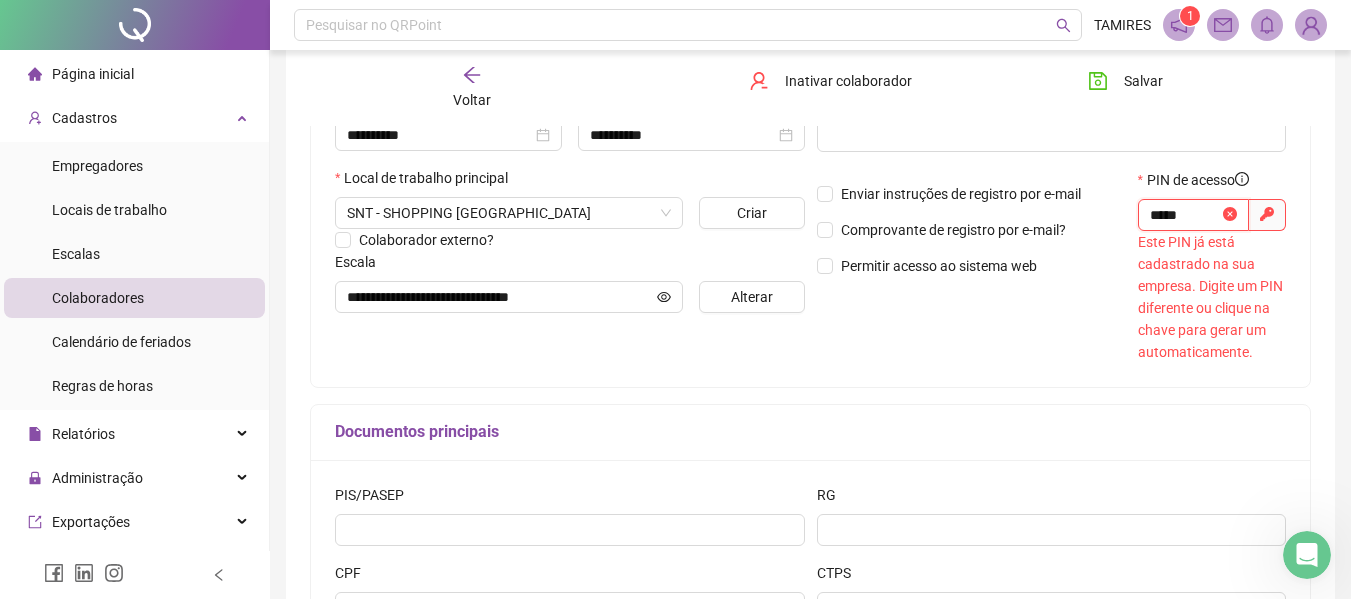 click on "*****" at bounding box center (1184, 215) 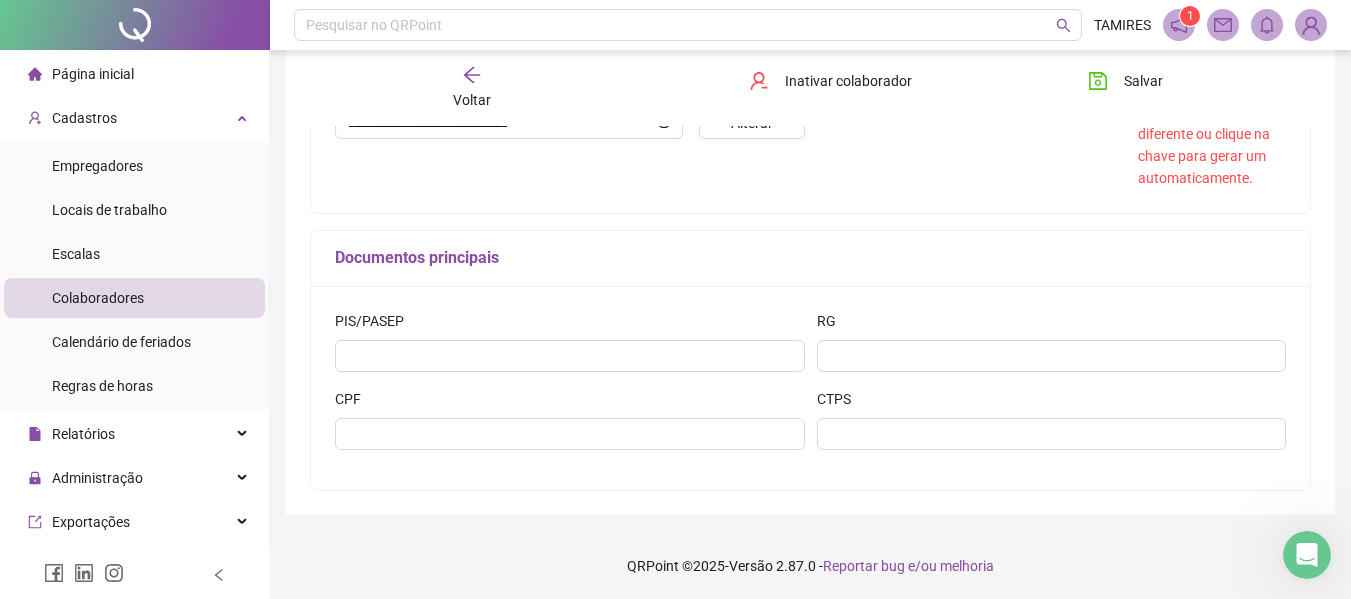 scroll, scrollTop: 576, scrollLeft: 0, axis: vertical 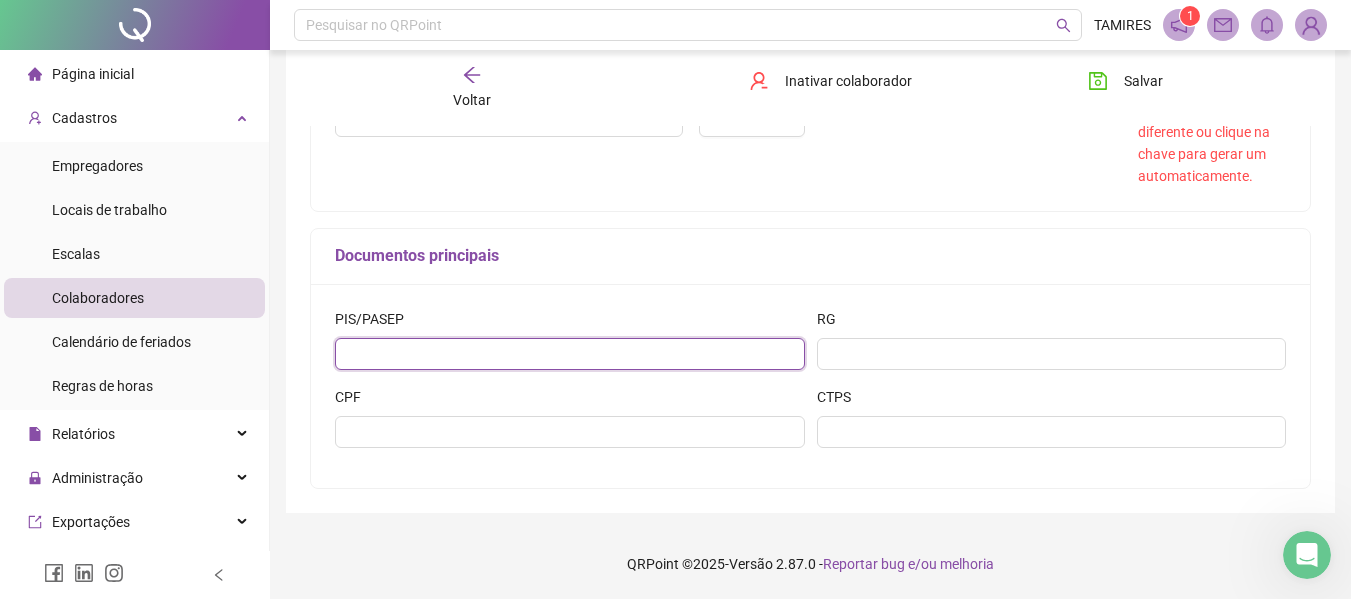 click at bounding box center [570, 354] 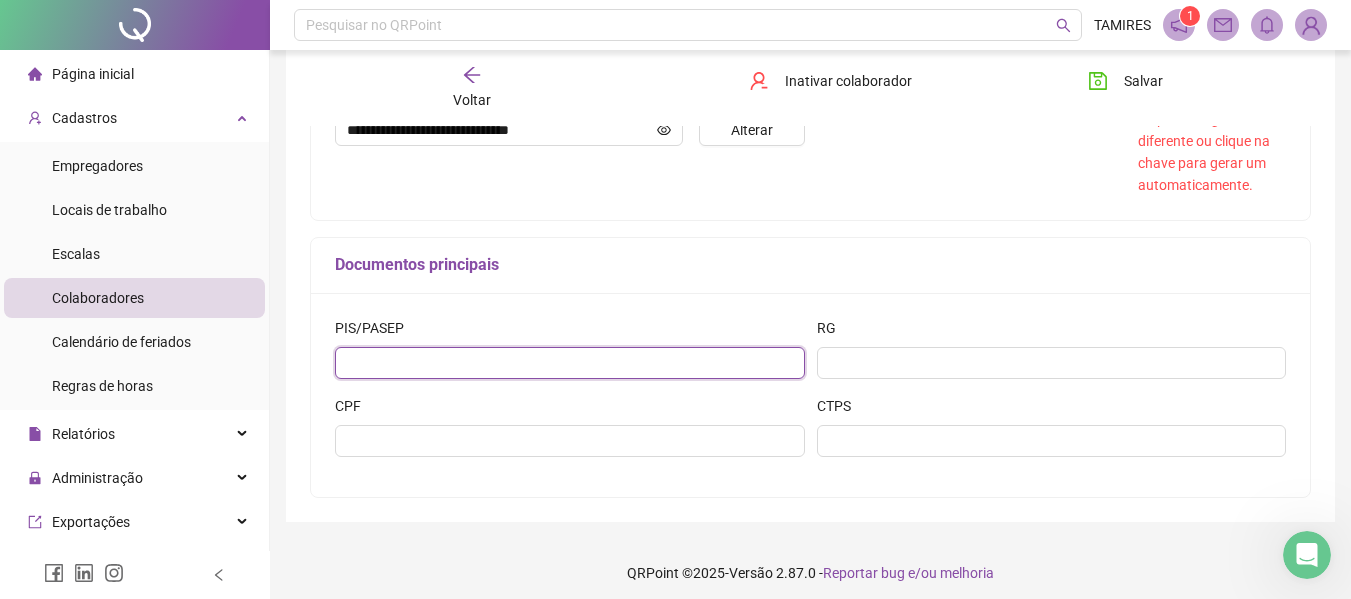 scroll, scrollTop: 576, scrollLeft: 0, axis: vertical 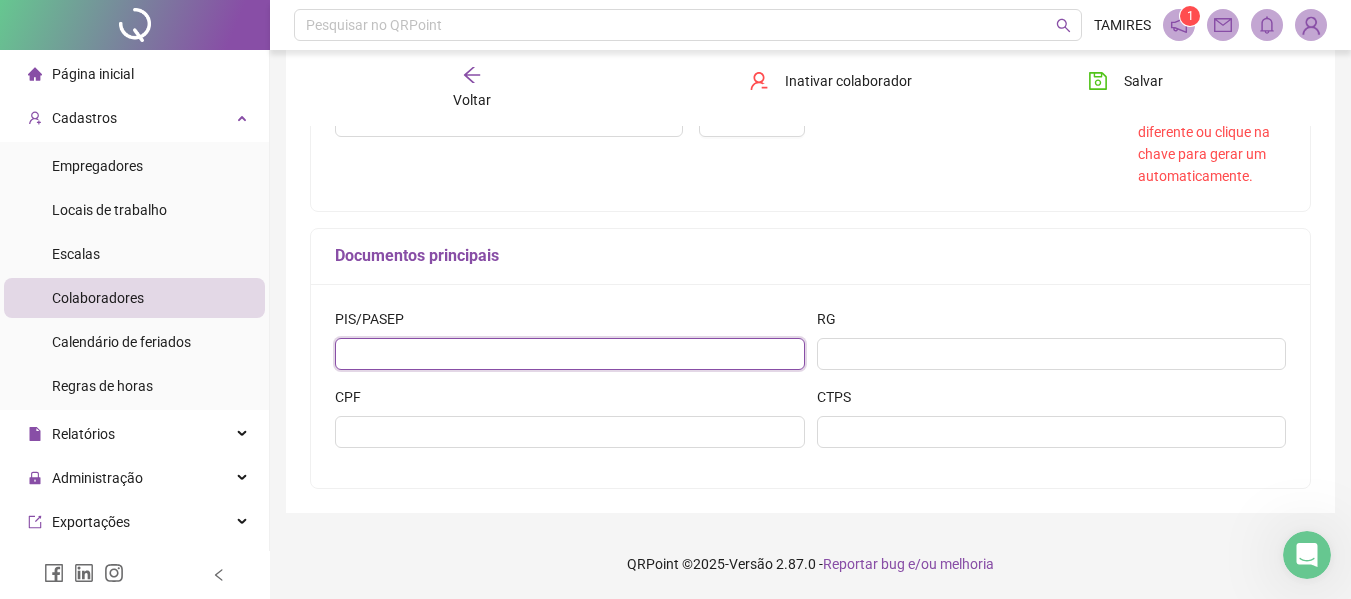 click at bounding box center (570, 354) 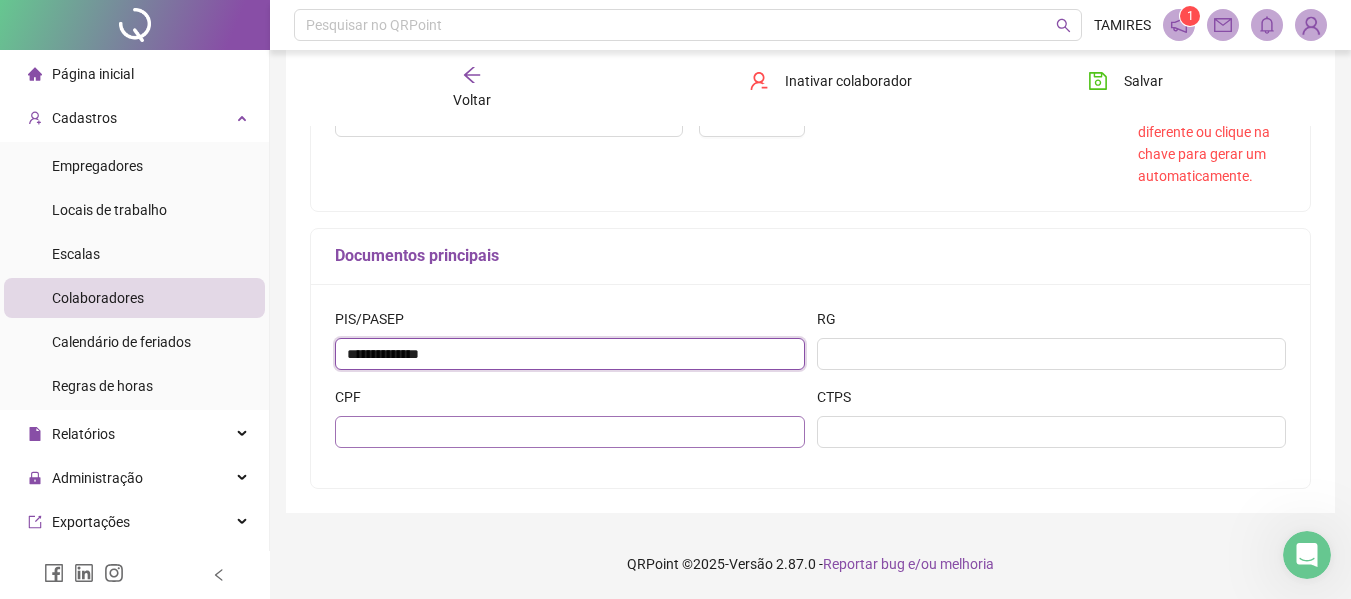 type on "**********" 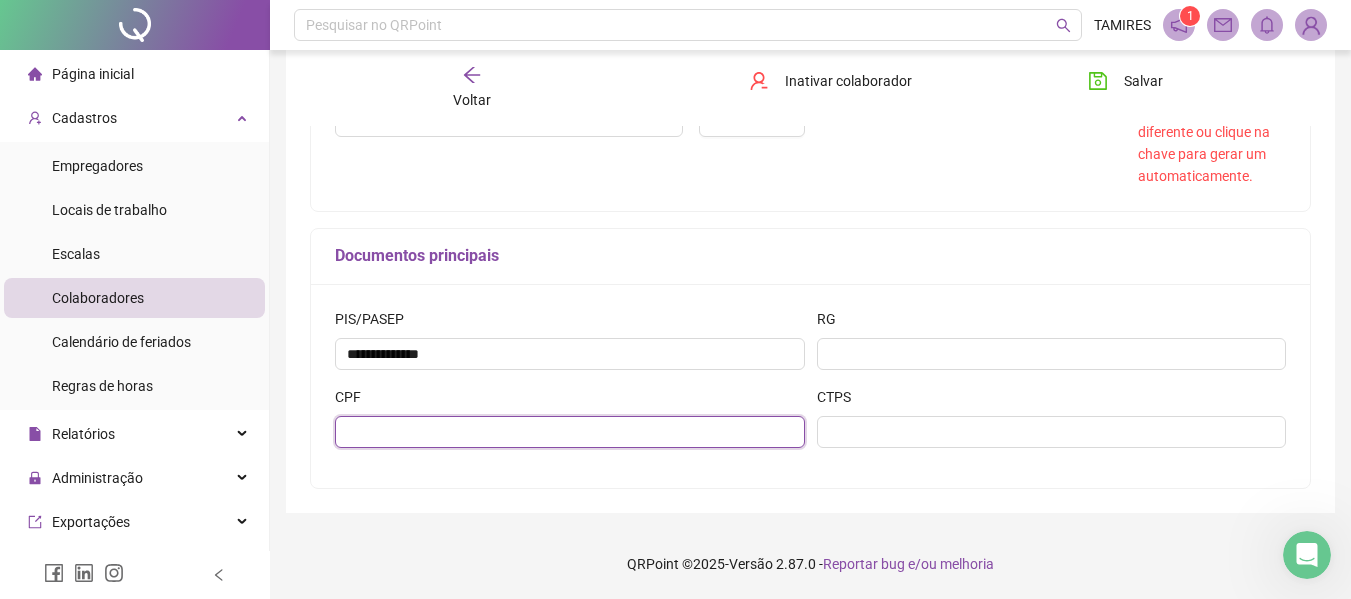 click at bounding box center (570, 432) 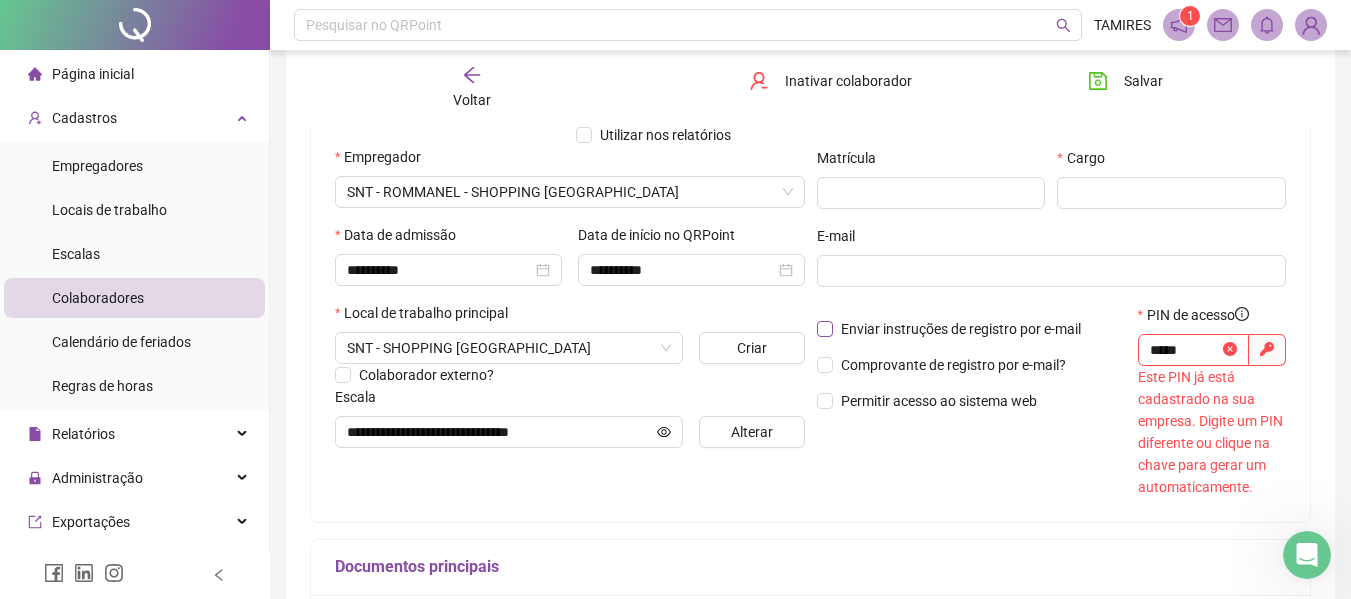 scroll, scrollTop: 300, scrollLeft: 0, axis: vertical 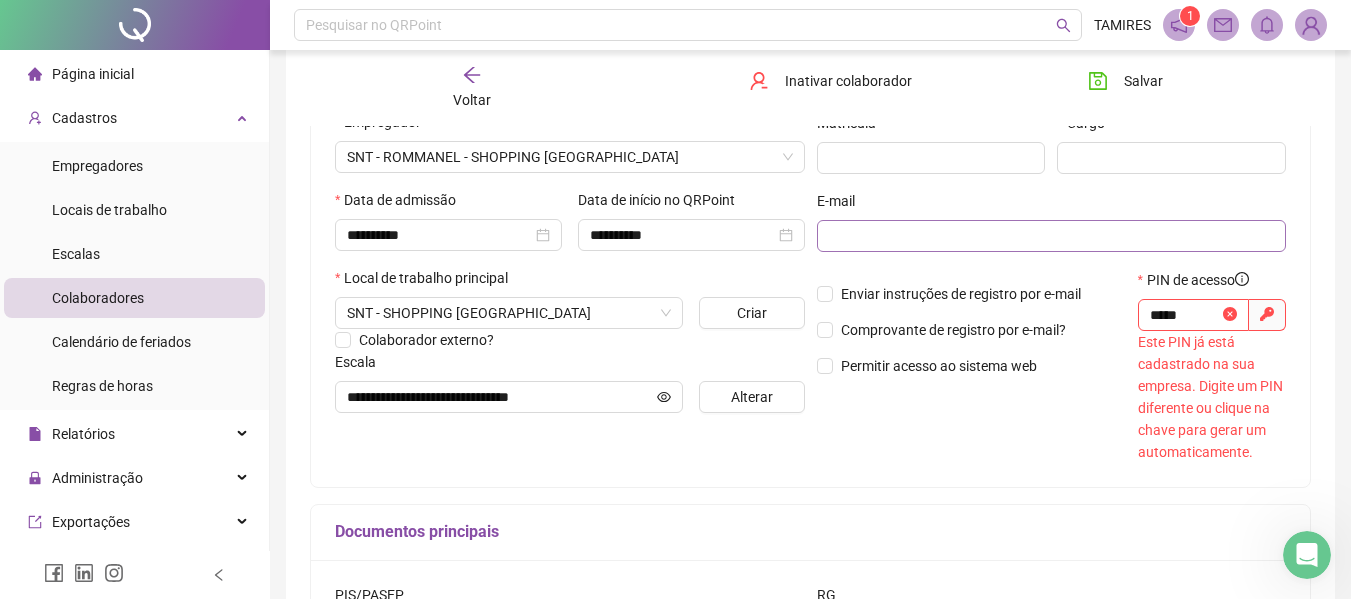 type on "**********" 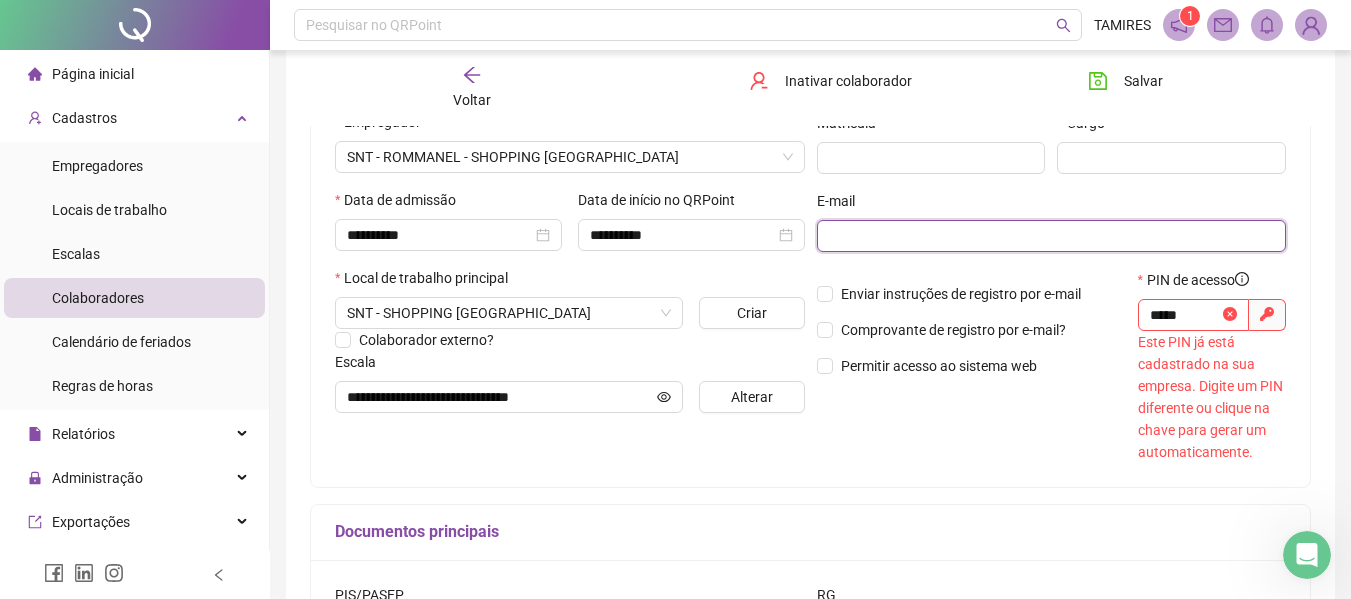 click at bounding box center [1050, 236] 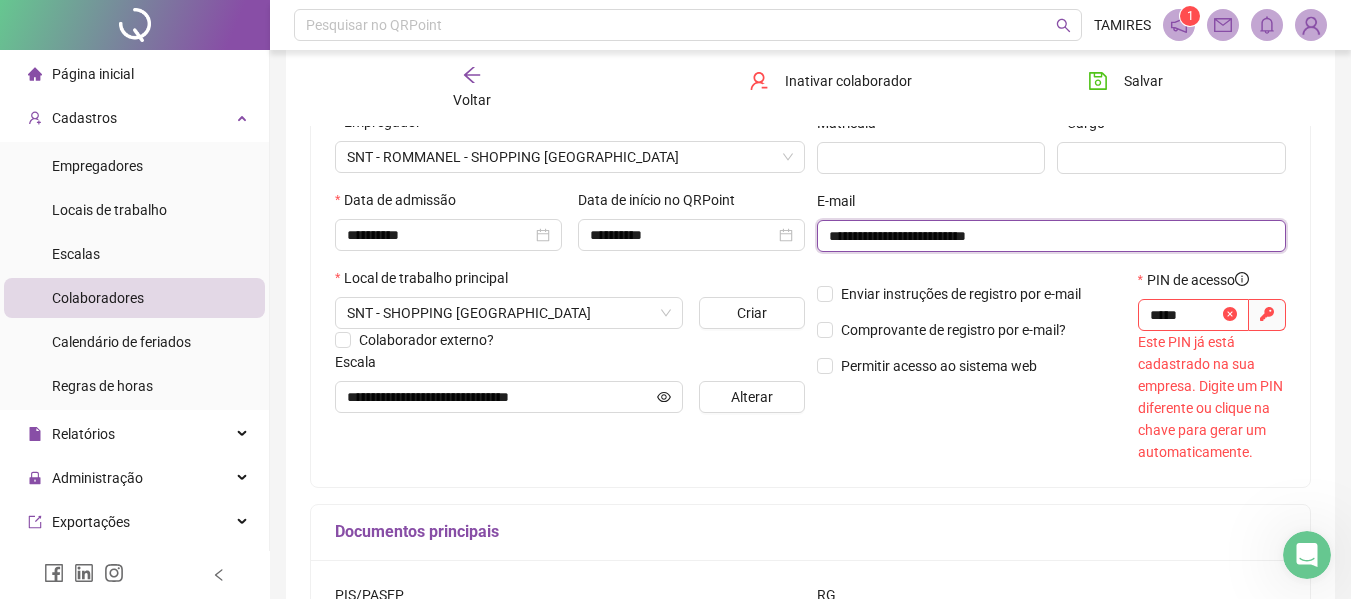 type on "**********" 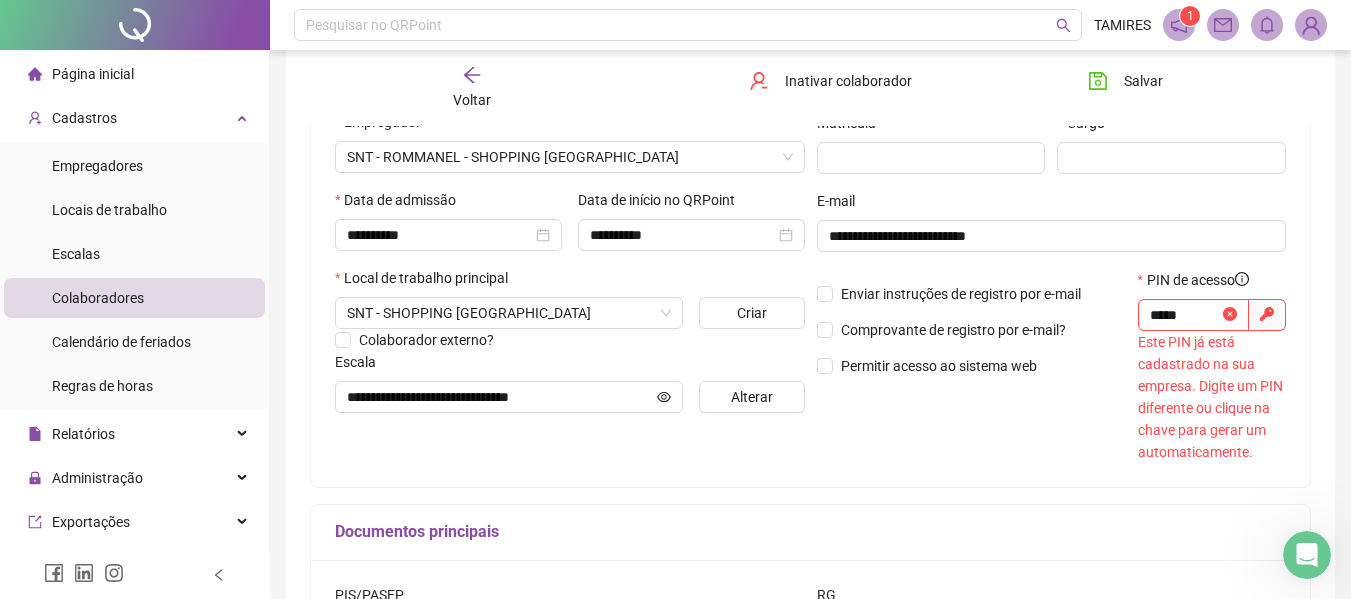 click on "Enviar instruções de registro por e-mail Comprovante de registro por e-mail? Permitir acesso ao sistema web" at bounding box center [971, 366] 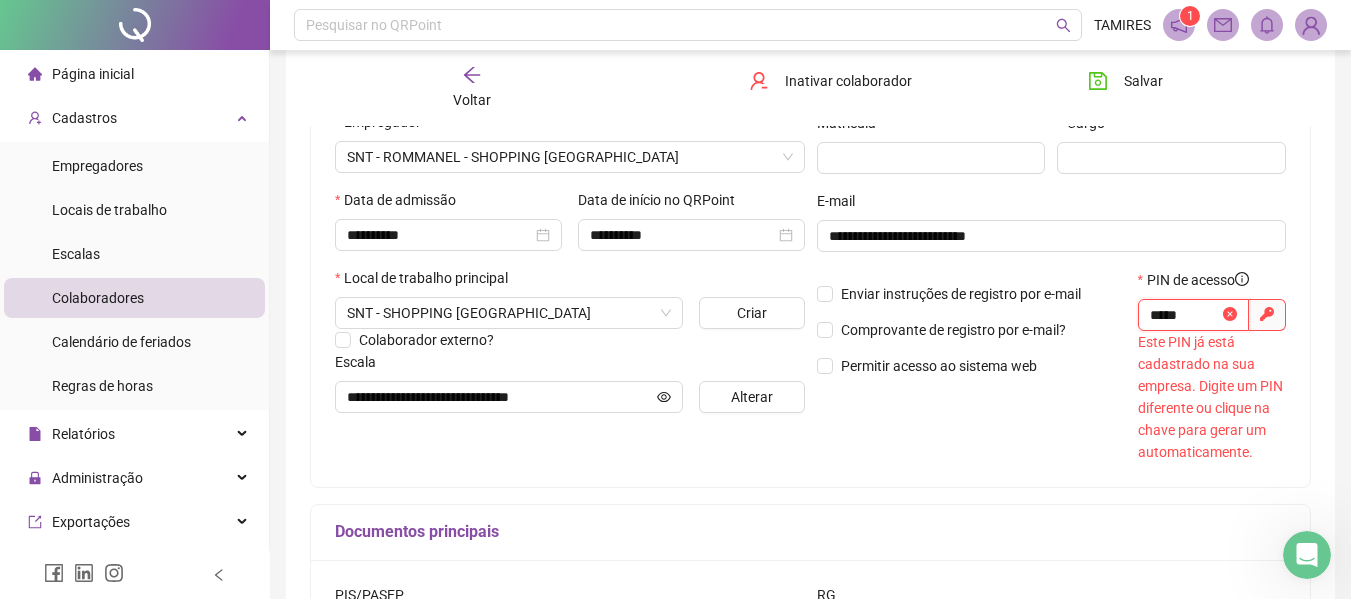 drag, startPoint x: 1186, startPoint y: 316, endPoint x: 1100, endPoint y: 316, distance: 86 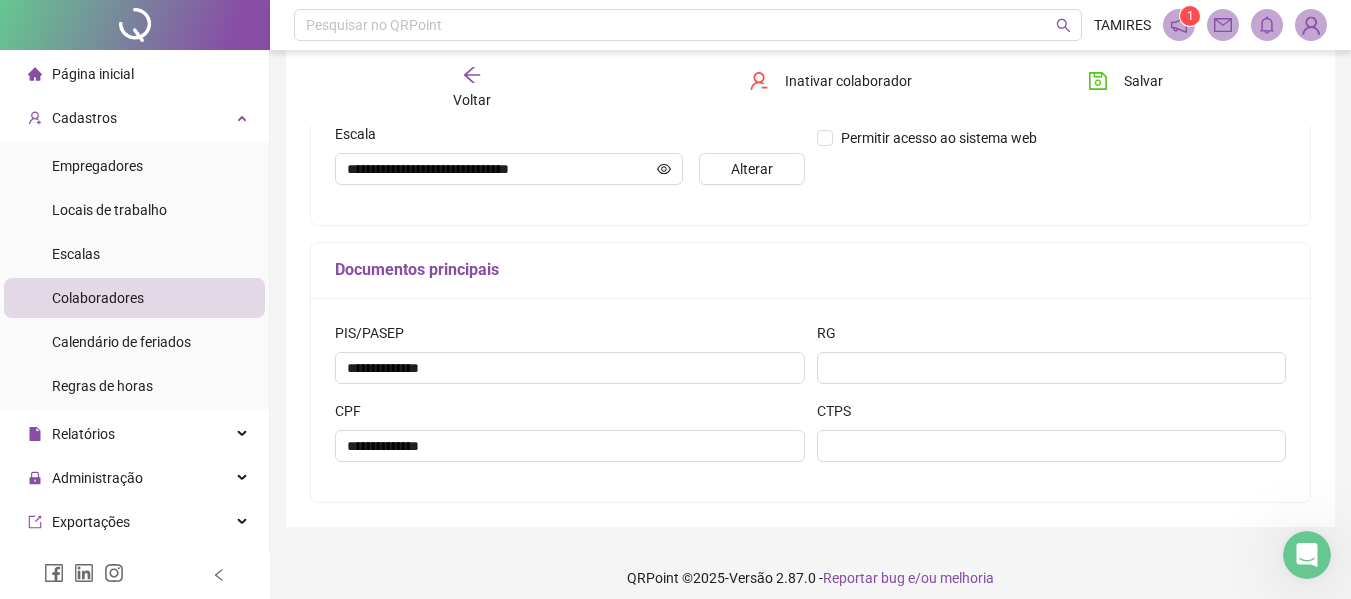 scroll, scrollTop: 542, scrollLeft: 0, axis: vertical 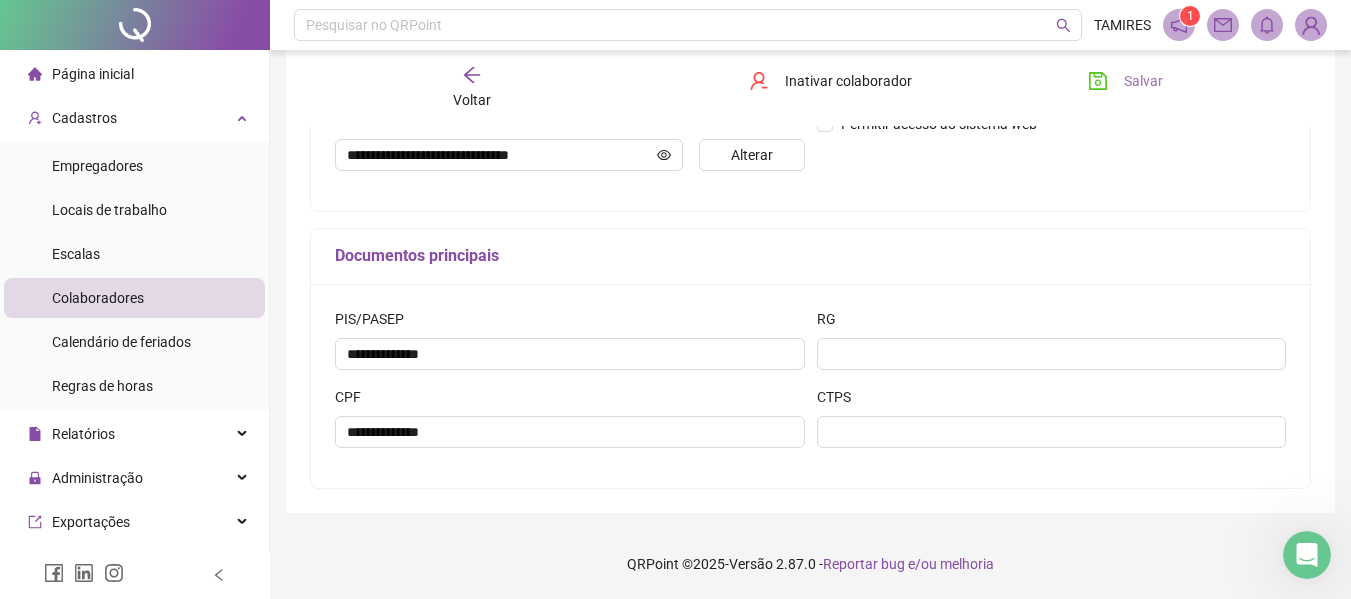 type on "*****" 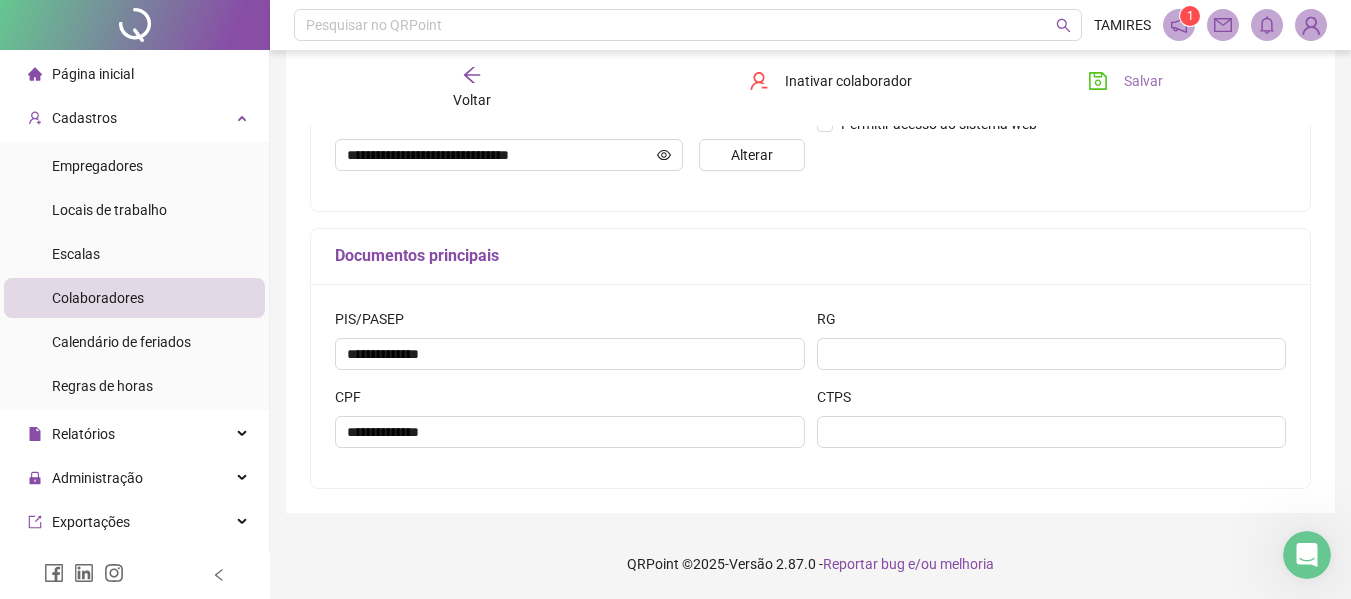 click on "Salvar" at bounding box center [1143, 81] 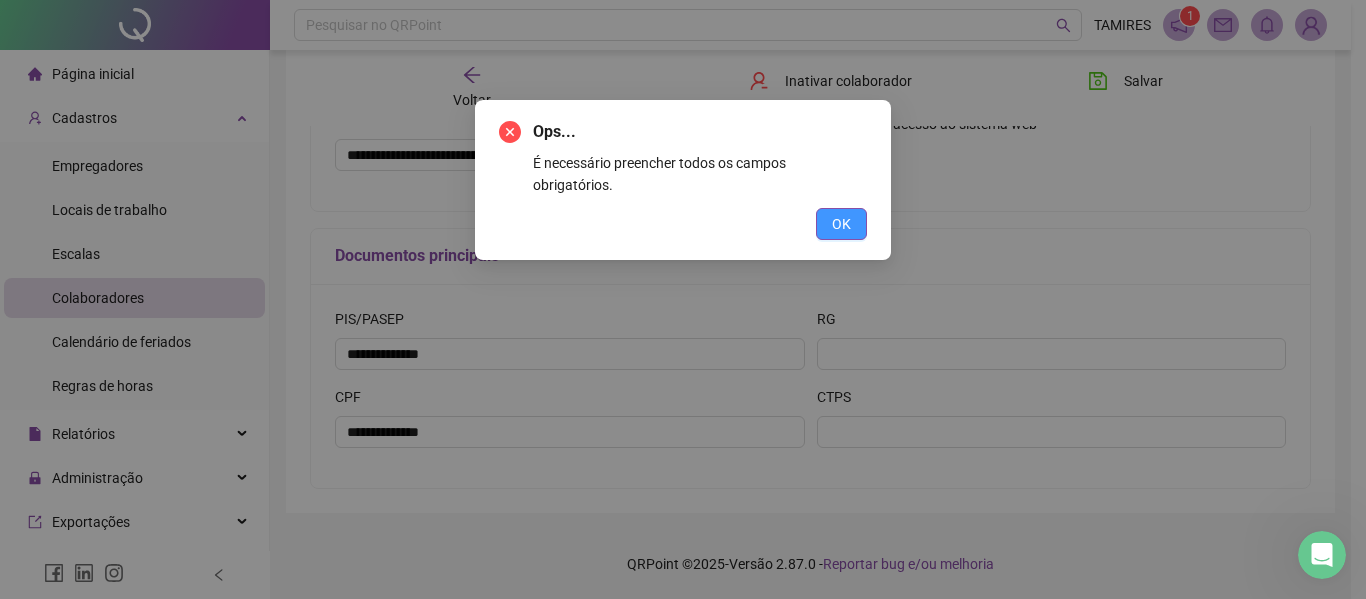 click on "OK" at bounding box center [841, 224] 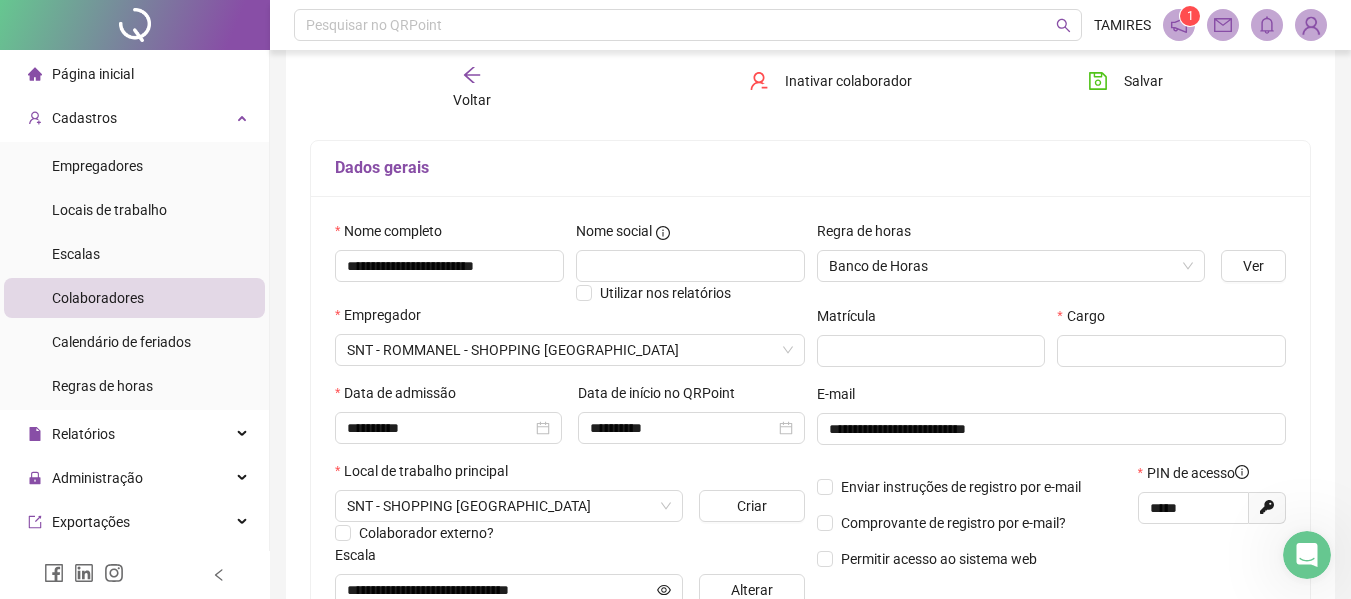 scroll, scrollTop: 142, scrollLeft: 0, axis: vertical 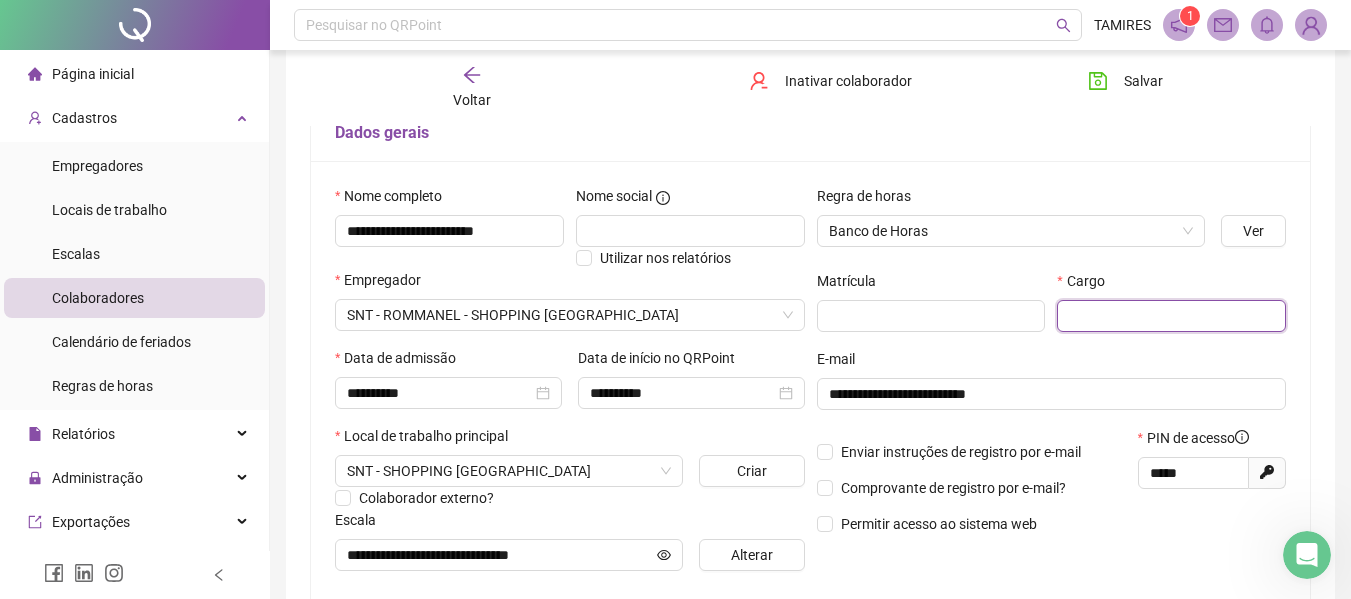 click at bounding box center (1171, 316) 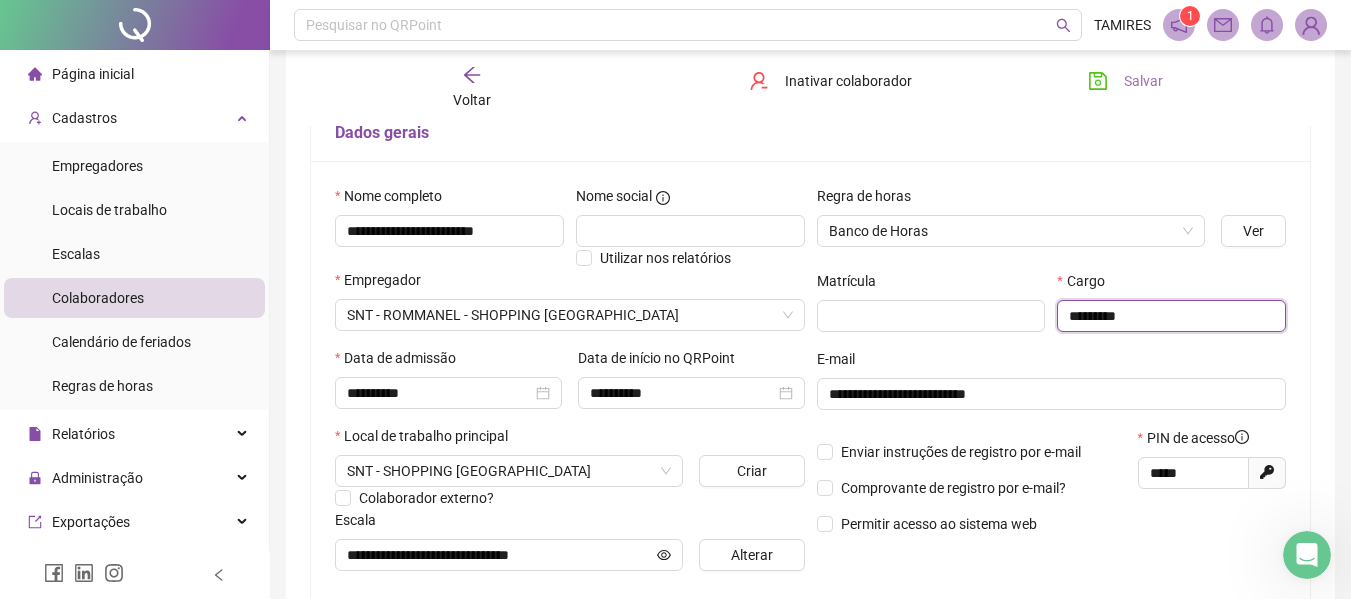 type on "*********" 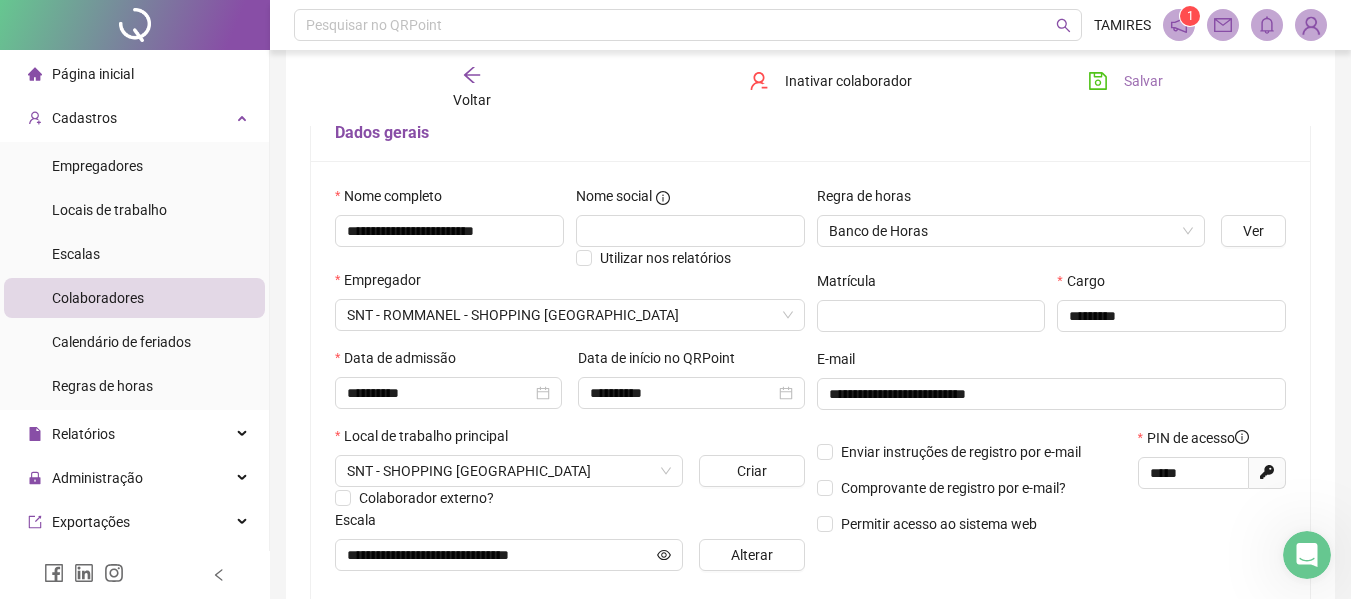 click on "Salvar" at bounding box center [1143, 81] 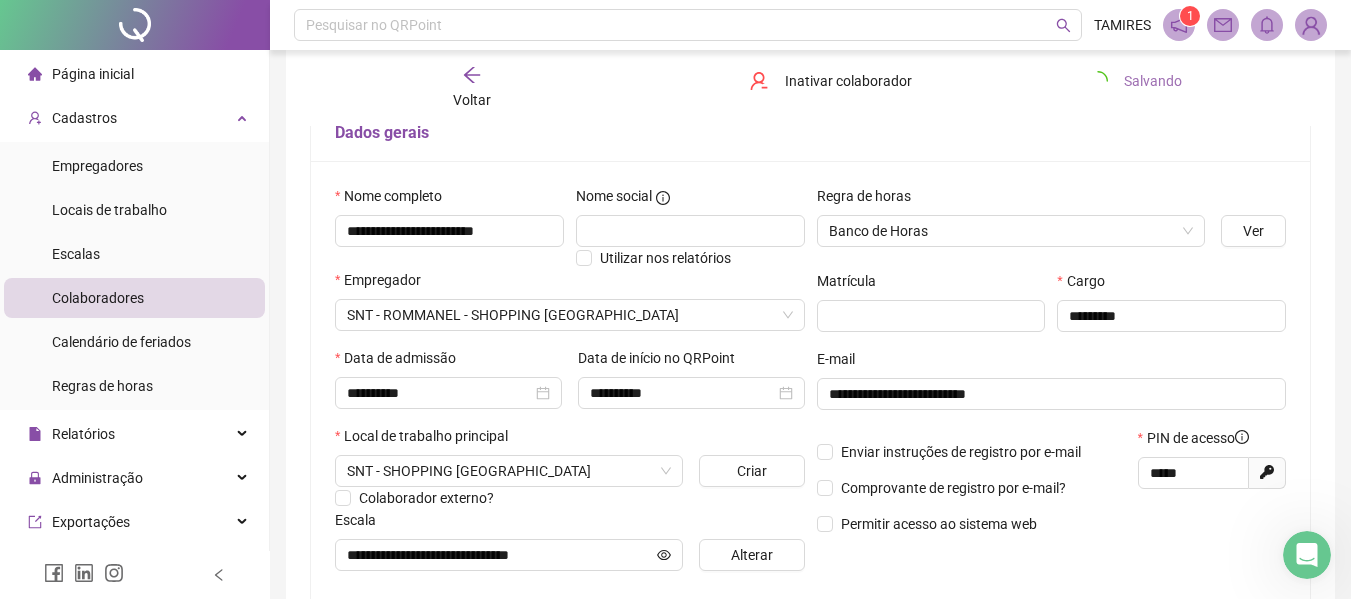 click on "Salvando" at bounding box center [1153, 81] 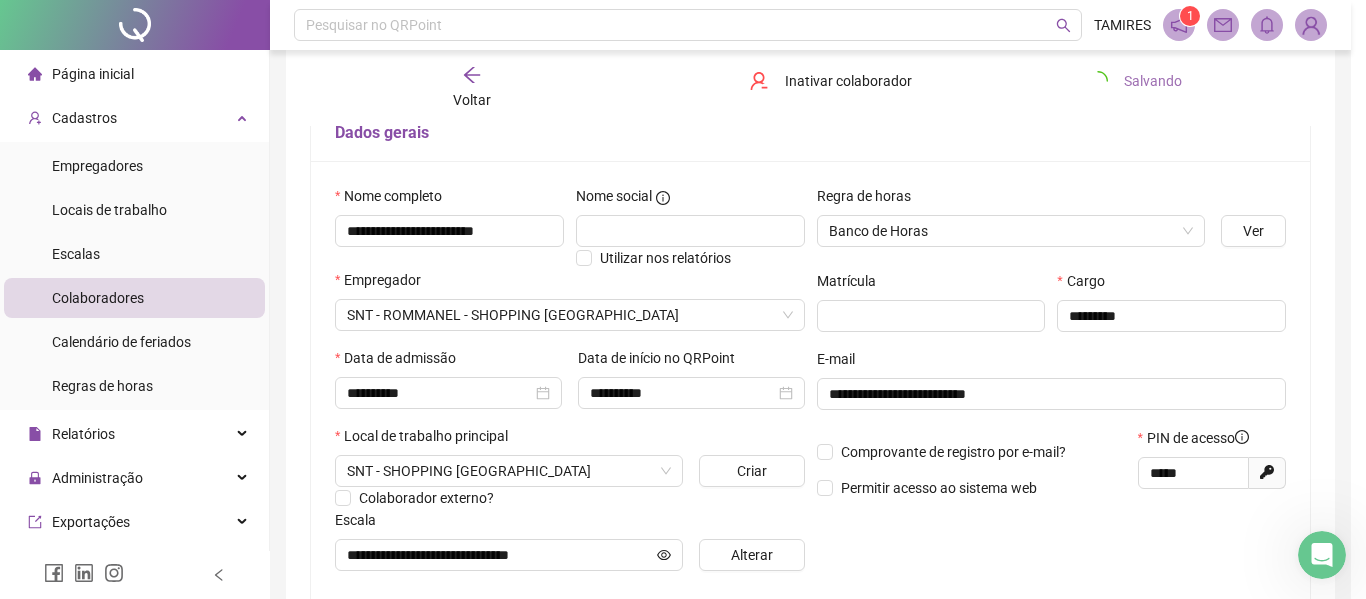 click on "Tudo certo! Registro inserido com sucesso. OK" at bounding box center [683, 299] 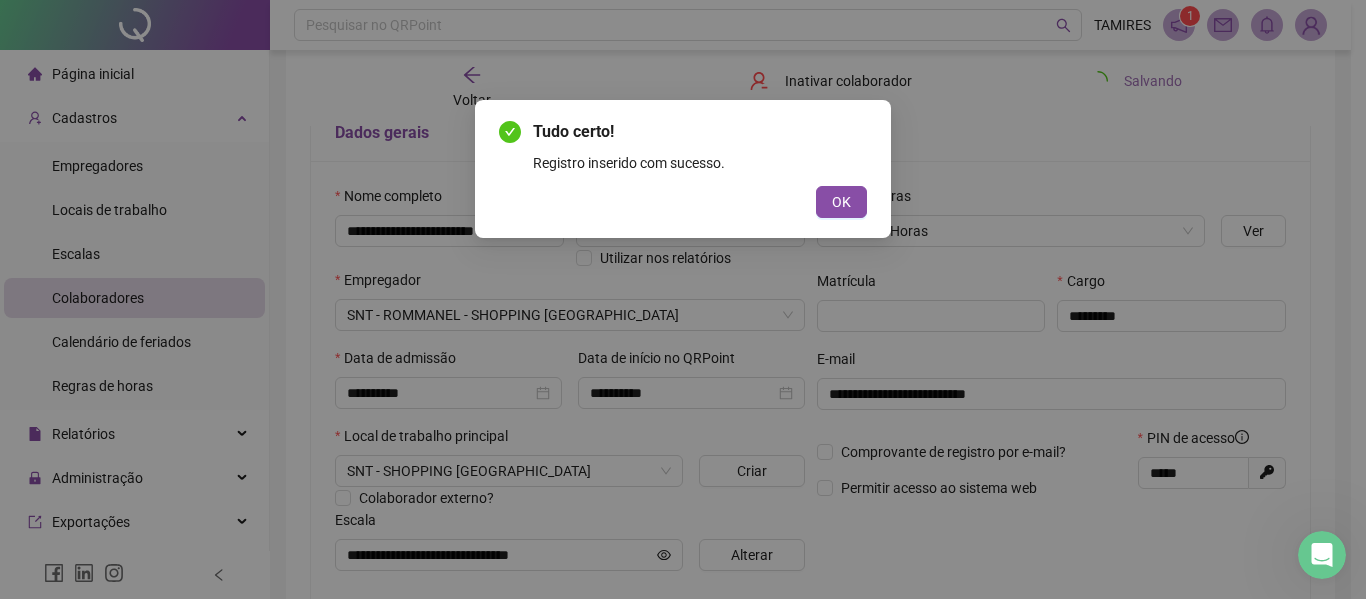 click on "Tudo certo! Registro inserido com sucesso. OK" at bounding box center [683, 299] 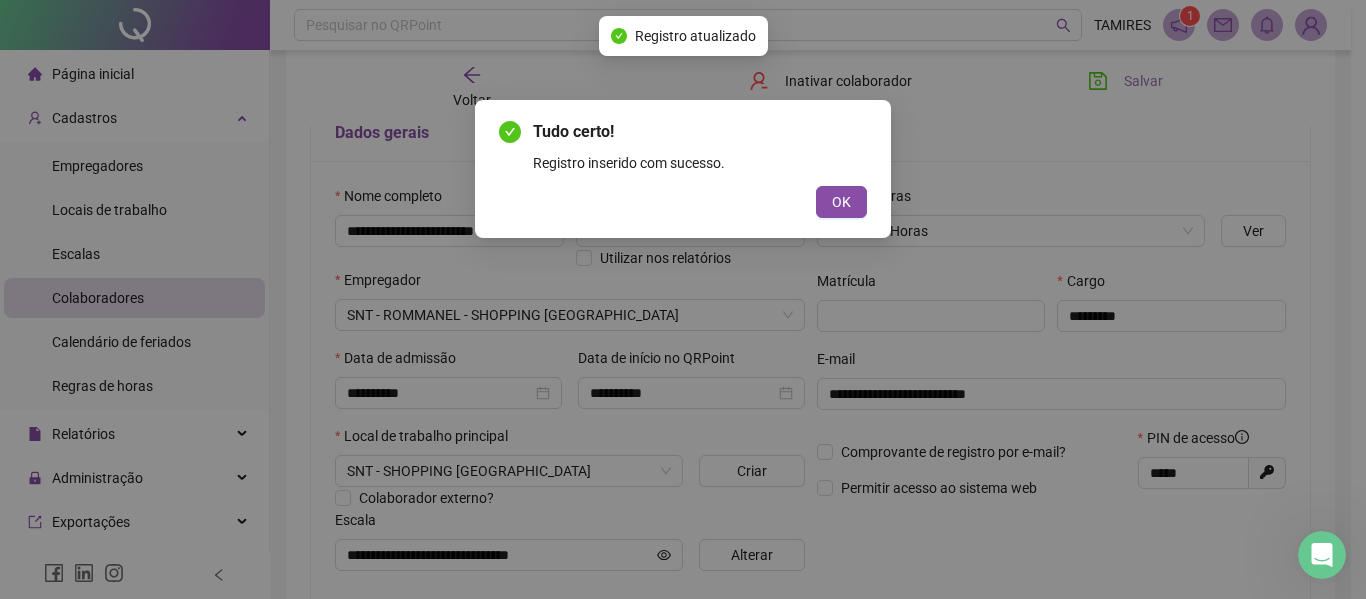 click on "Tudo certo! Registro inserido com sucesso. OK" at bounding box center (683, 299) 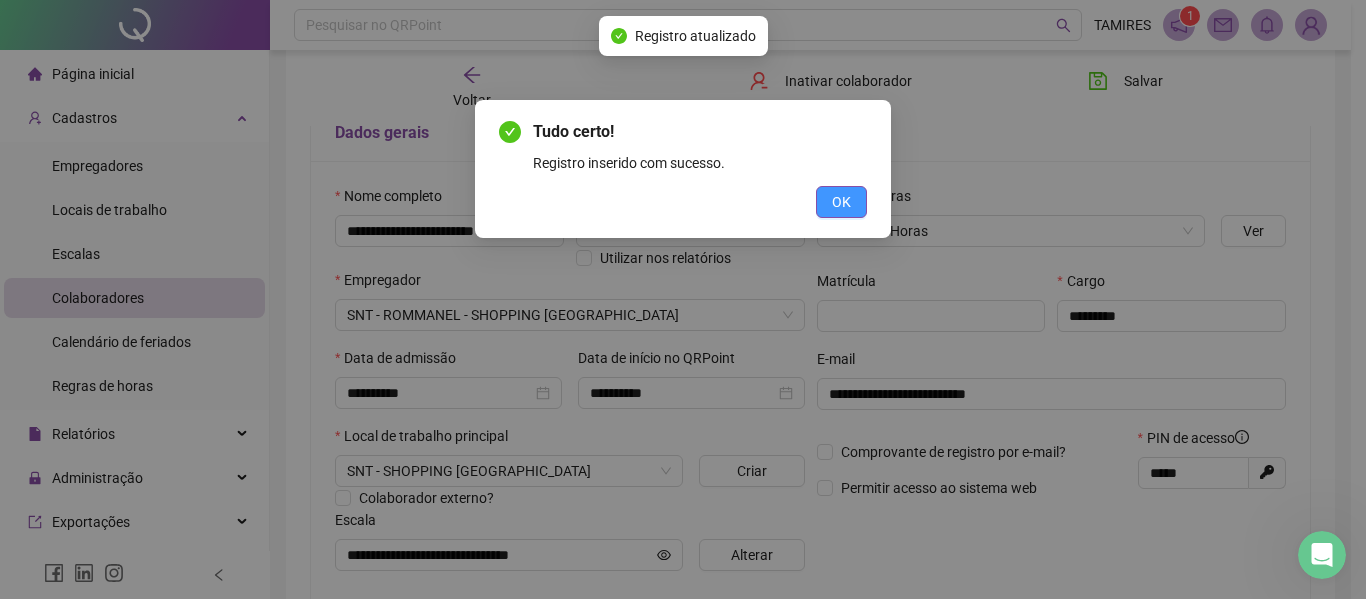 click on "OK" at bounding box center (841, 202) 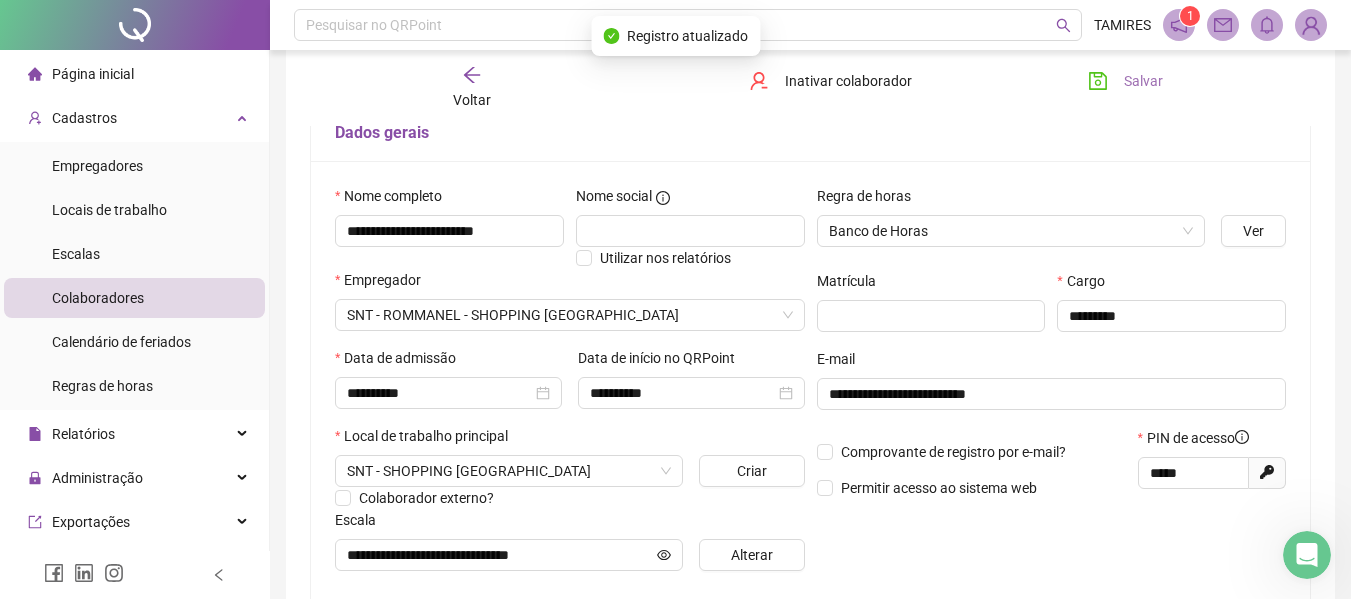 click on "Salvar" at bounding box center [1143, 81] 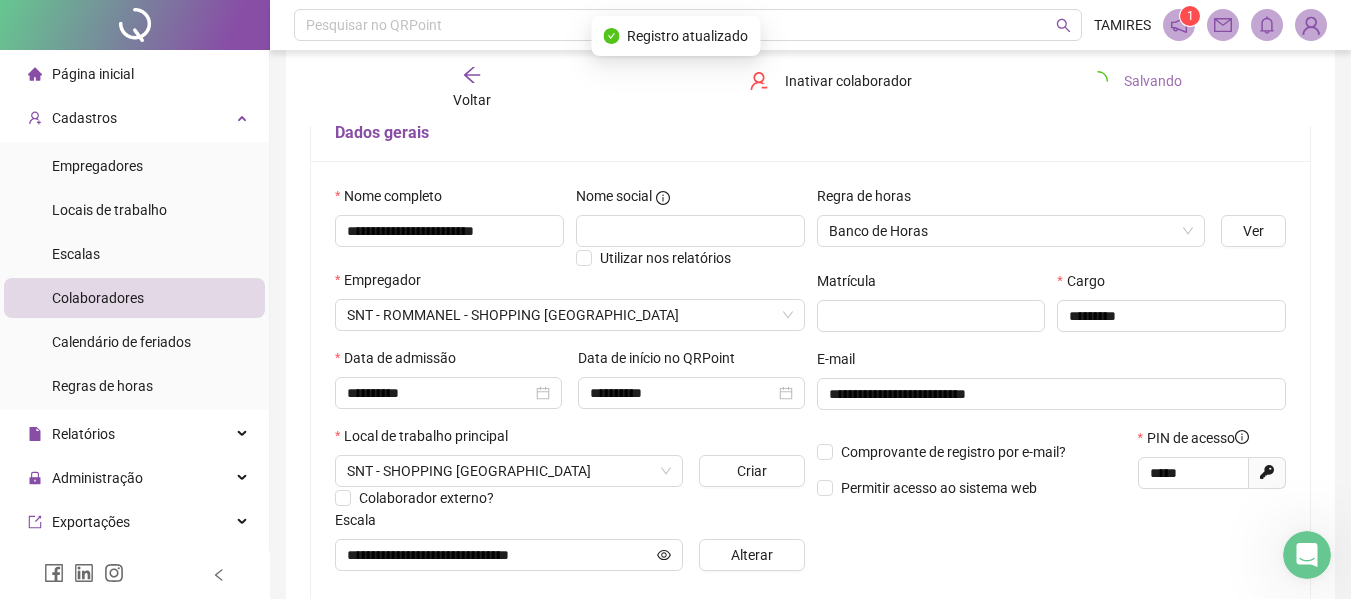 click on "Salvando" at bounding box center [1153, 81] 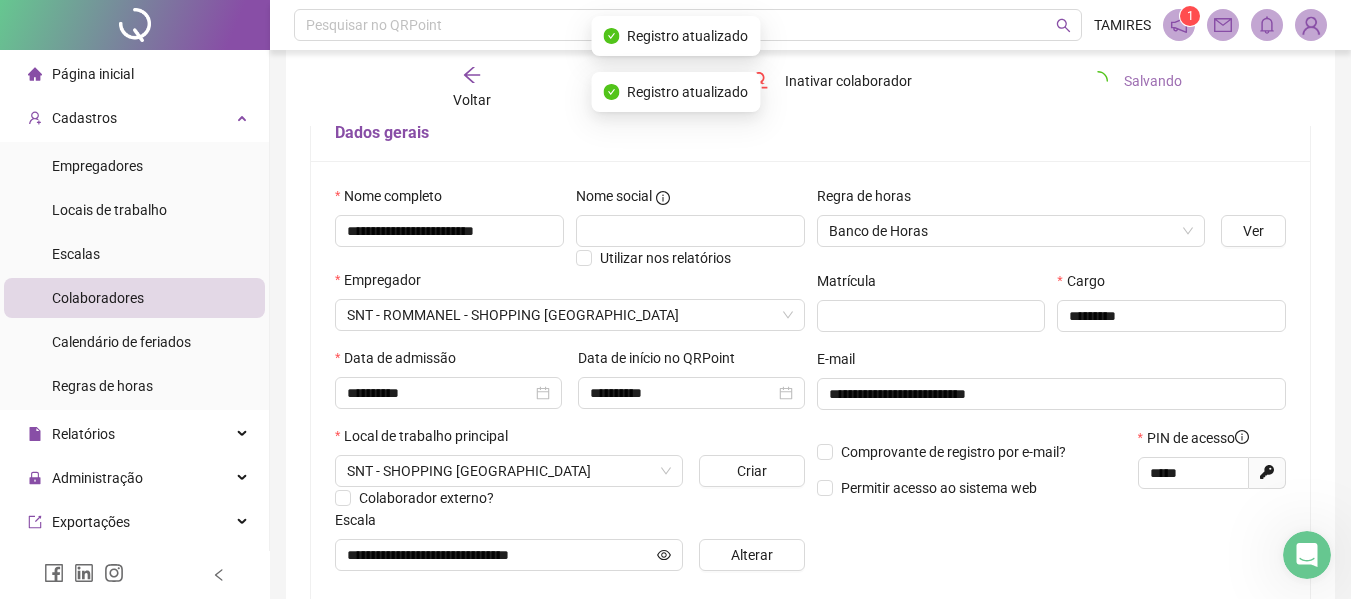 click on "Salvando" at bounding box center [1153, 81] 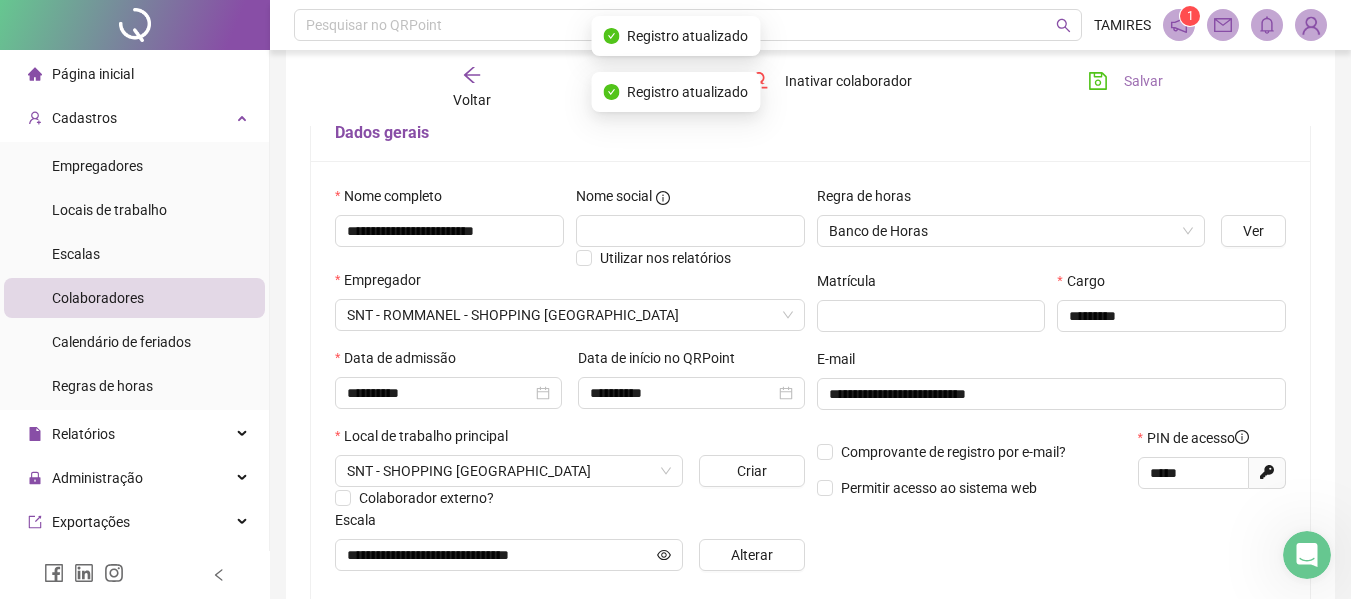 click on "Salvar" at bounding box center [1143, 81] 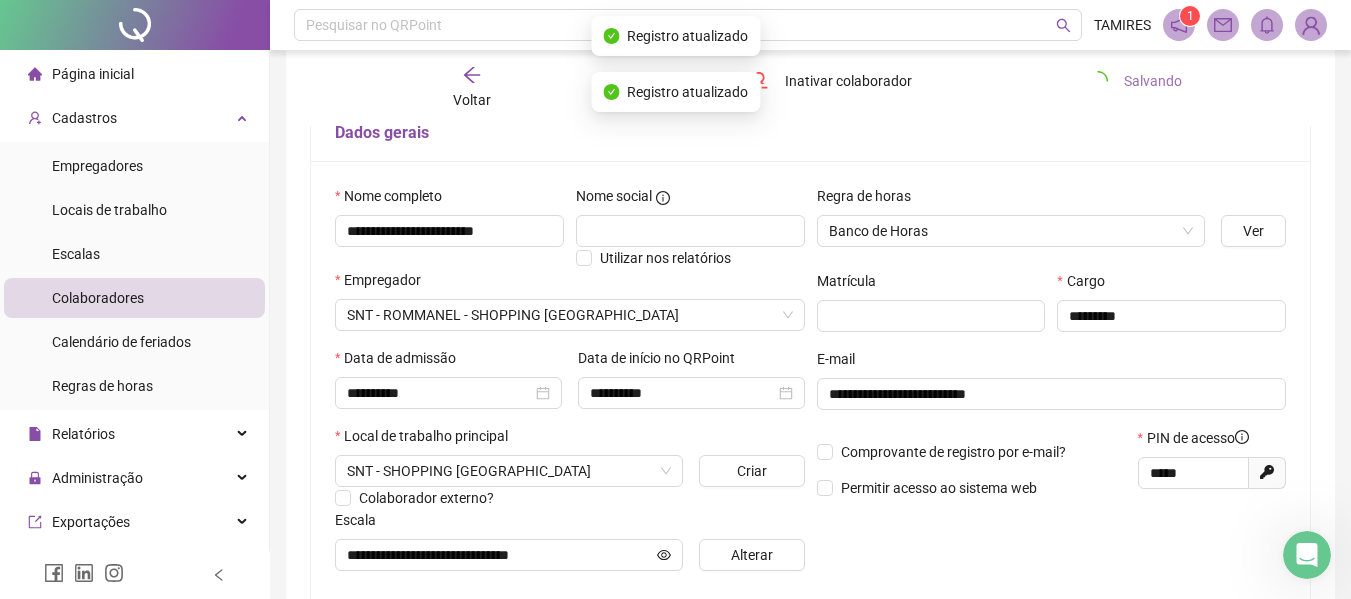 click on "Salvando" at bounding box center [1153, 81] 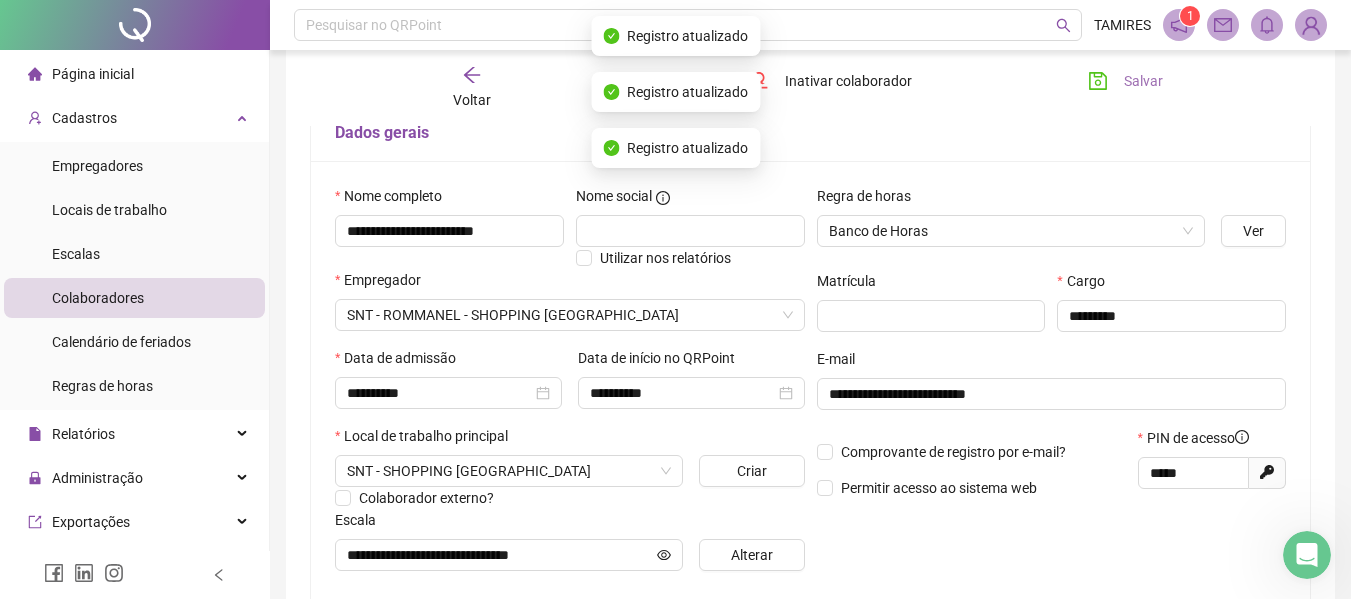 click on "Salvar" at bounding box center (1143, 81) 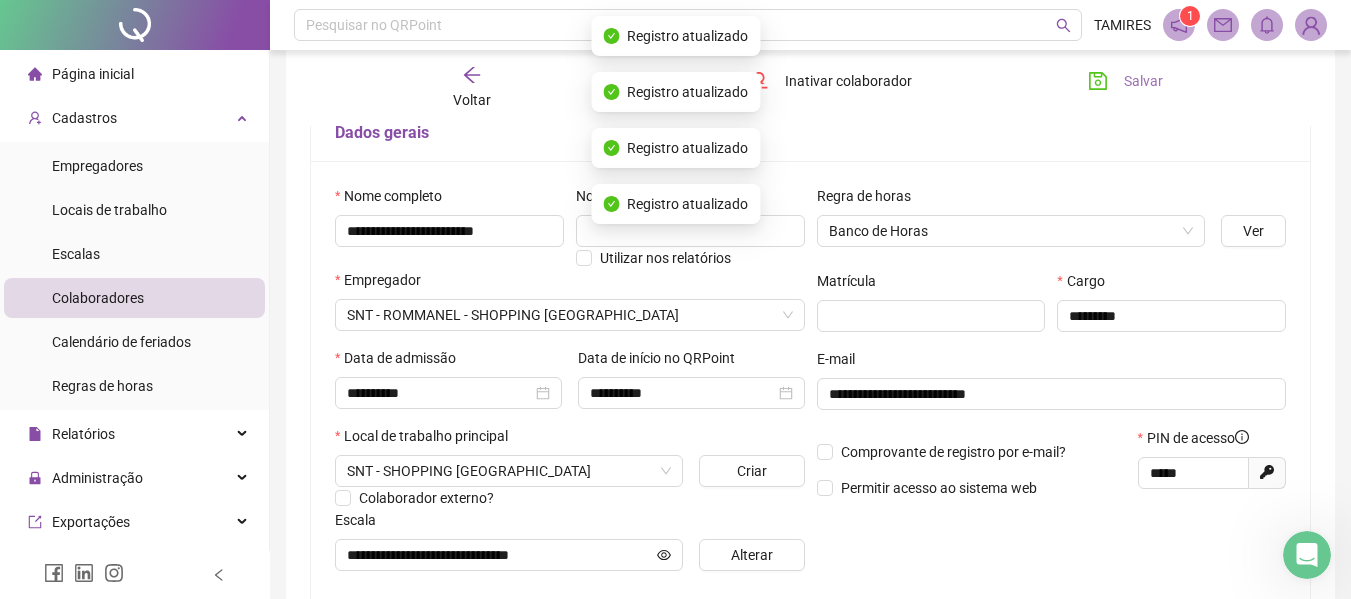 click on "Salvar" at bounding box center (1143, 81) 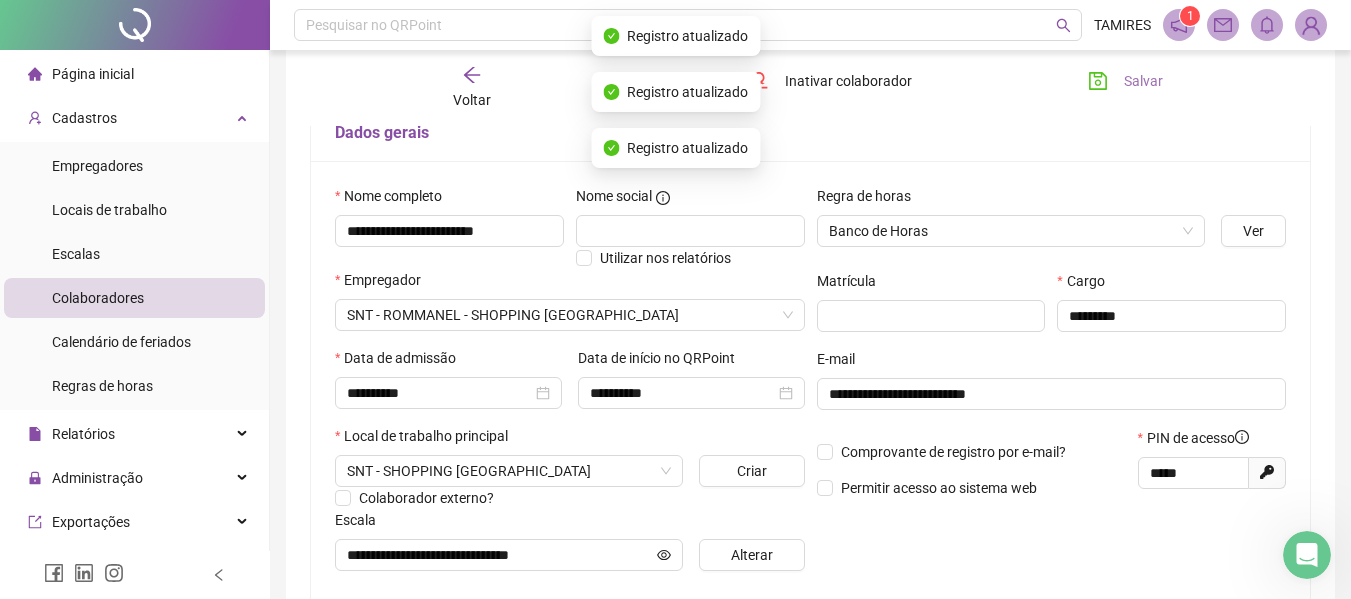 click on "Salvar" at bounding box center [1143, 81] 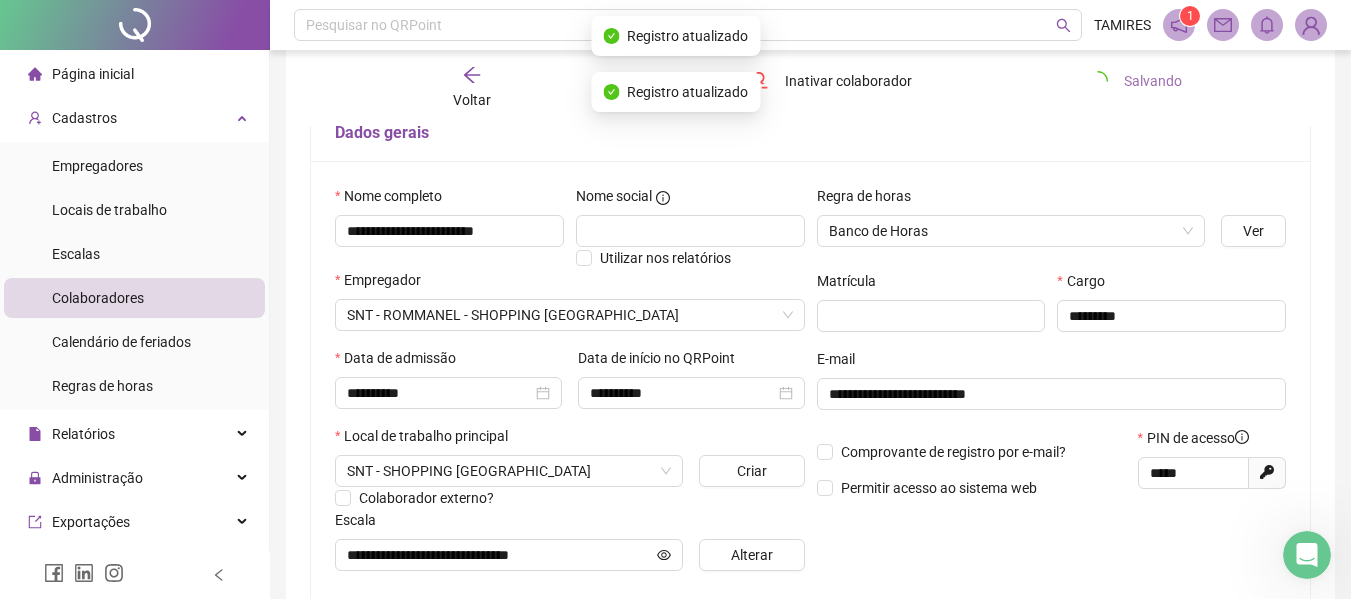 click on "Salvando" at bounding box center (1153, 81) 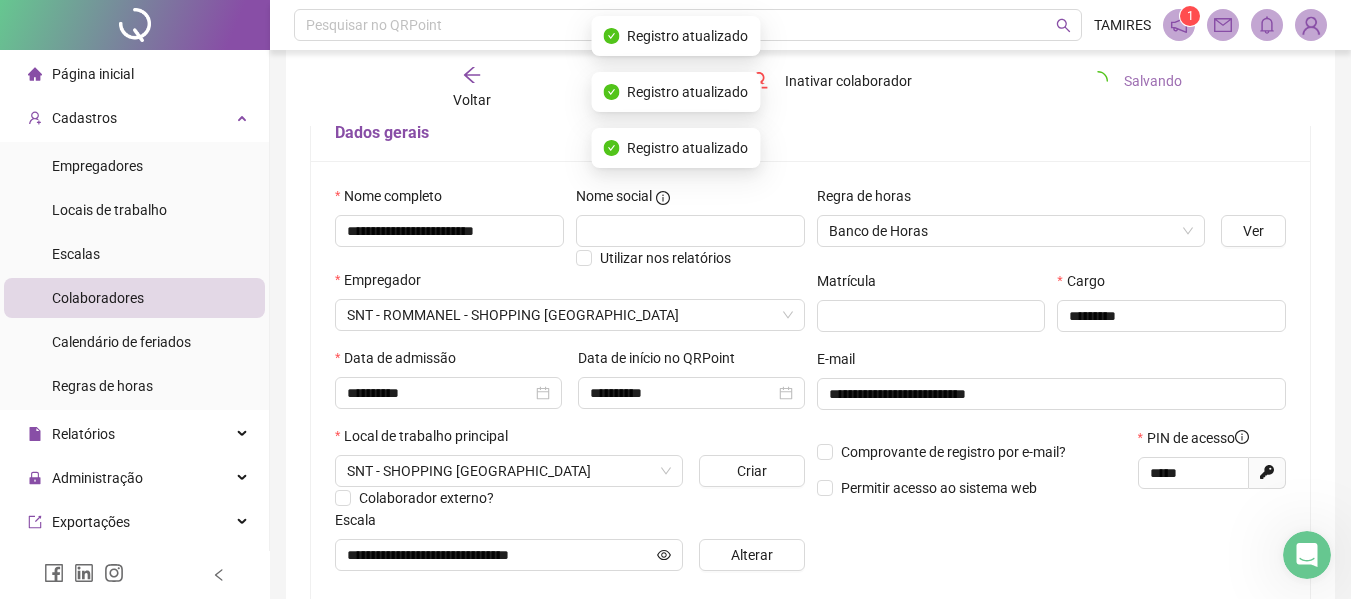 click on "Salvando" at bounding box center (1153, 81) 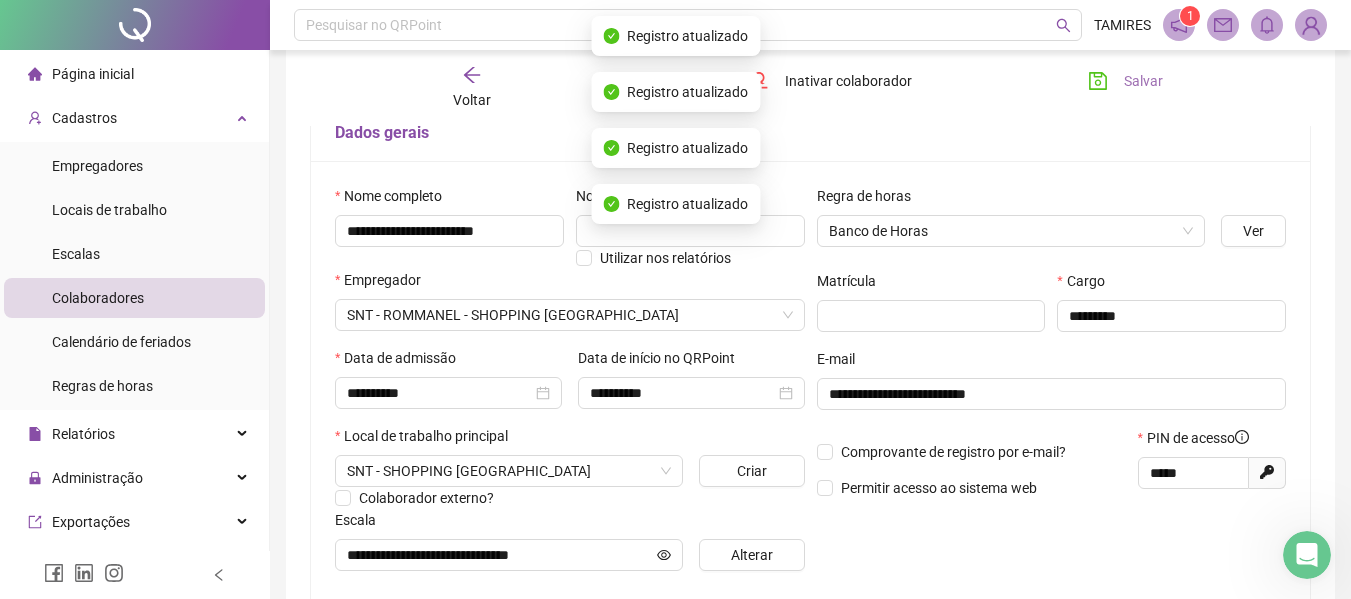 click on "Salvar" at bounding box center (1143, 81) 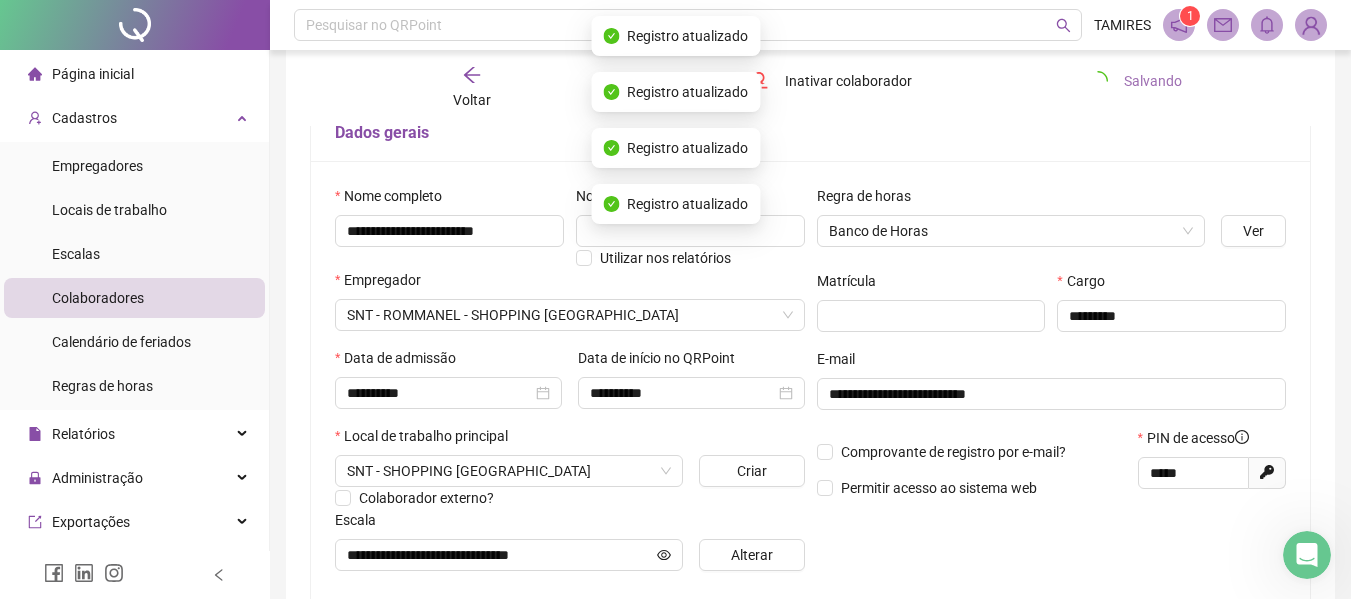 click on "Salvando" at bounding box center (1153, 81) 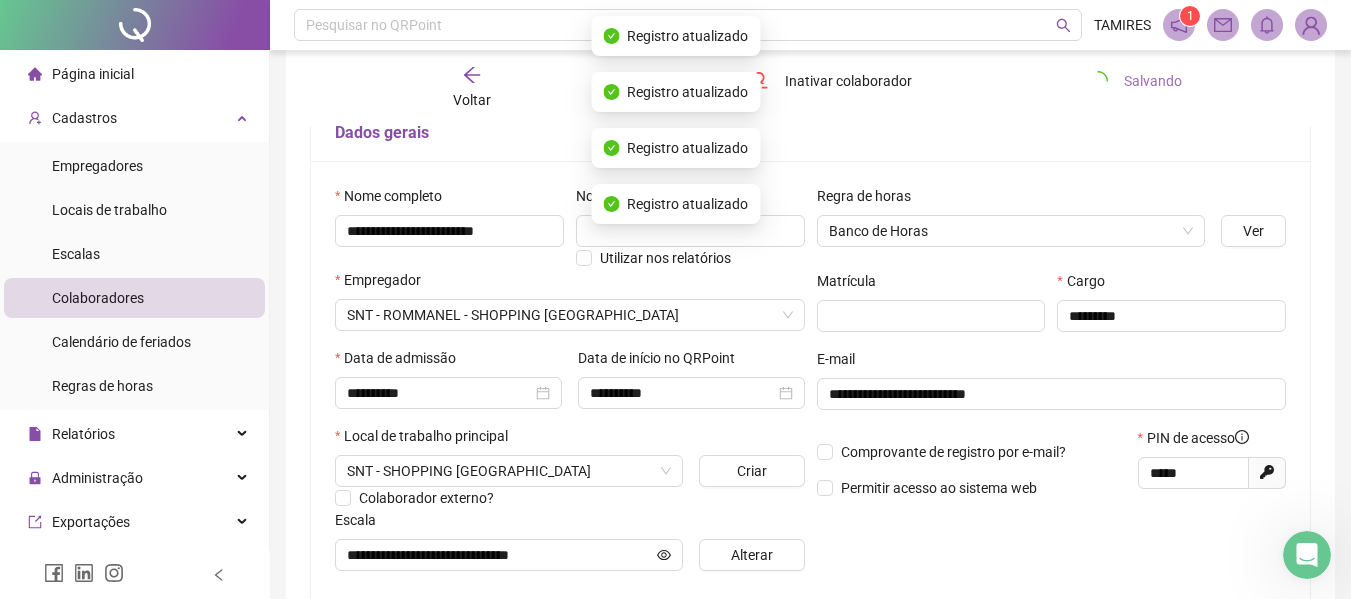 click on "Salvando" at bounding box center (1153, 81) 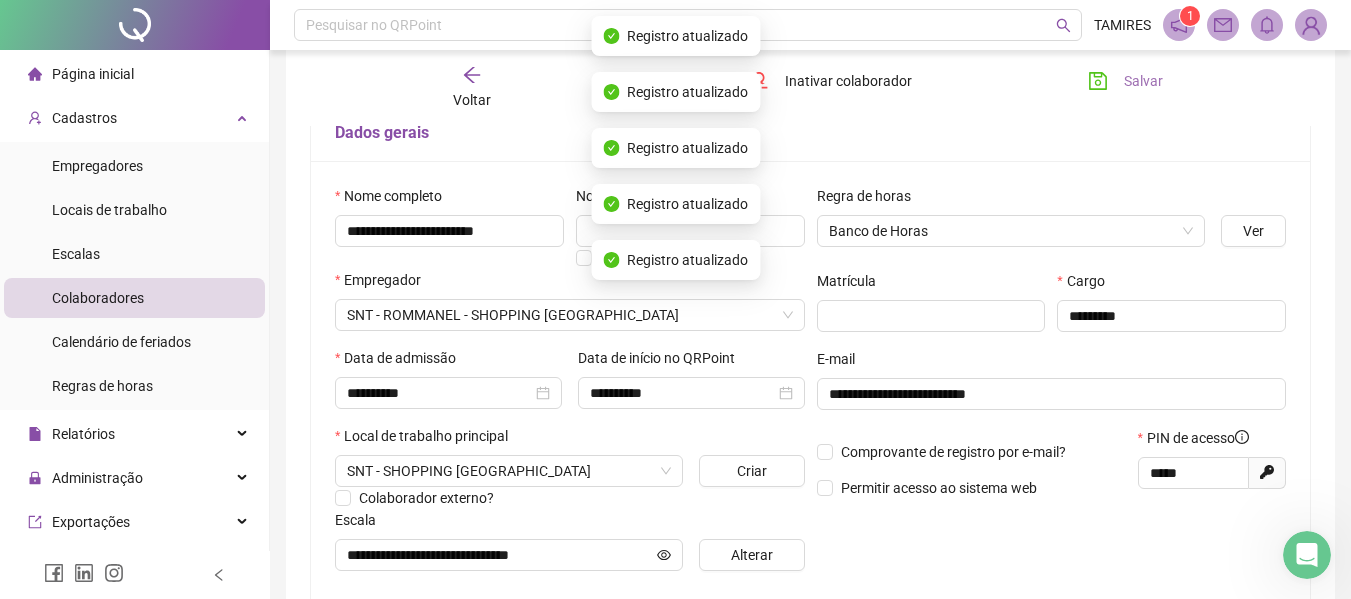 click on "Salvar" at bounding box center (1143, 81) 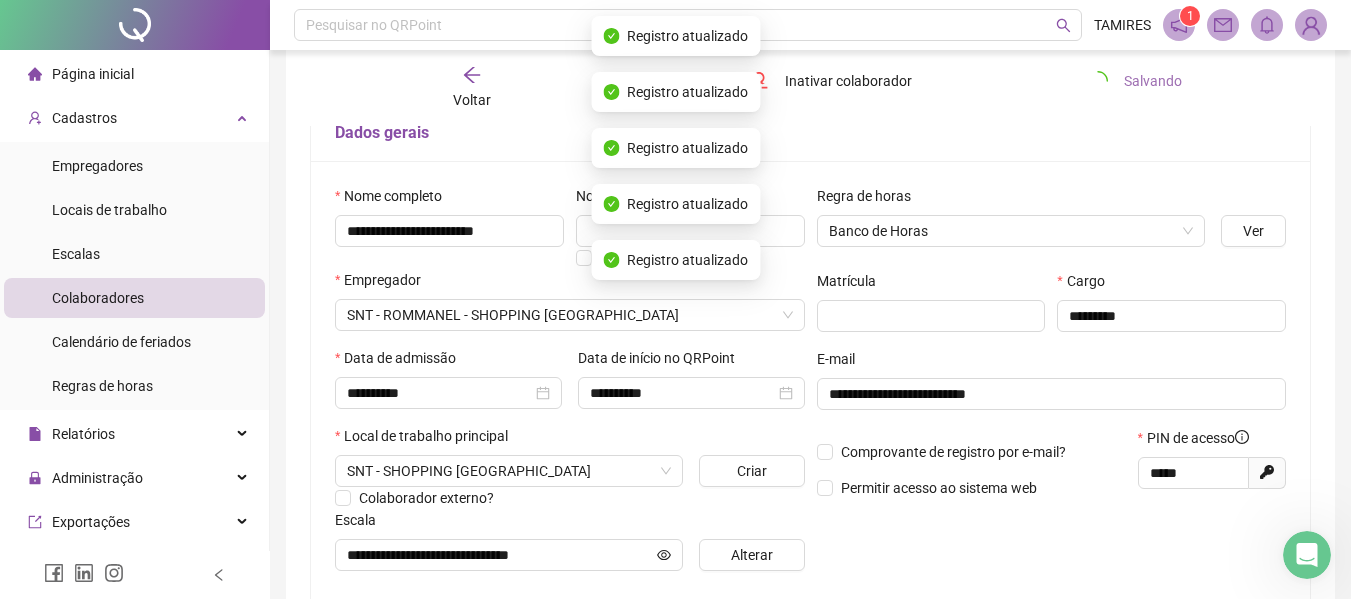 click on "Salvando" at bounding box center [1153, 81] 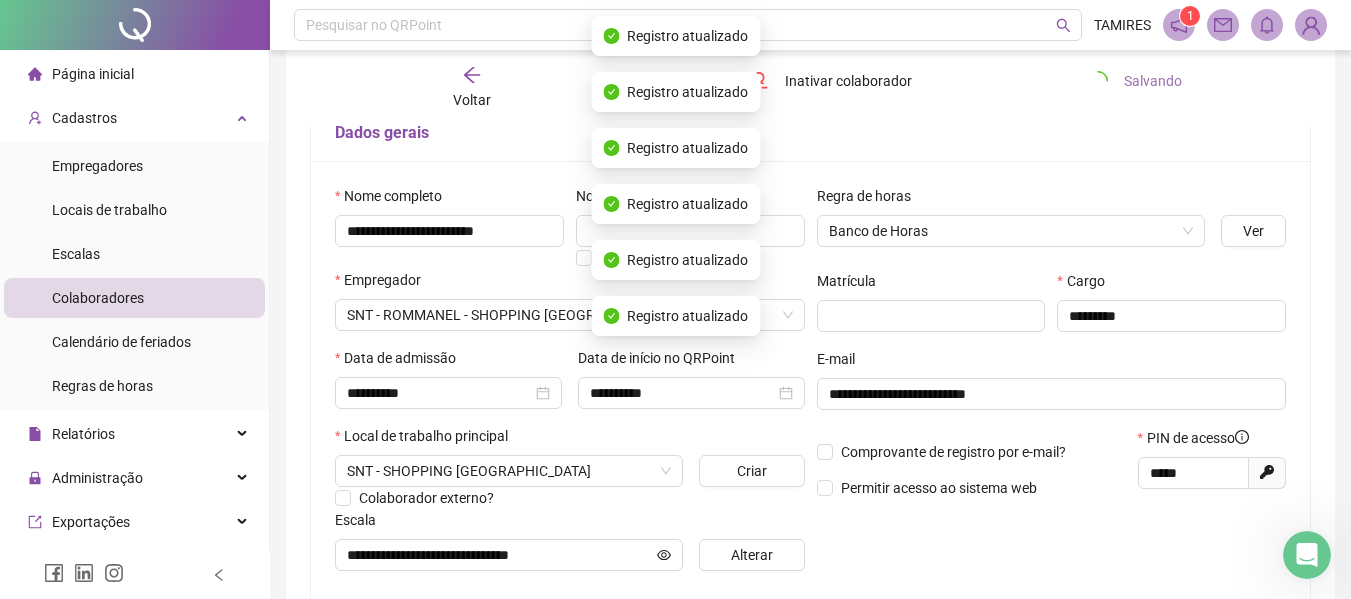 click on "Salvando" at bounding box center (1153, 81) 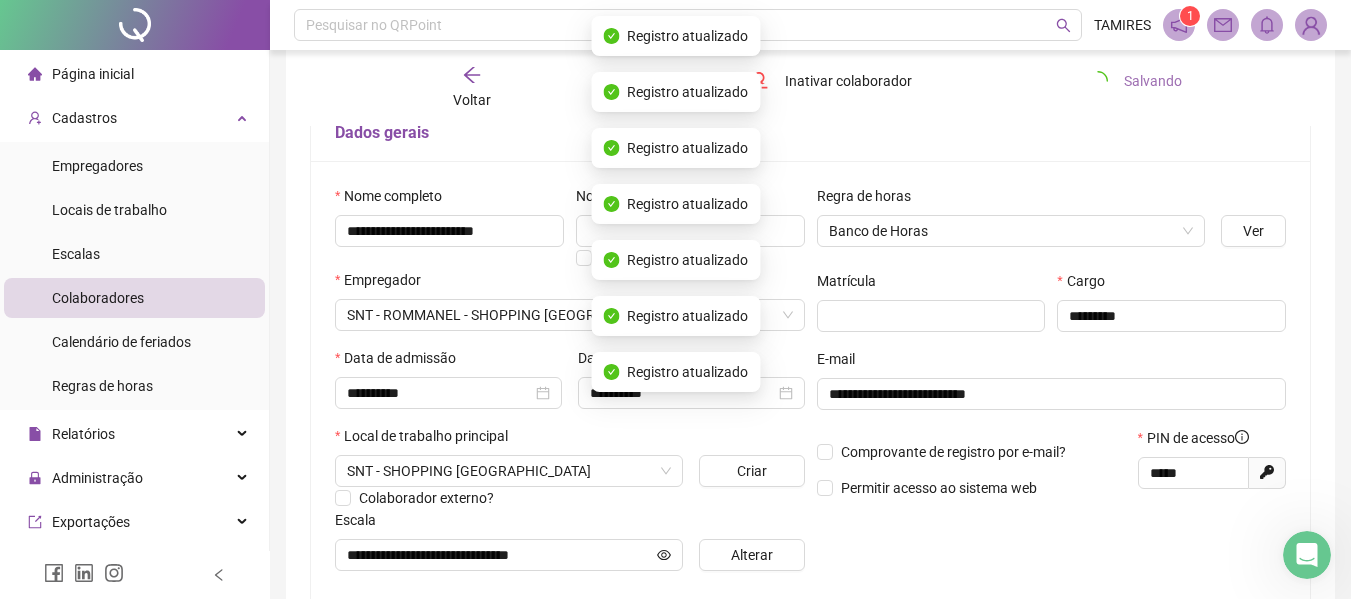 click on "Salvando" at bounding box center [1153, 81] 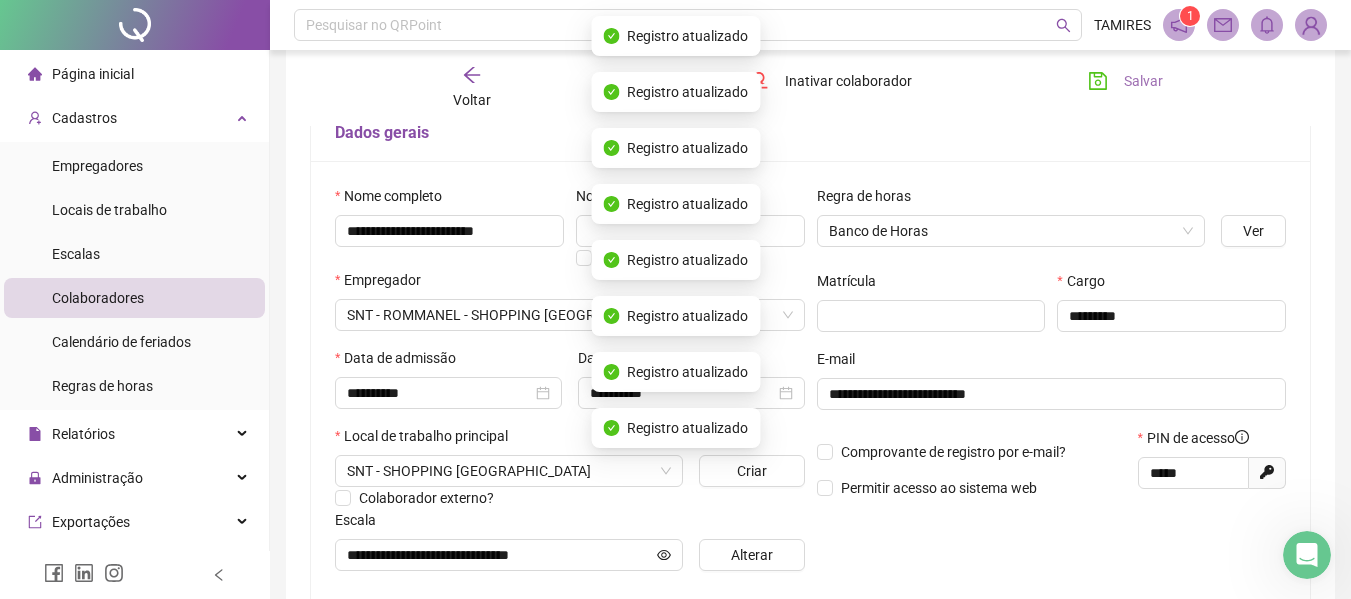 click on "Salvar" at bounding box center [1143, 81] 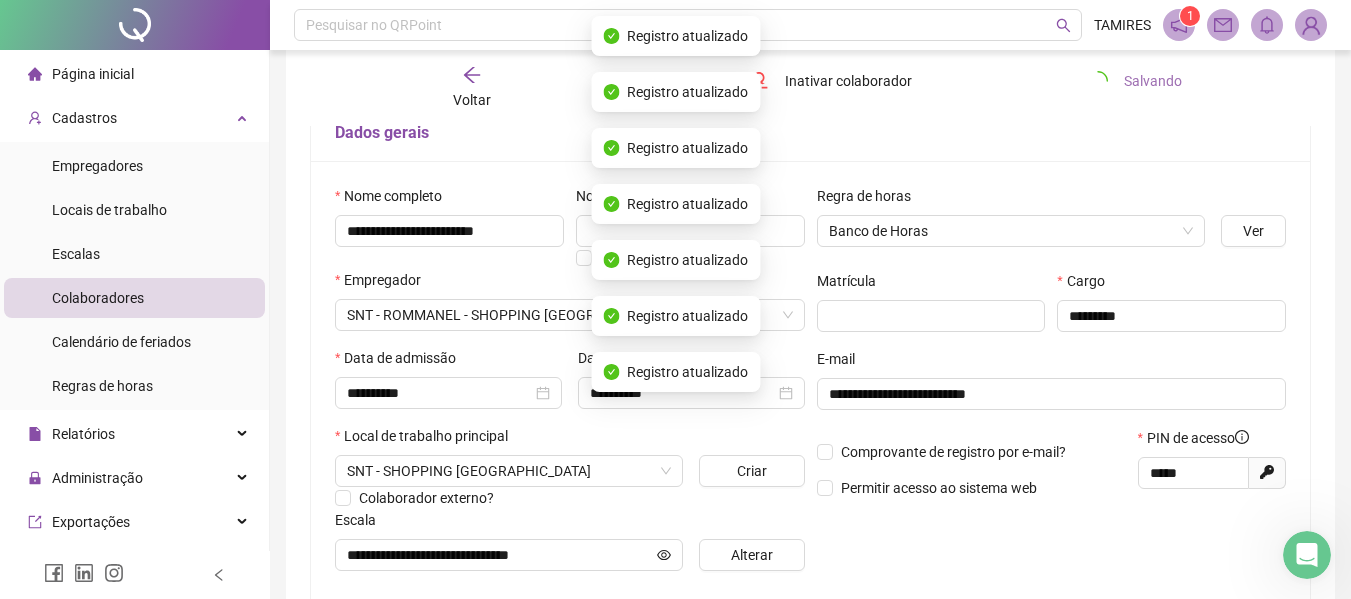 click on "Salvando" at bounding box center (1153, 81) 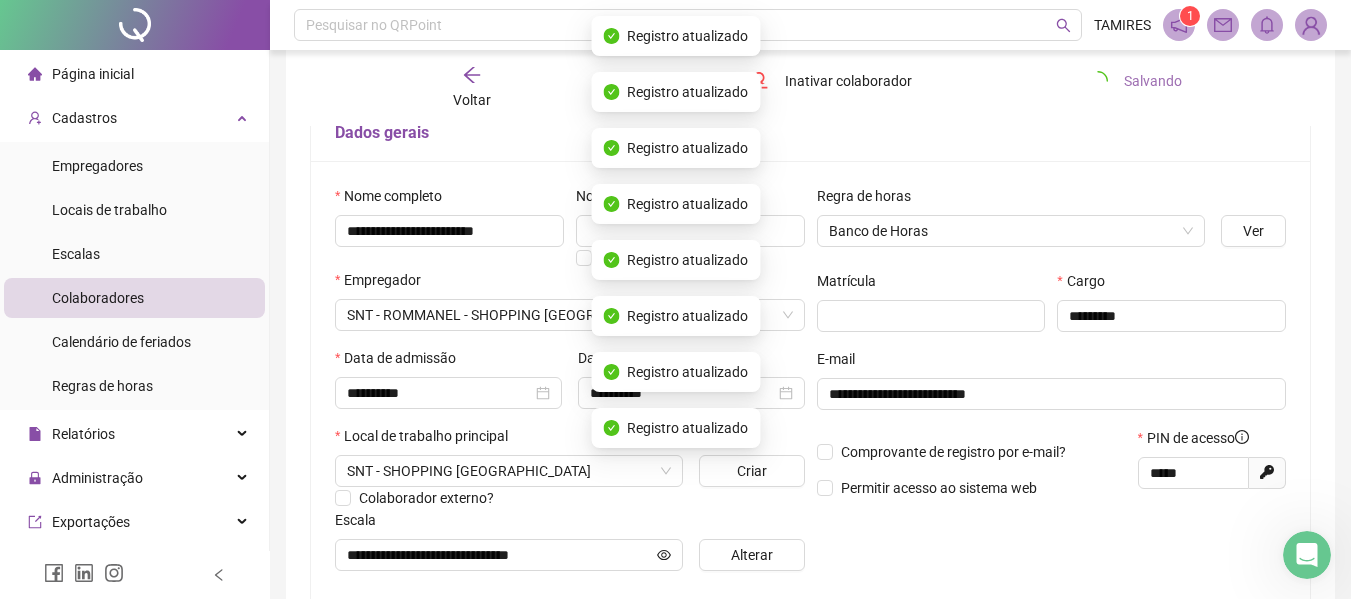 click on "Salvando" at bounding box center (1153, 81) 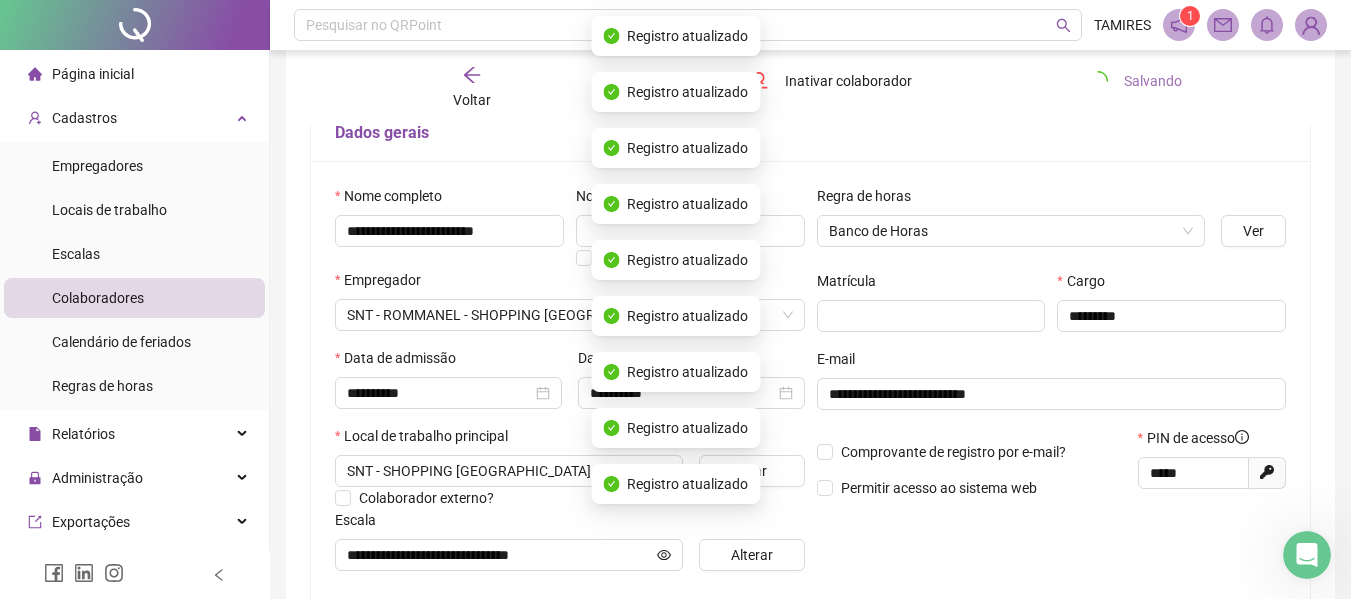 click on "Salvando" at bounding box center (1153, 81) 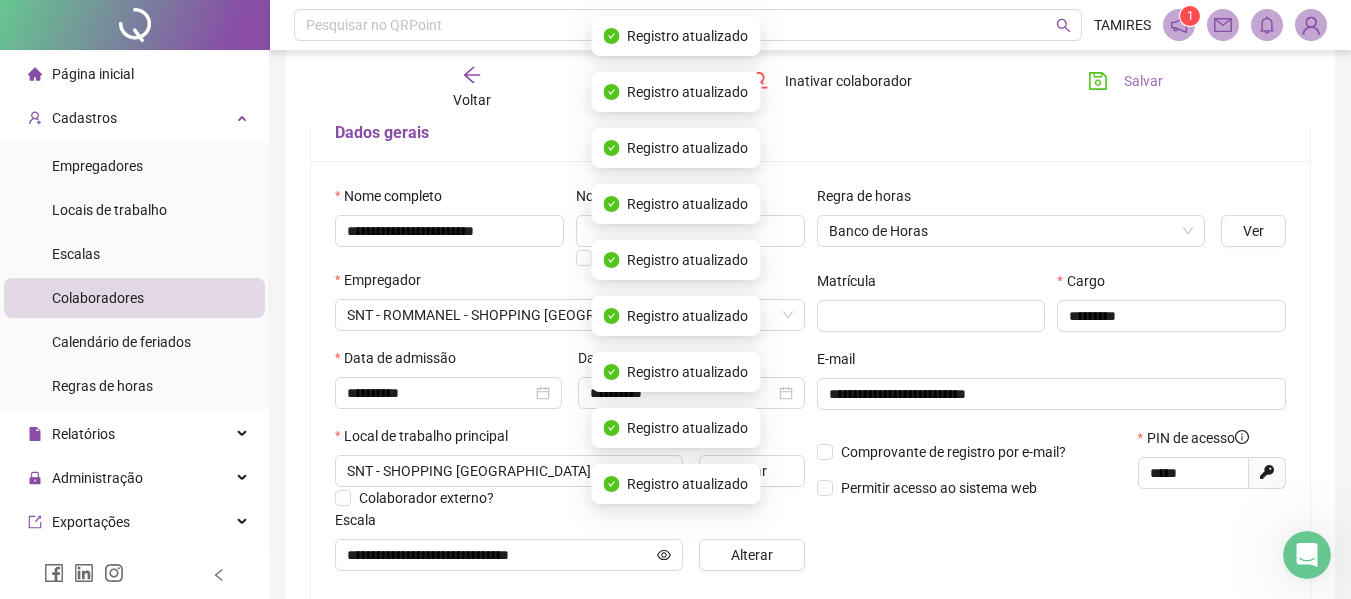 click on "Salvar" at bounding box center [1143, 81] 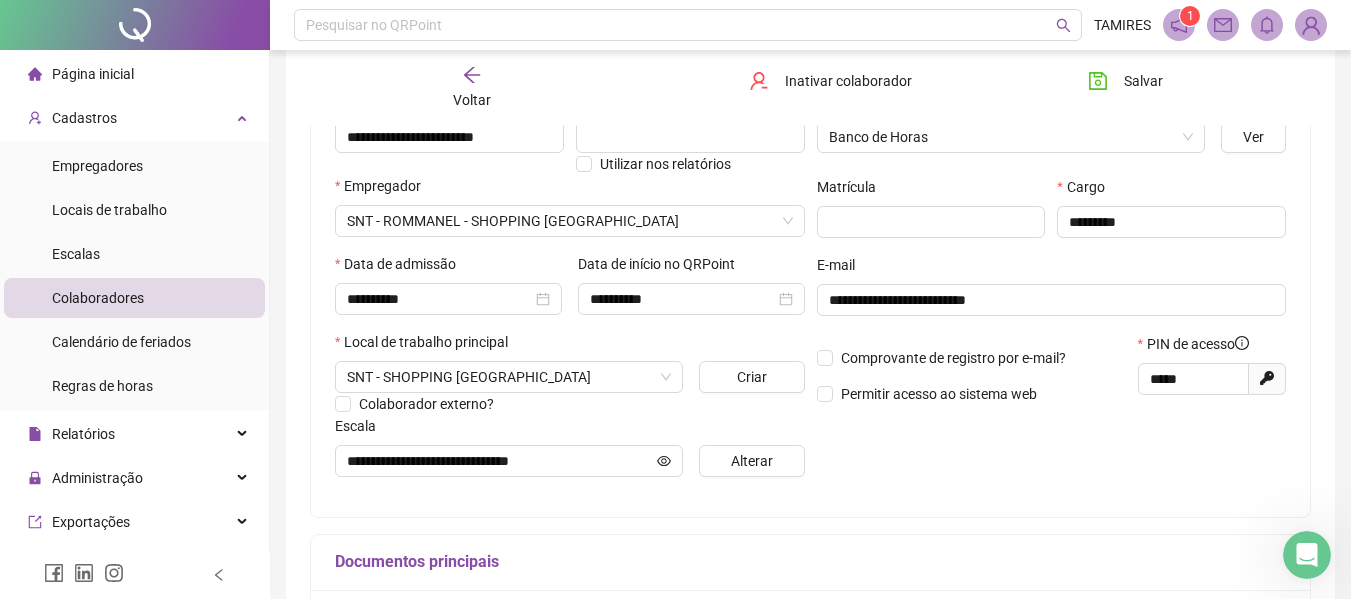 scroll, scrollTop: 0, scrollLeft: 0, axis: both 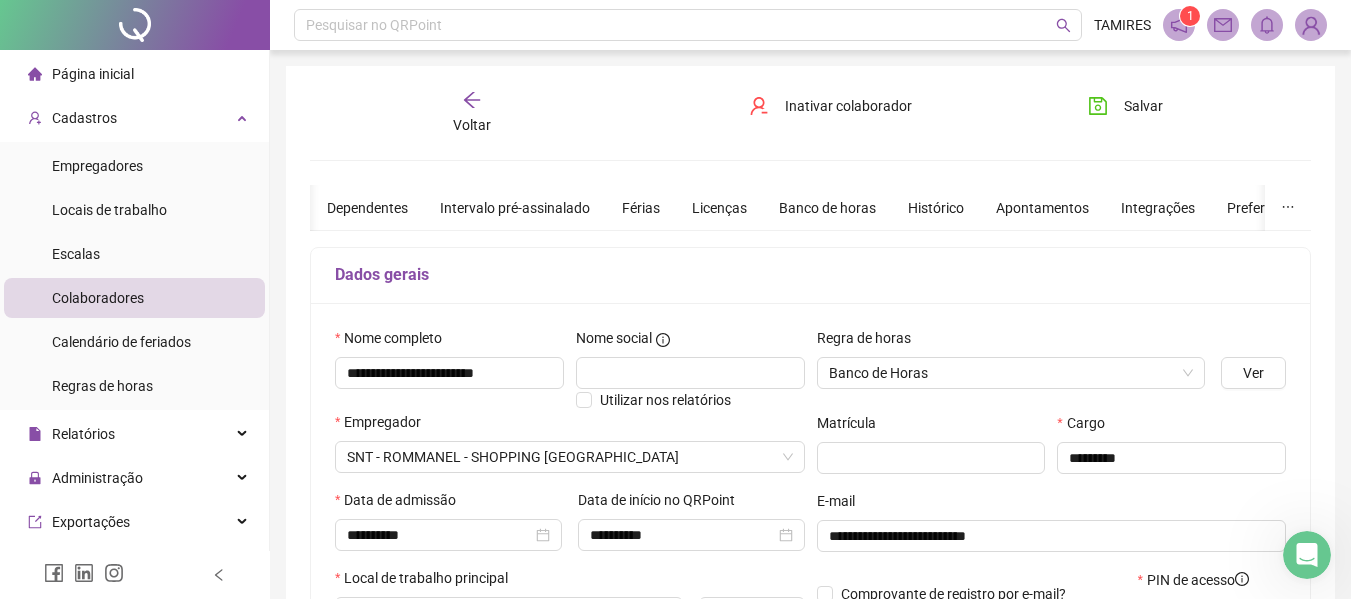 click on "Voltar" at bounding box center [472, 113] 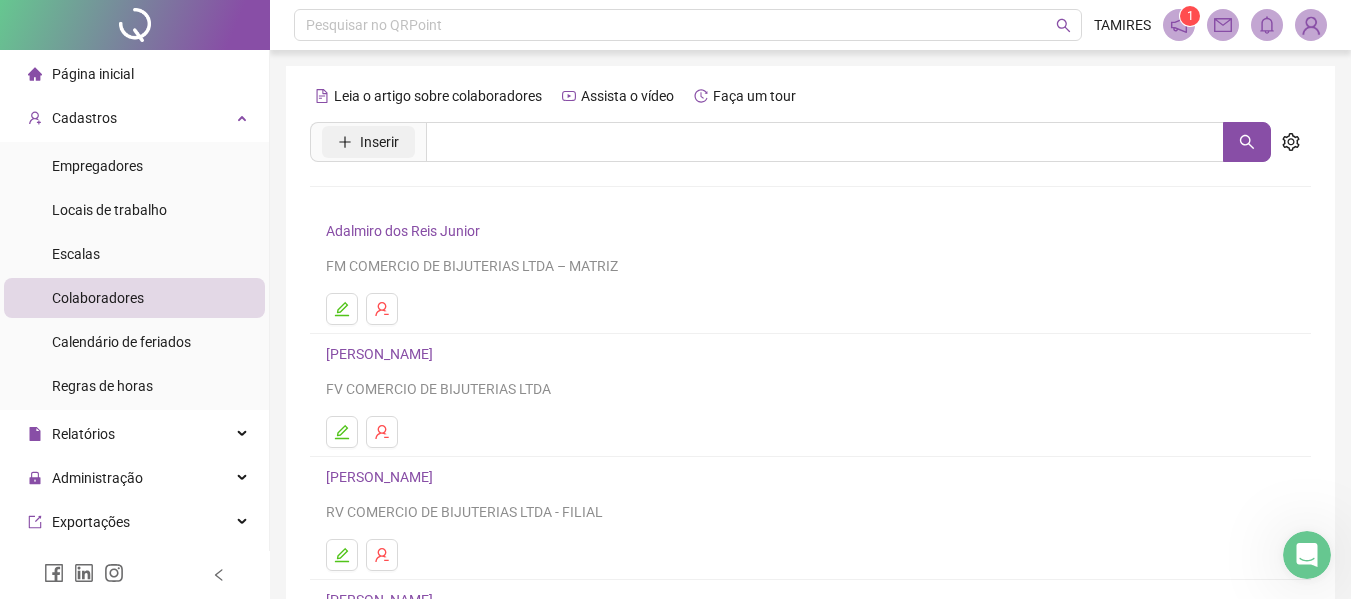 click on "Inserir" at bounding box center (379, 142) 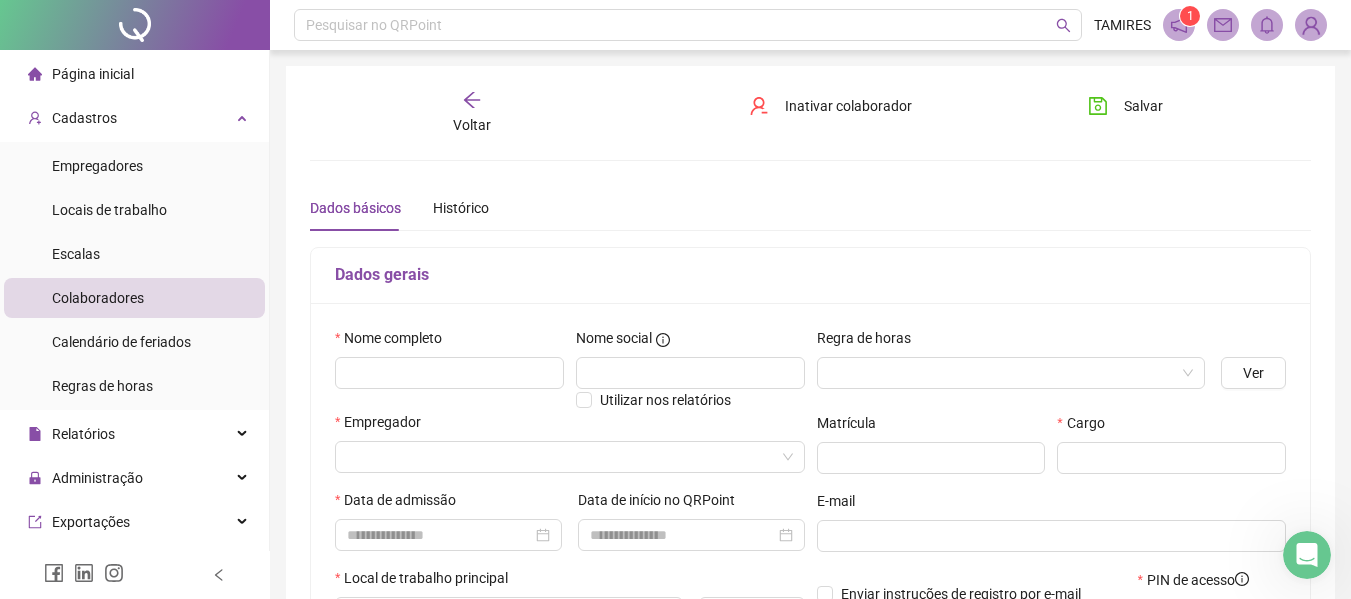 type on "*****" 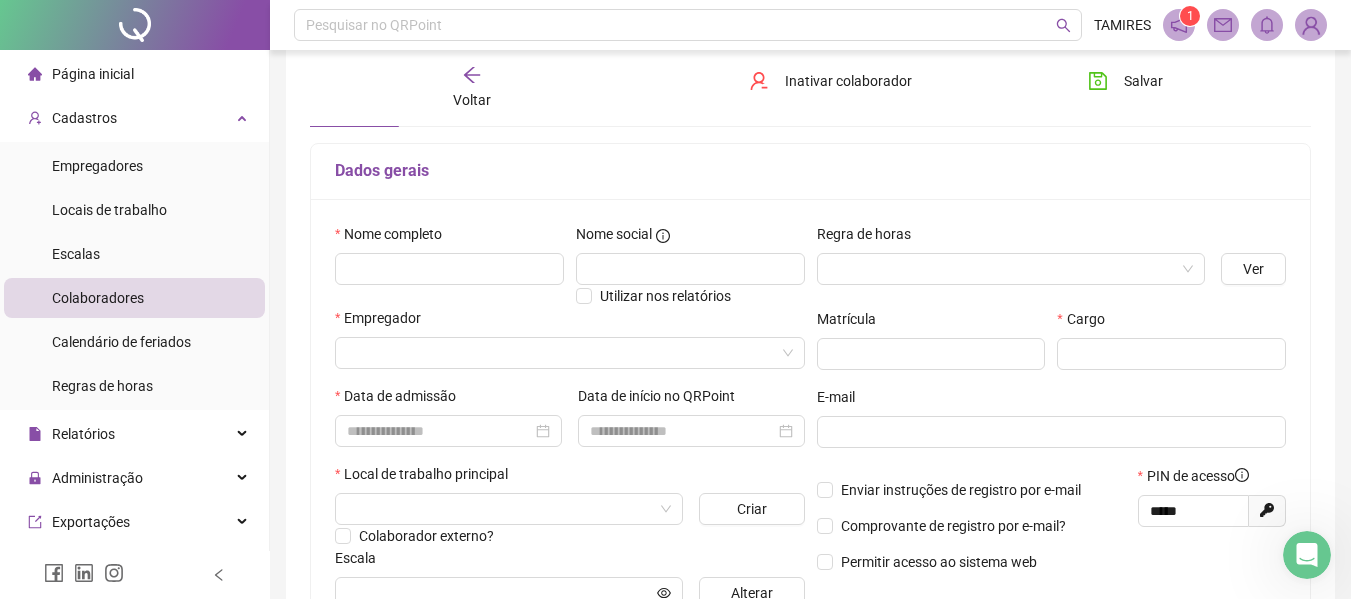scroll, scrollTop: 200, scrollLeft: 0, axis: vertical 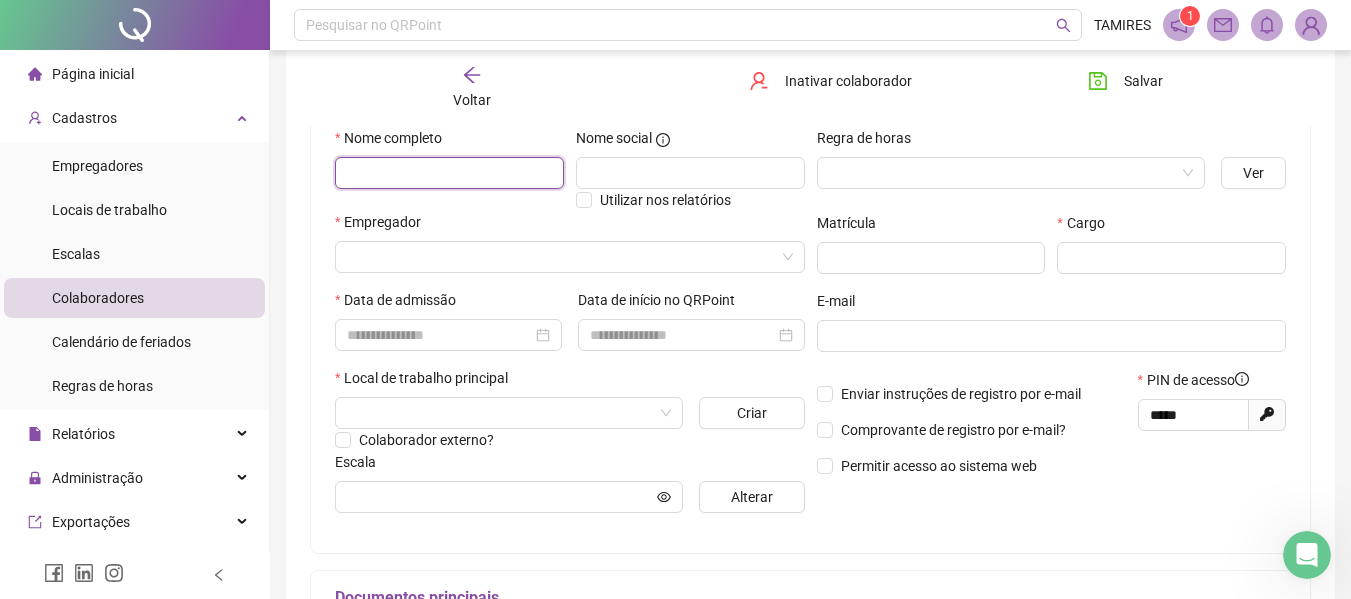 click at bounding box center [449, 173] 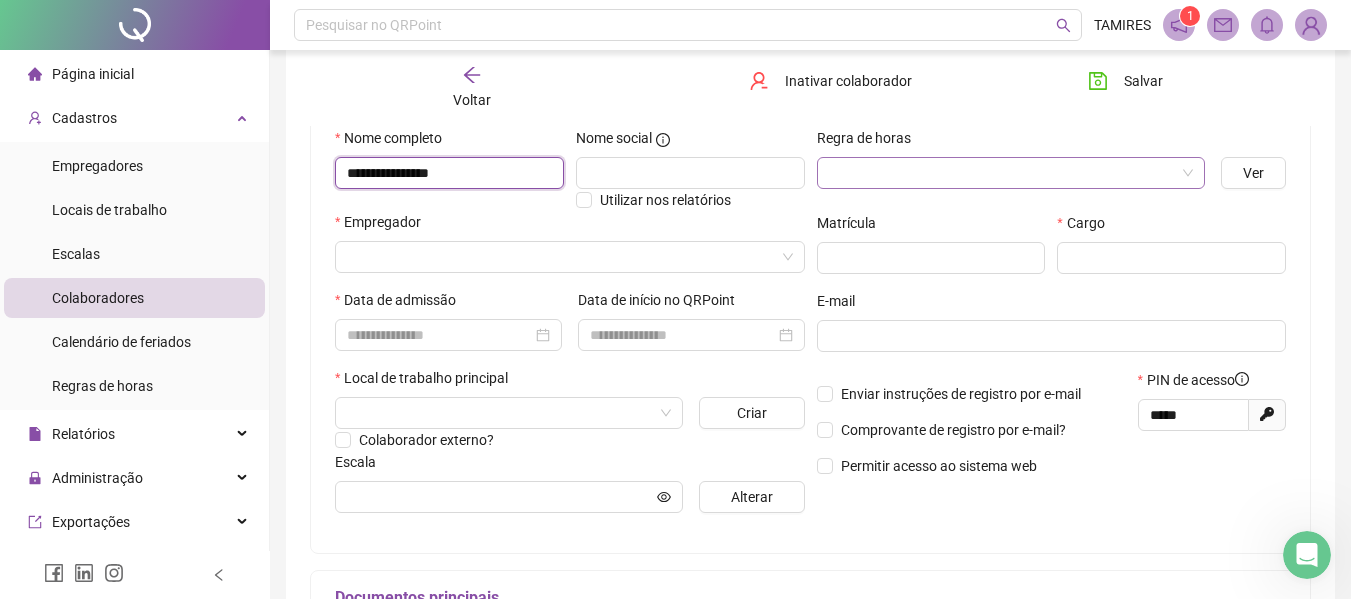 type on "**********" 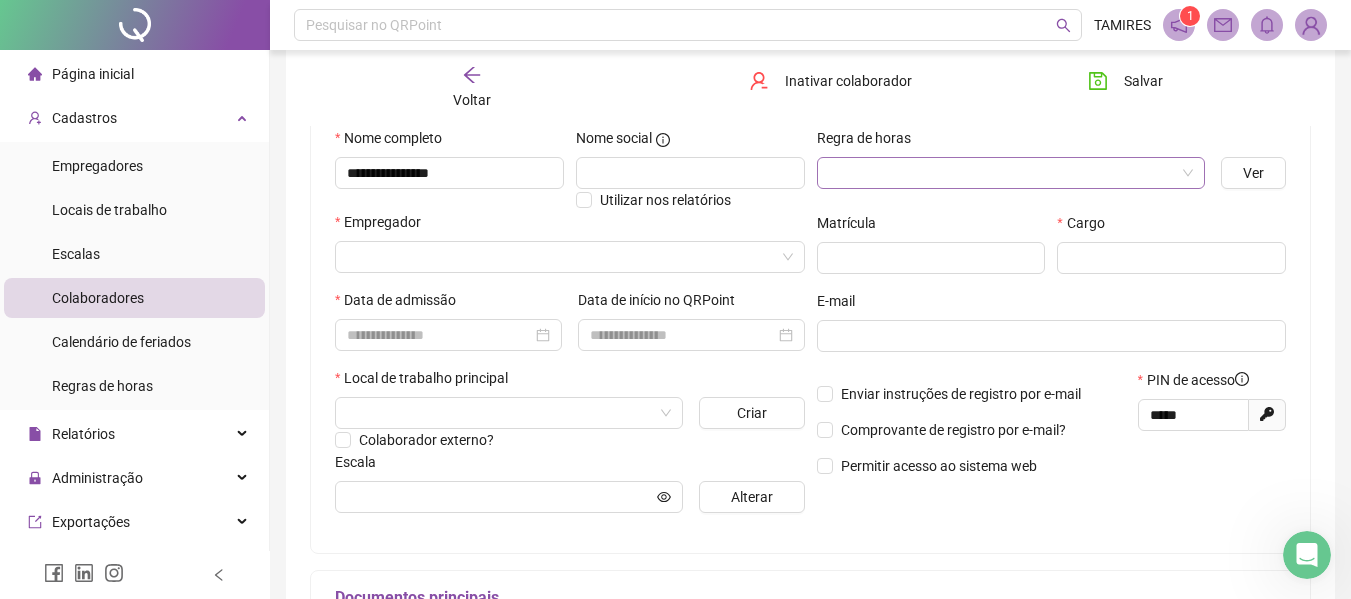 click at bounding box center [1005, 173] 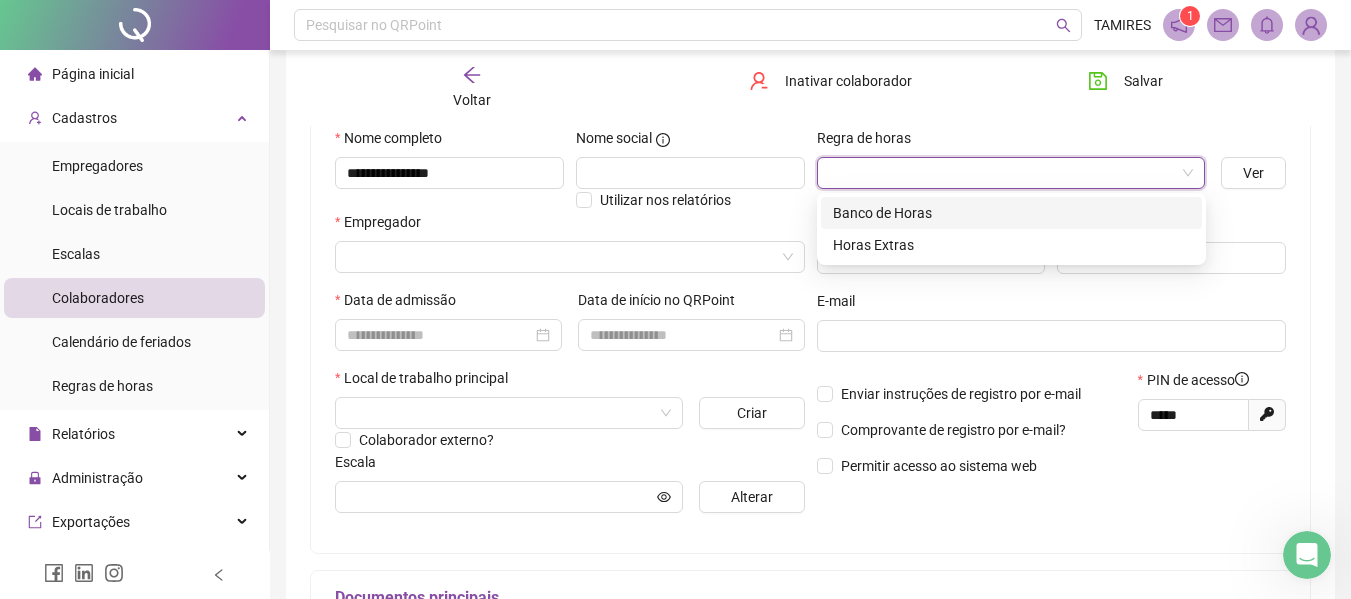 click on "Banco de Horas" at bounding box center (1011, 213) 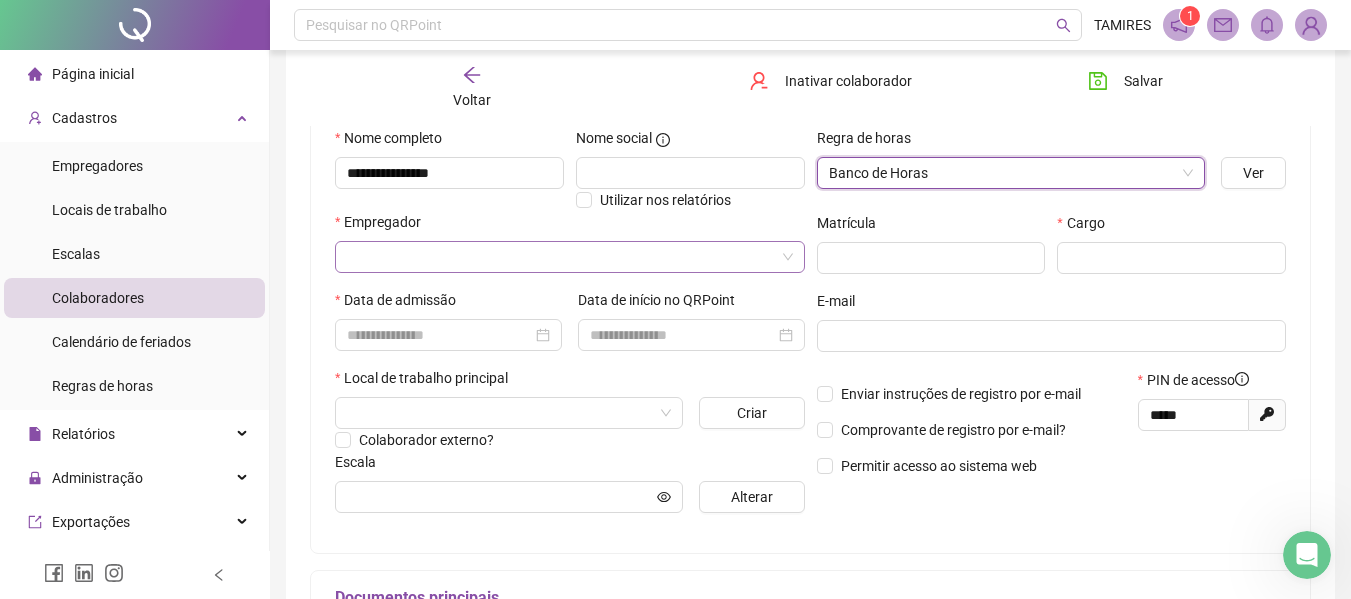 click at bounding box center (564, 257) 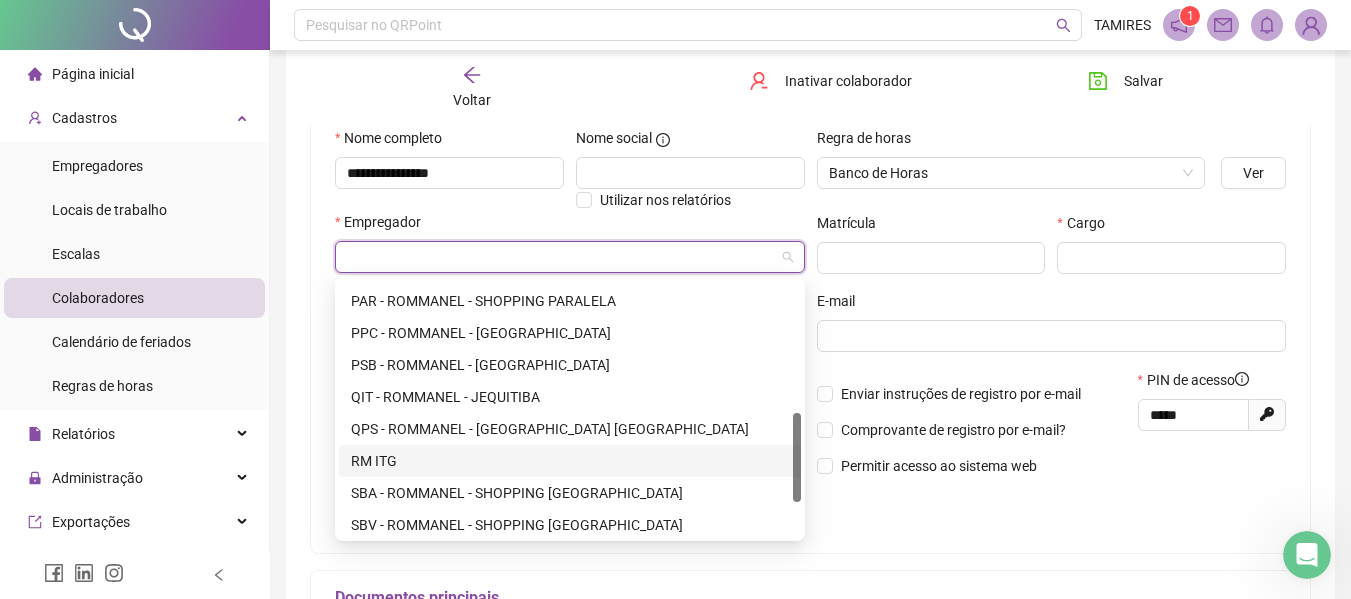 scroll, scrollTop: 280, scrollLeft: 0, axis: vertical 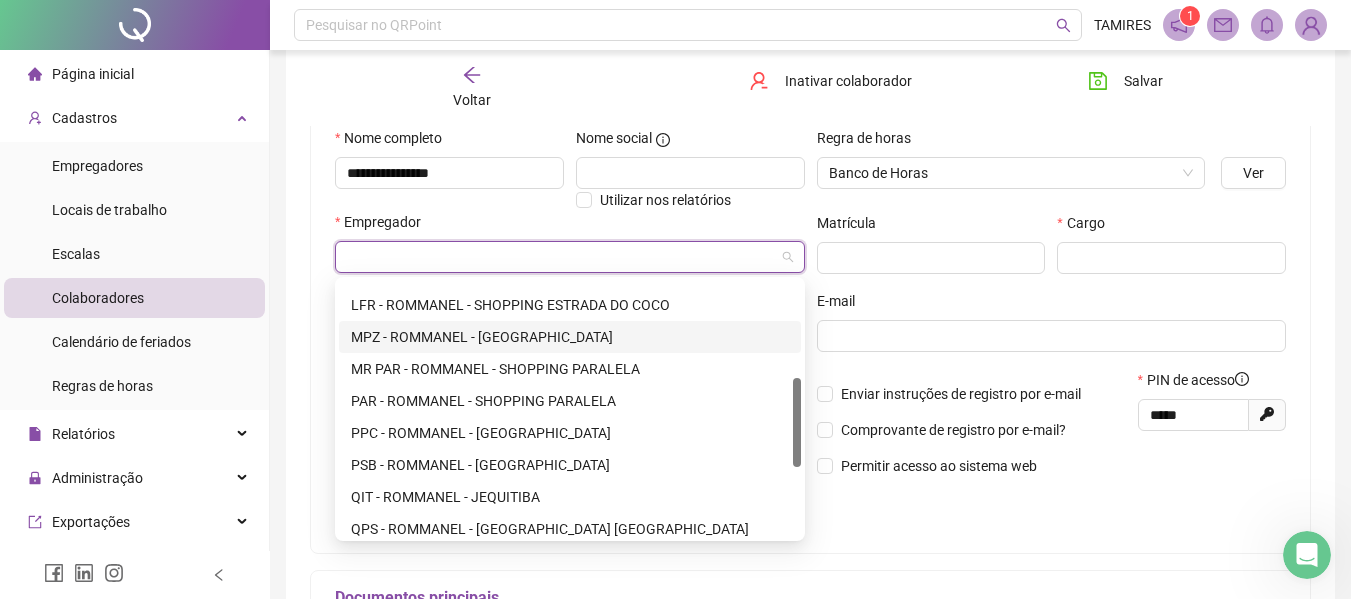 click on "MPZ - ROMMANEL - [GEOGRAPHIC_DATA]" at bounding box center [570, 337] 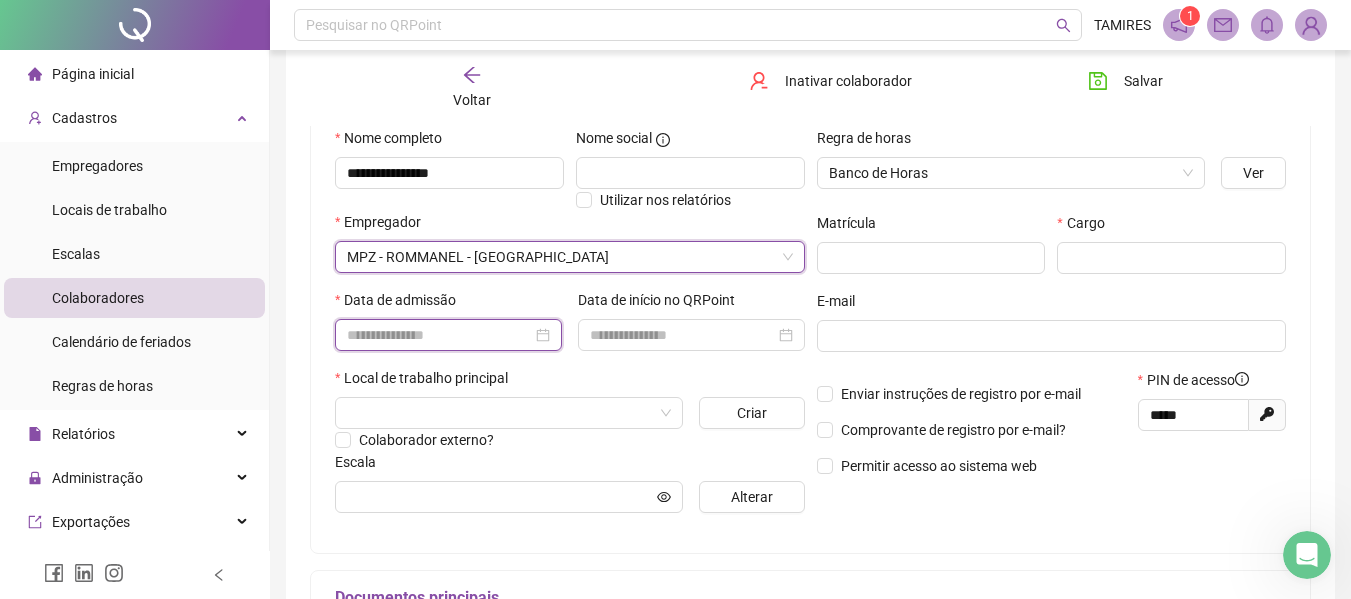 click at bounding box center (439, 335) 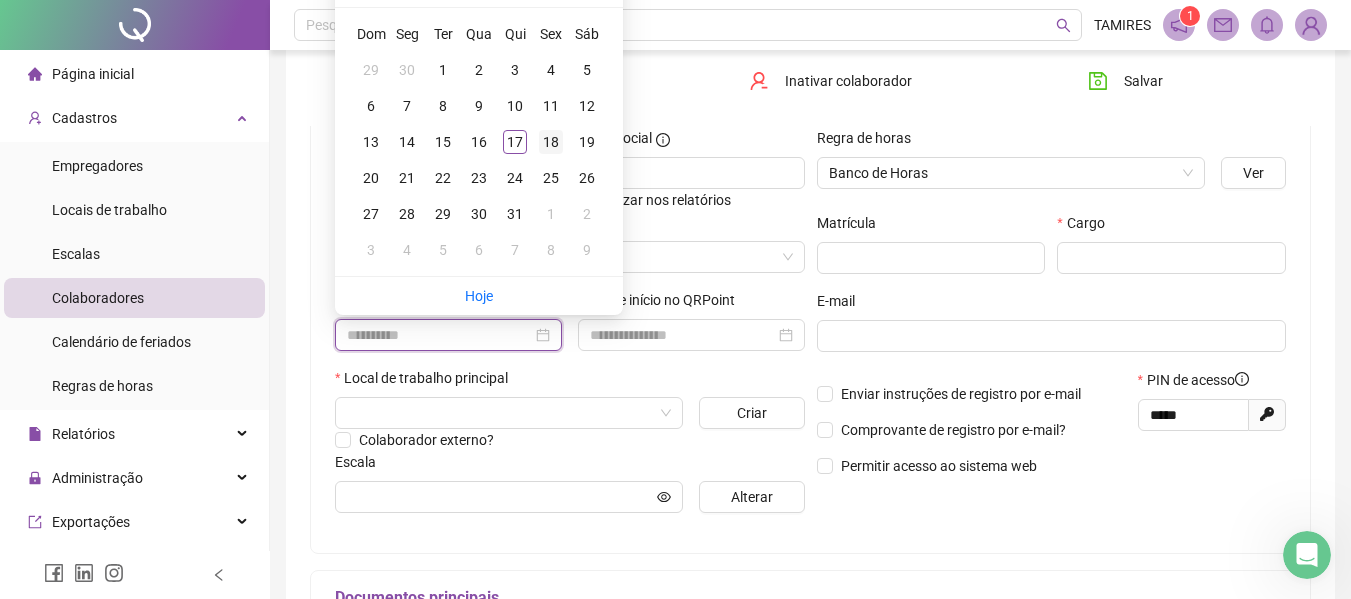 type on "**********" 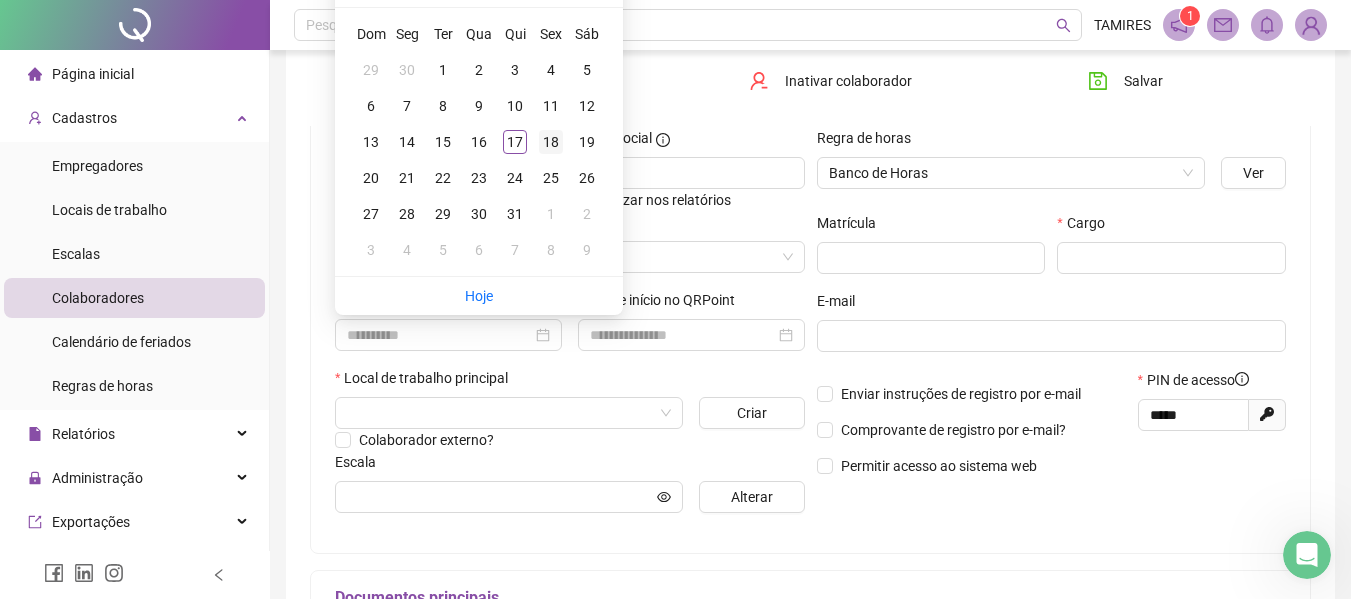 click on "18" at bounding box center (551, 142) 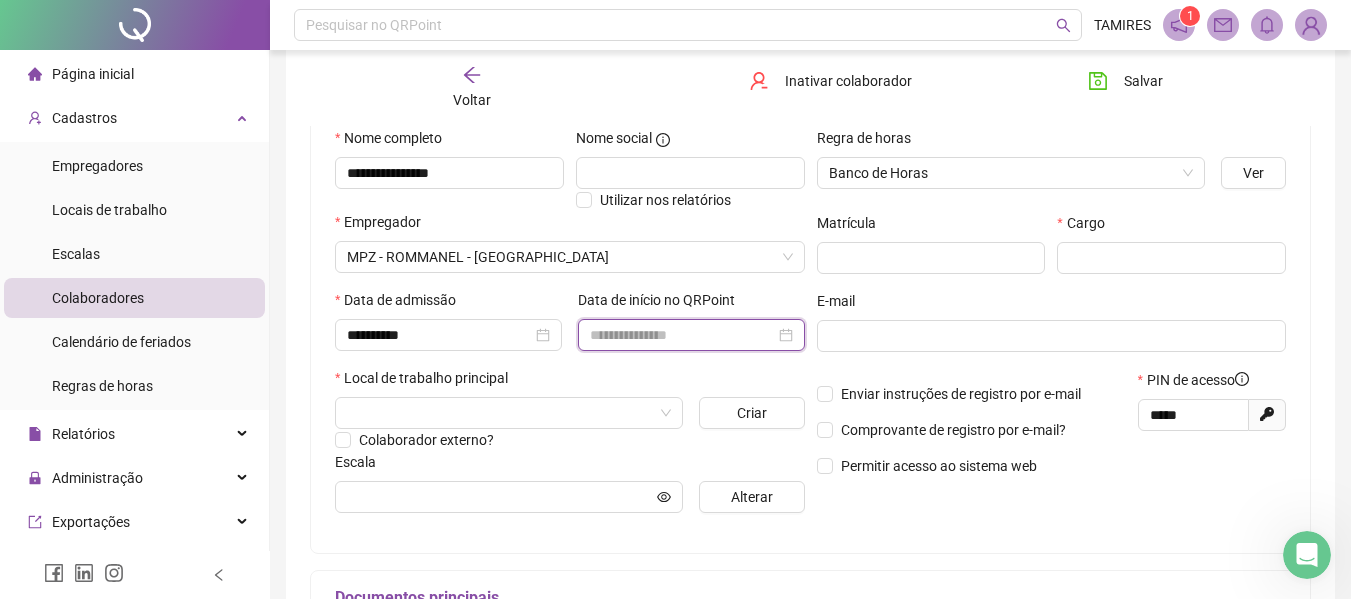 click at bounding box center [682, 335] 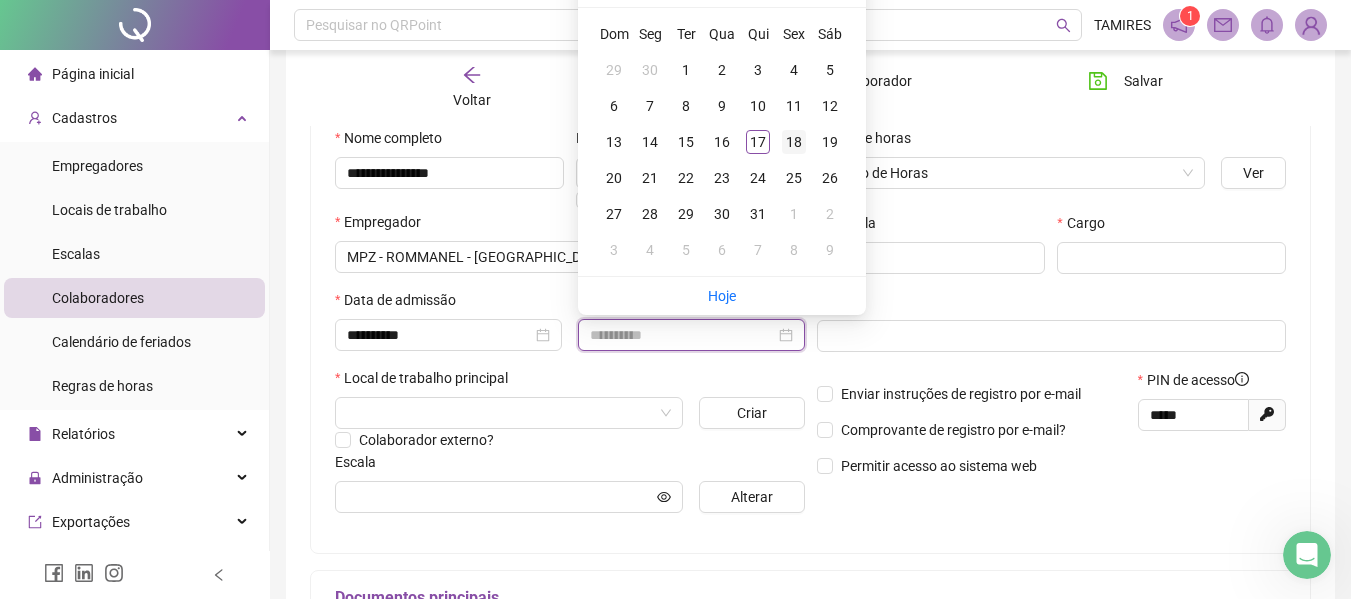 type on "**********" 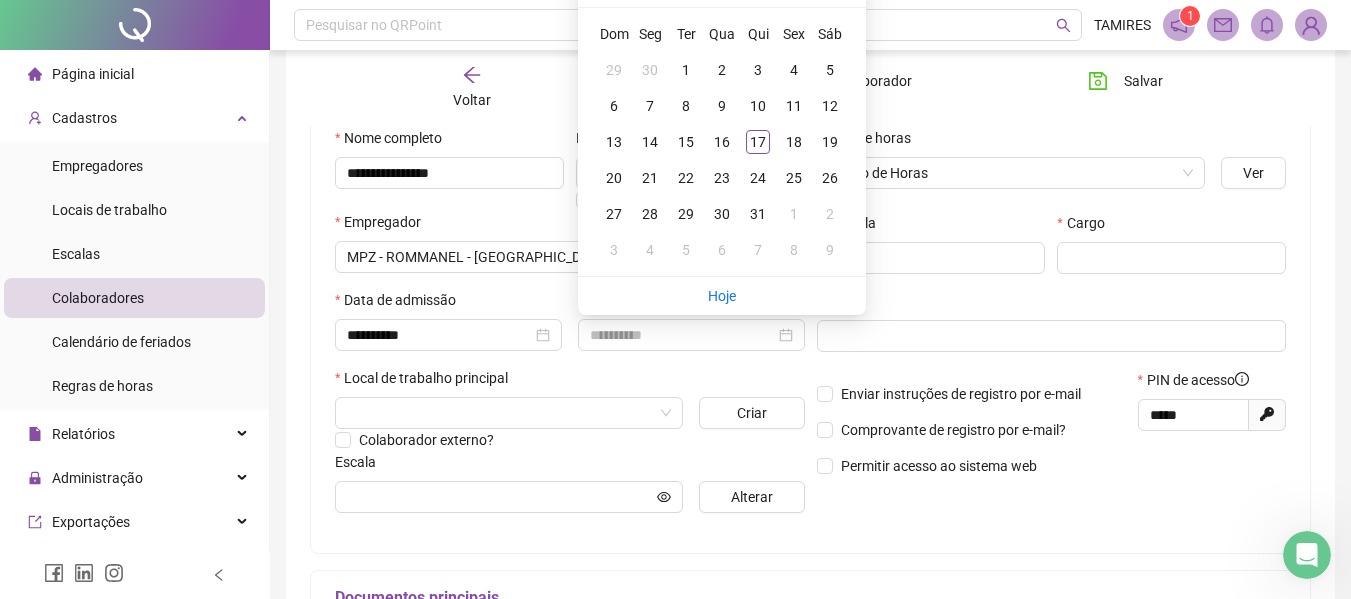 click on "18" at bounding box center (794, 142) 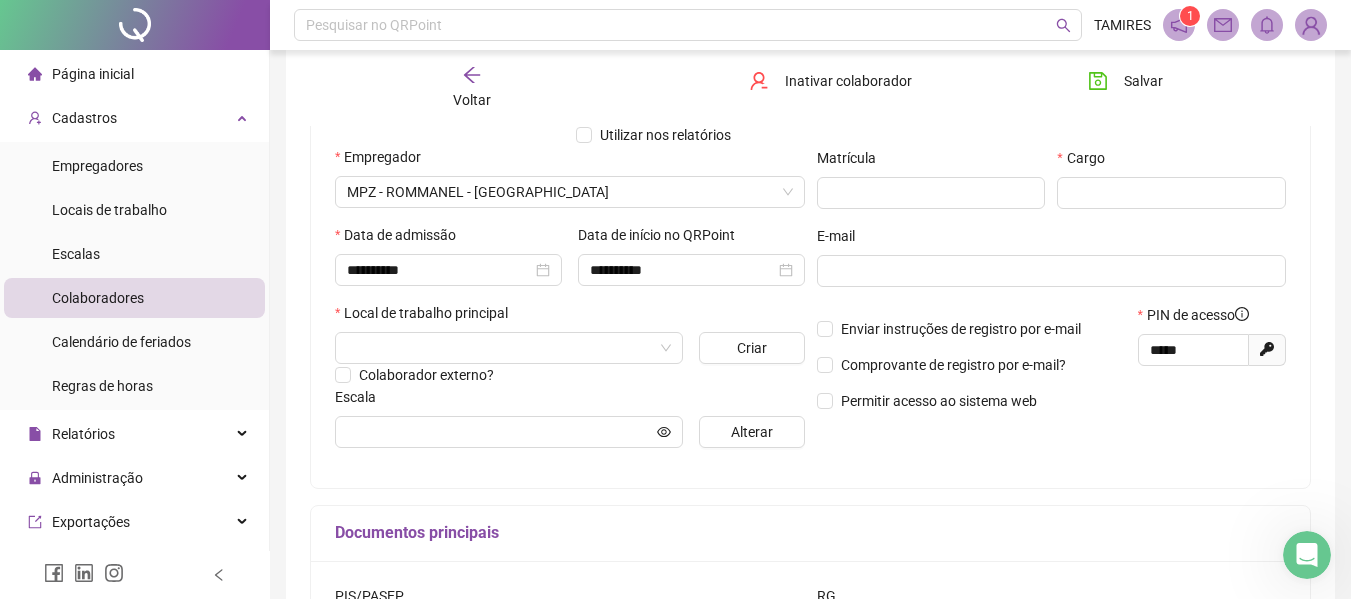 scroll, scrollTop: 300, scrollLeft: 0, axis: vertical 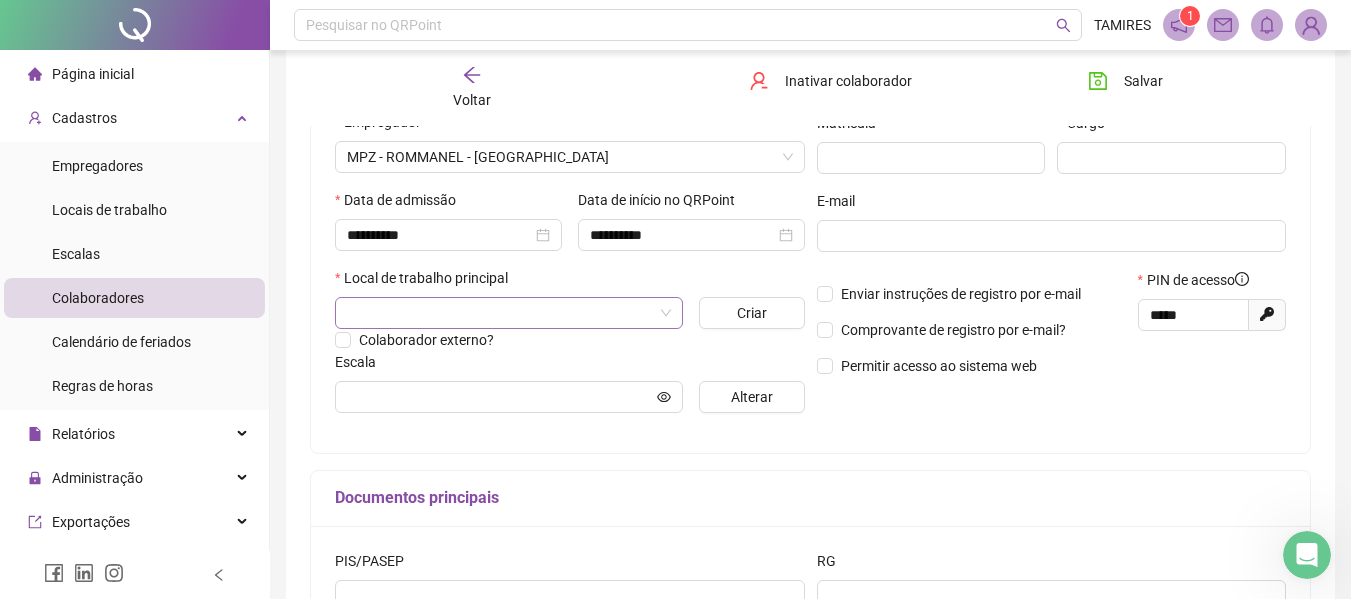click at bounding box center (503, 313) 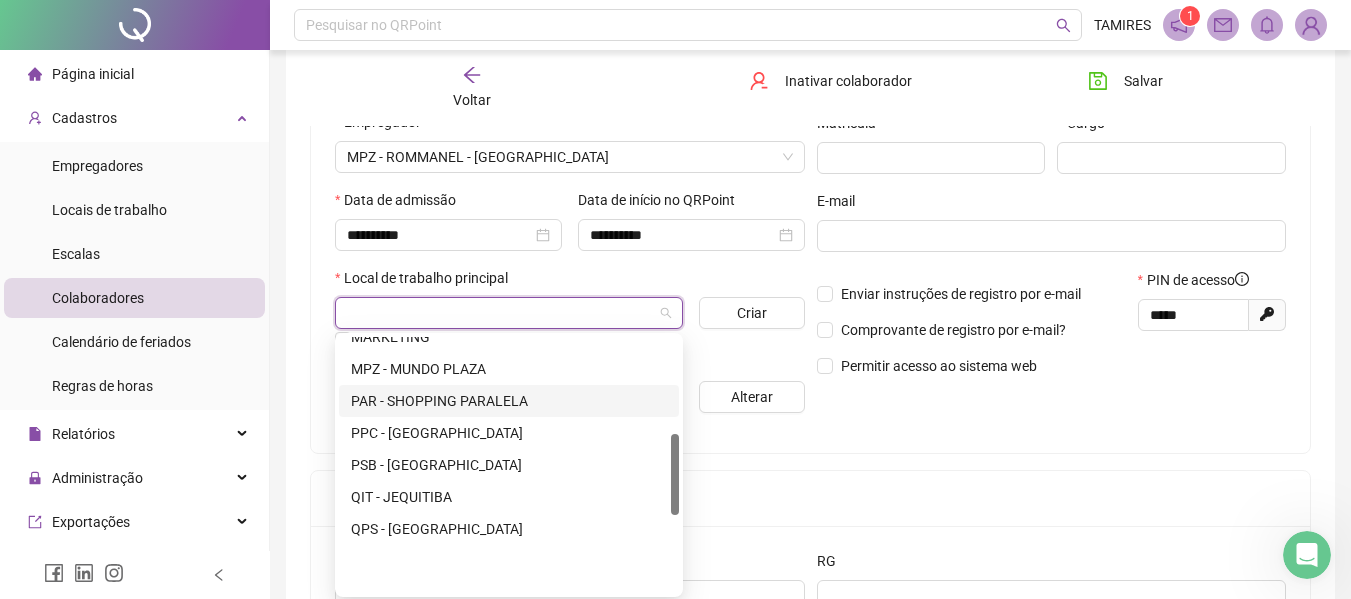 scroll, scrollTop: 300, scrollLeft: 0, axis: vertical 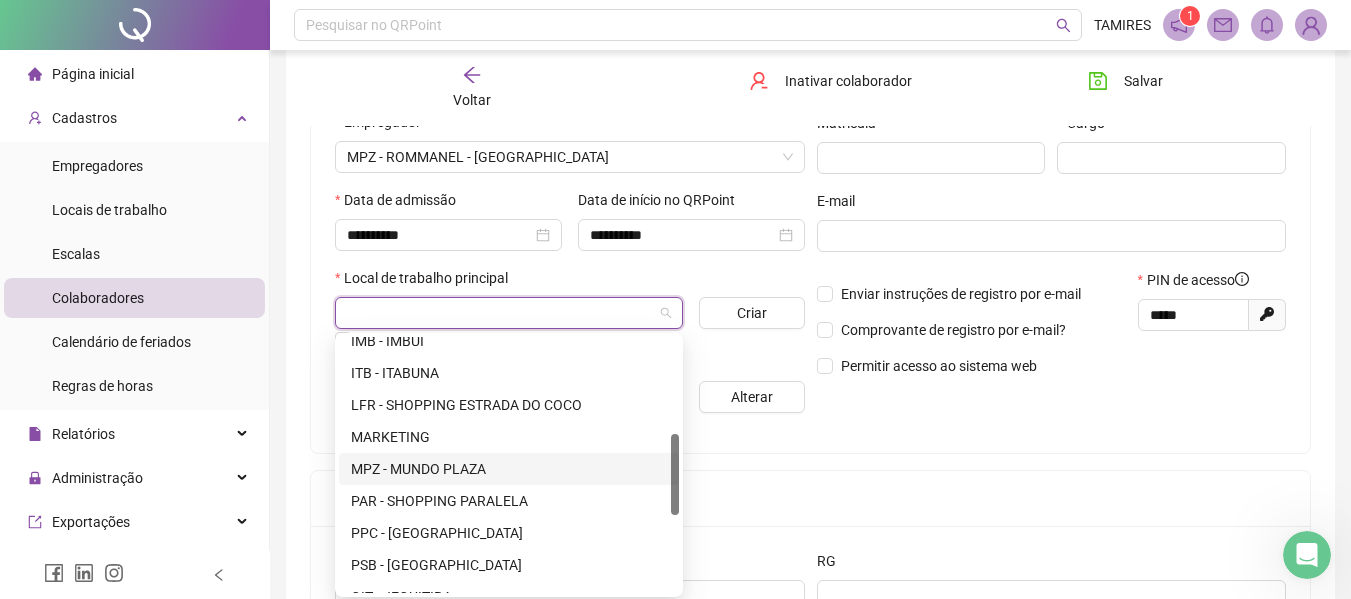 click on "MPZ - MUNDO PLAZA" at bounding box center [509, 469] 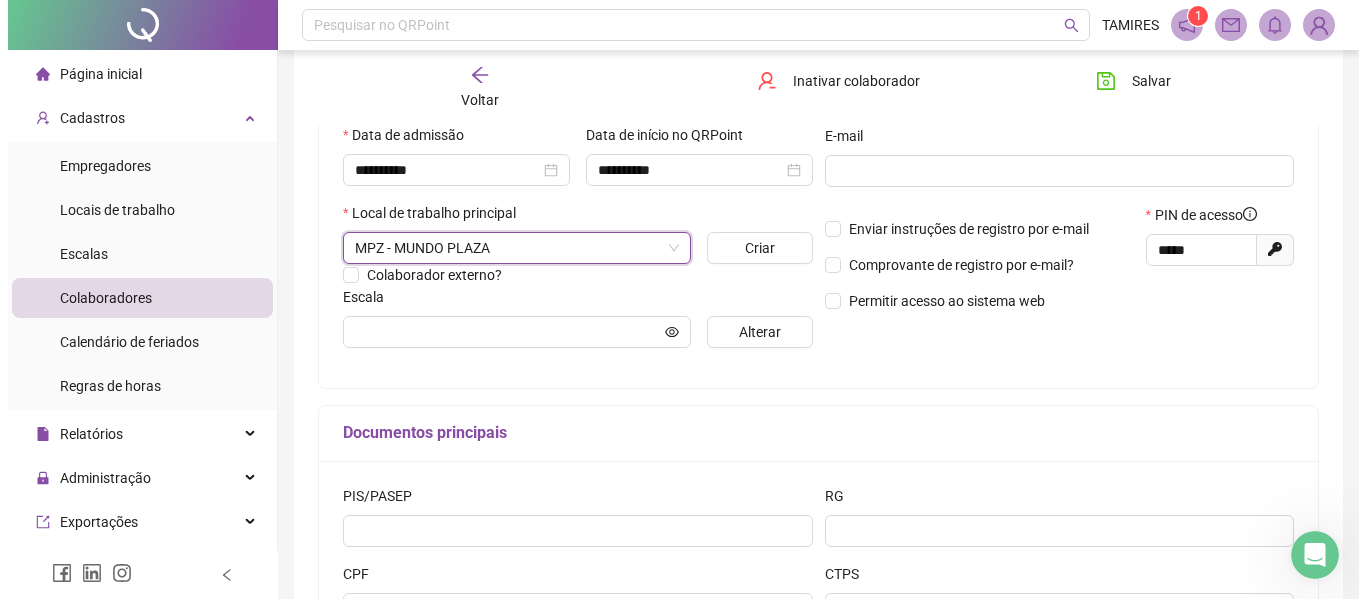 scroll, scrollTop: 400, scrollLeft: 0, axis: vertical 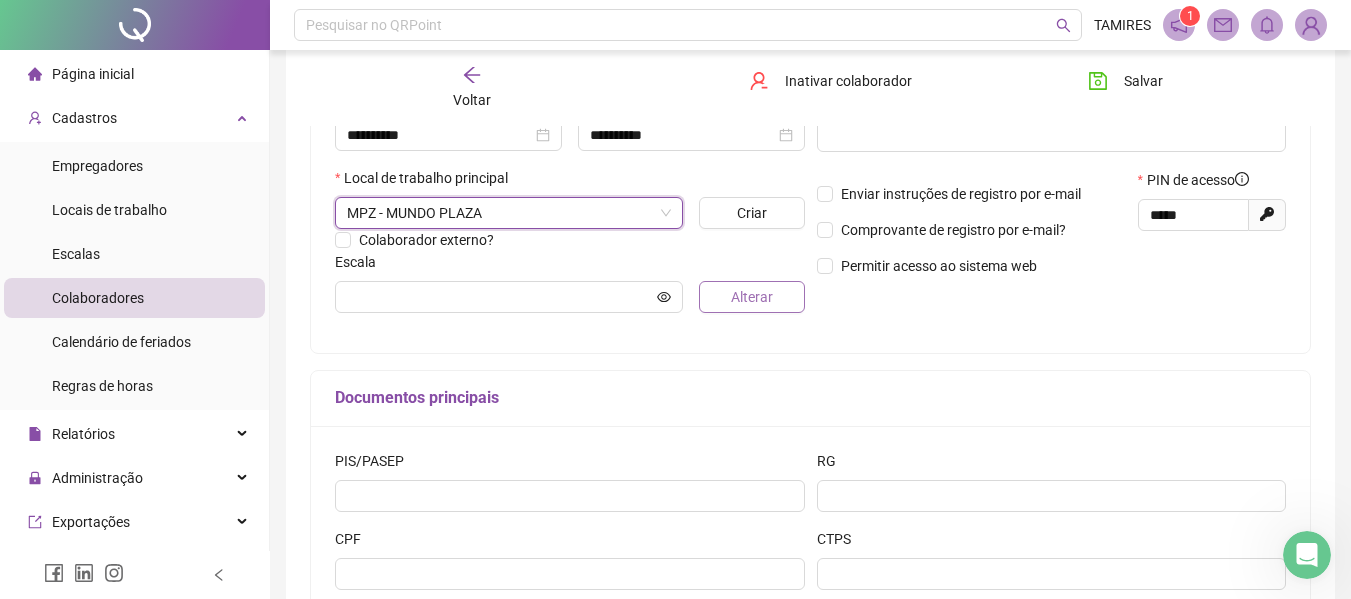 click on "Alterar" at bounding box center [752, 297] 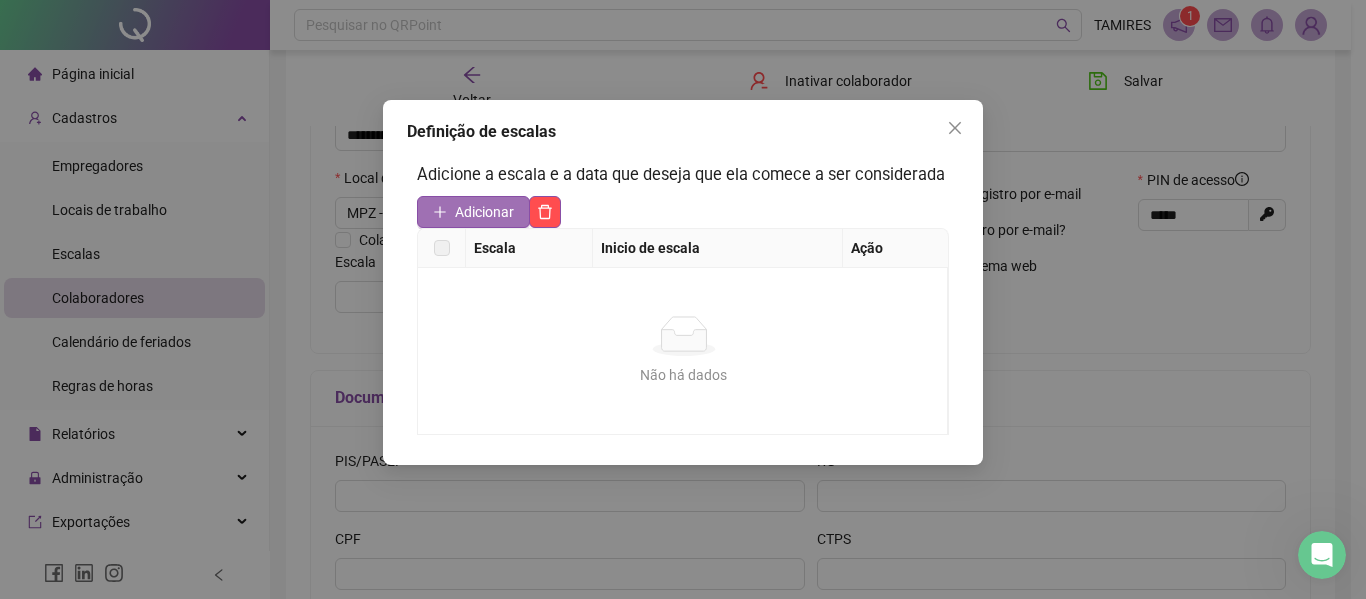 click on "Adicionar" at bounding box center (484, 212) 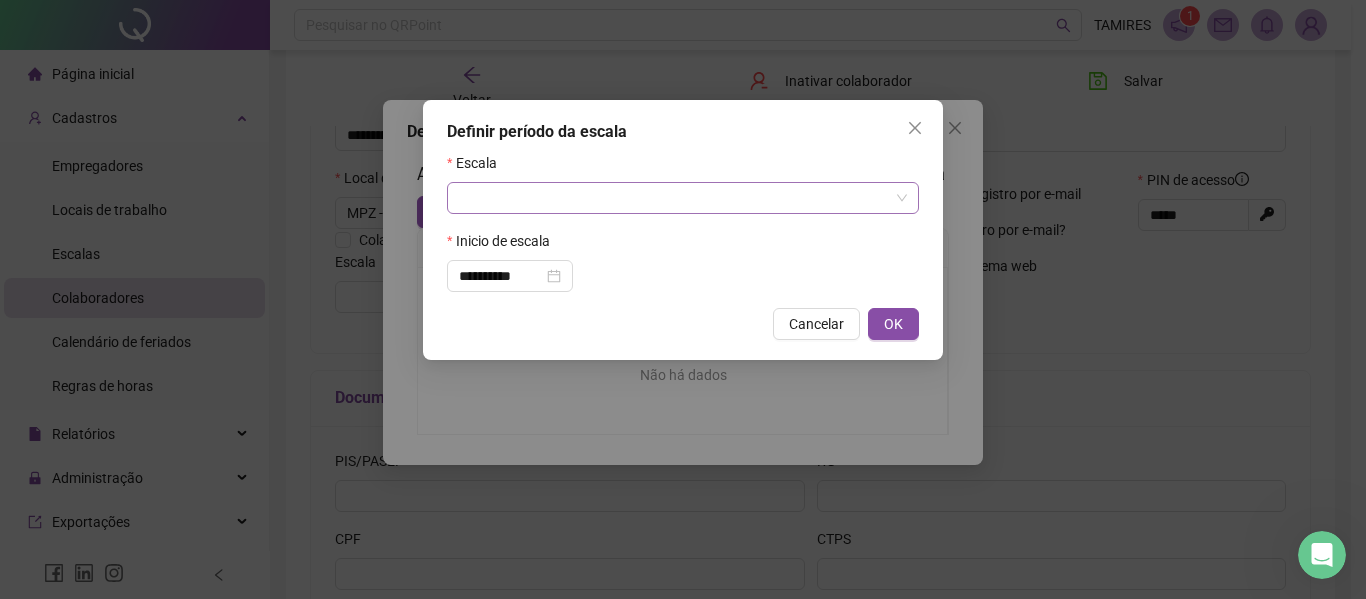 click at bounding box center [677, 198] 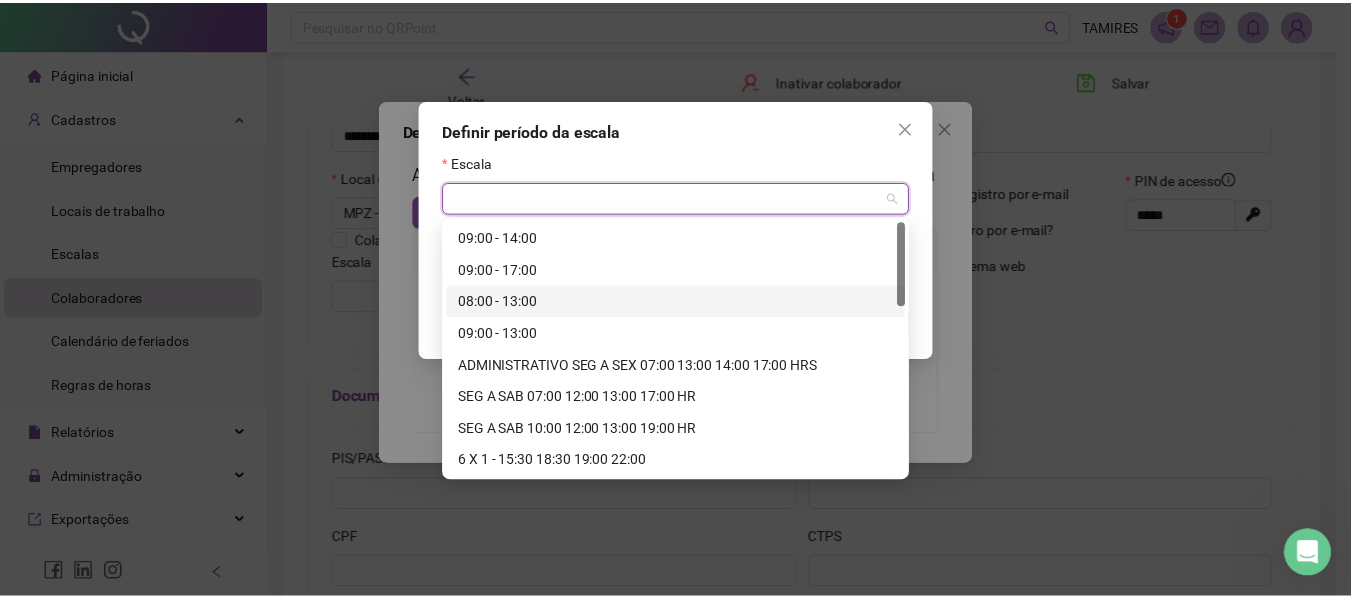 scroll, scrollTop: 100, scrollLeft: 0, axis: vertical 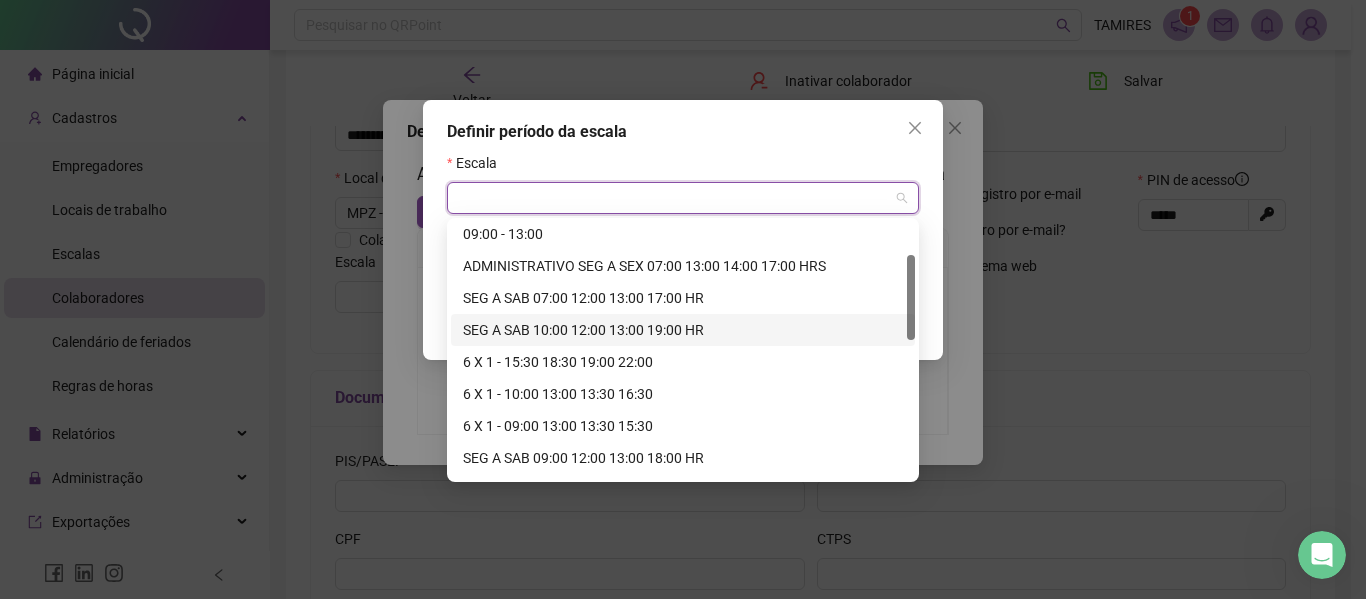 click on "SEG A SAB 10:00 12:00 13:00 19:00 HR" at bounding box center (683, 330) 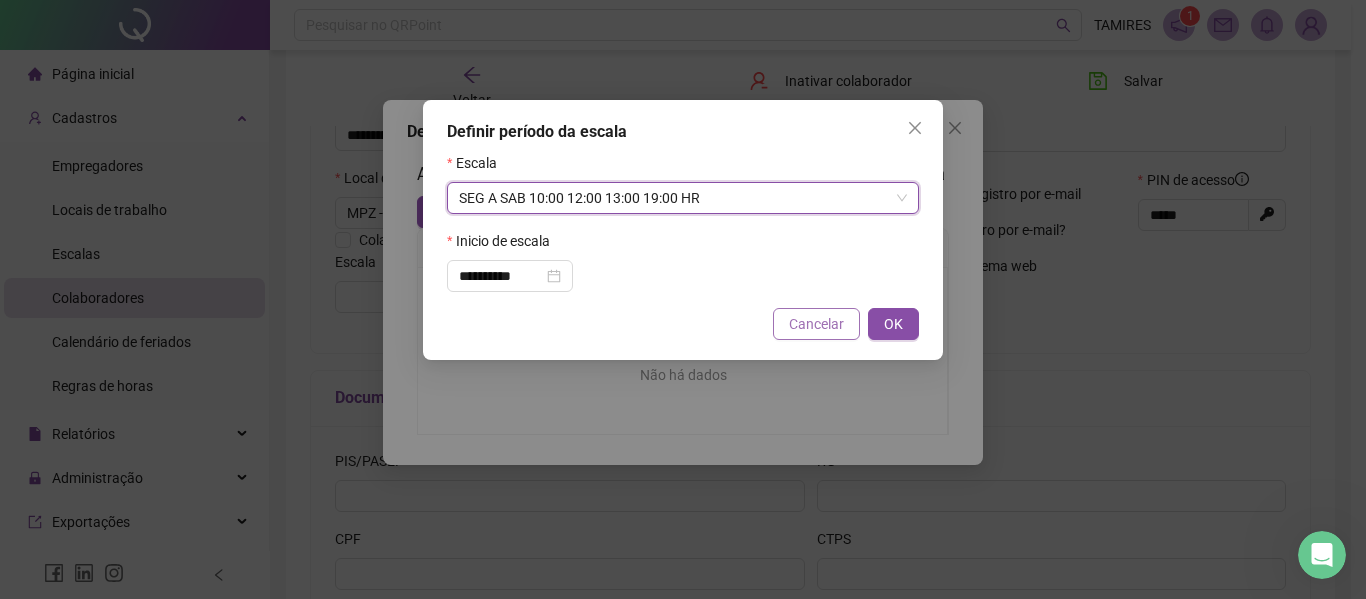 click on "Cancelar" at bounding box center (816, 324) 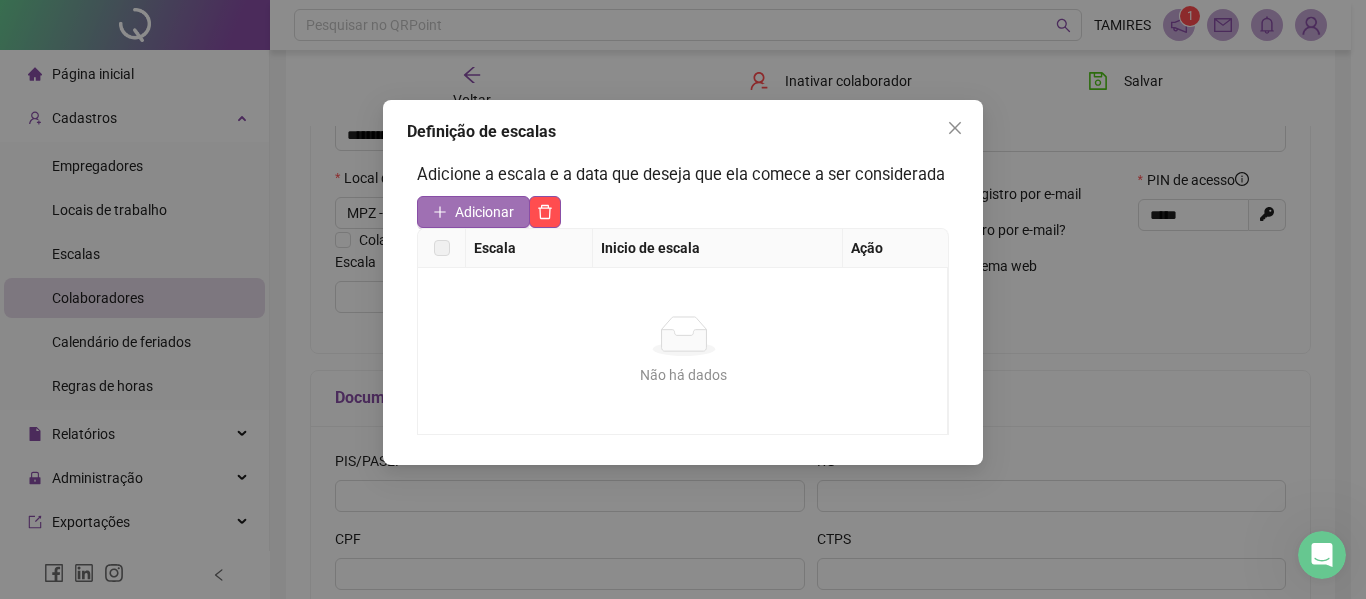 click on "Adicionar" at bounding box center [484, 212] 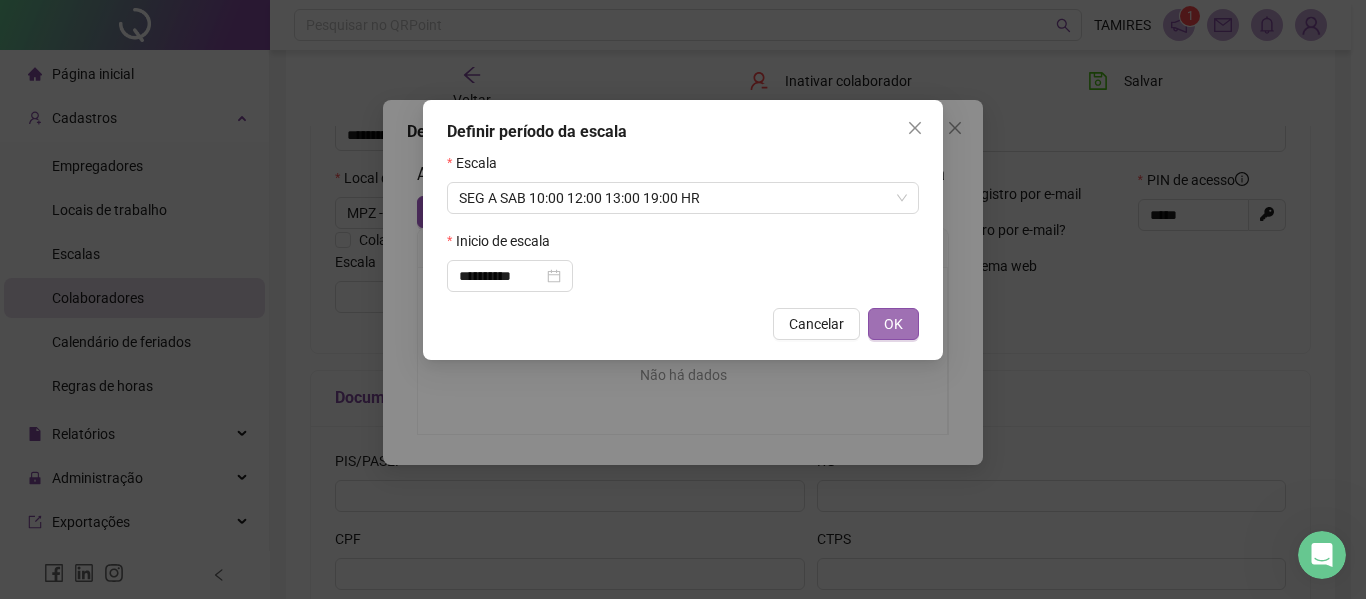 click on "OK" at bounding box center (893, 324) 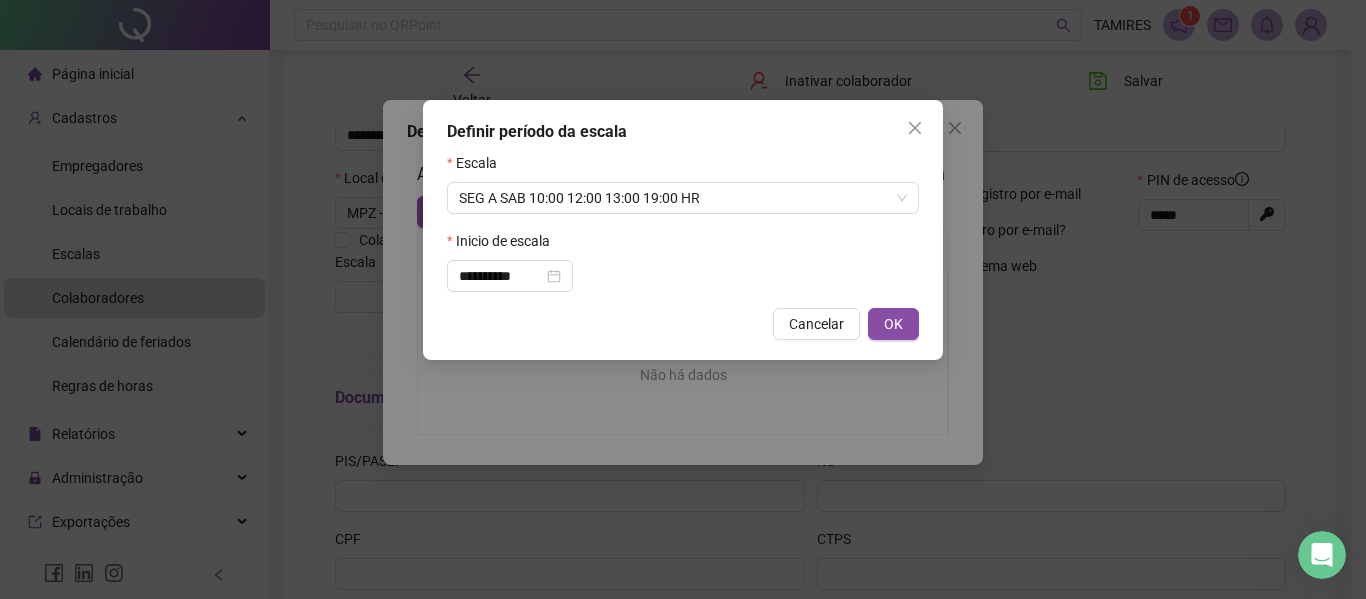 type on "**********" 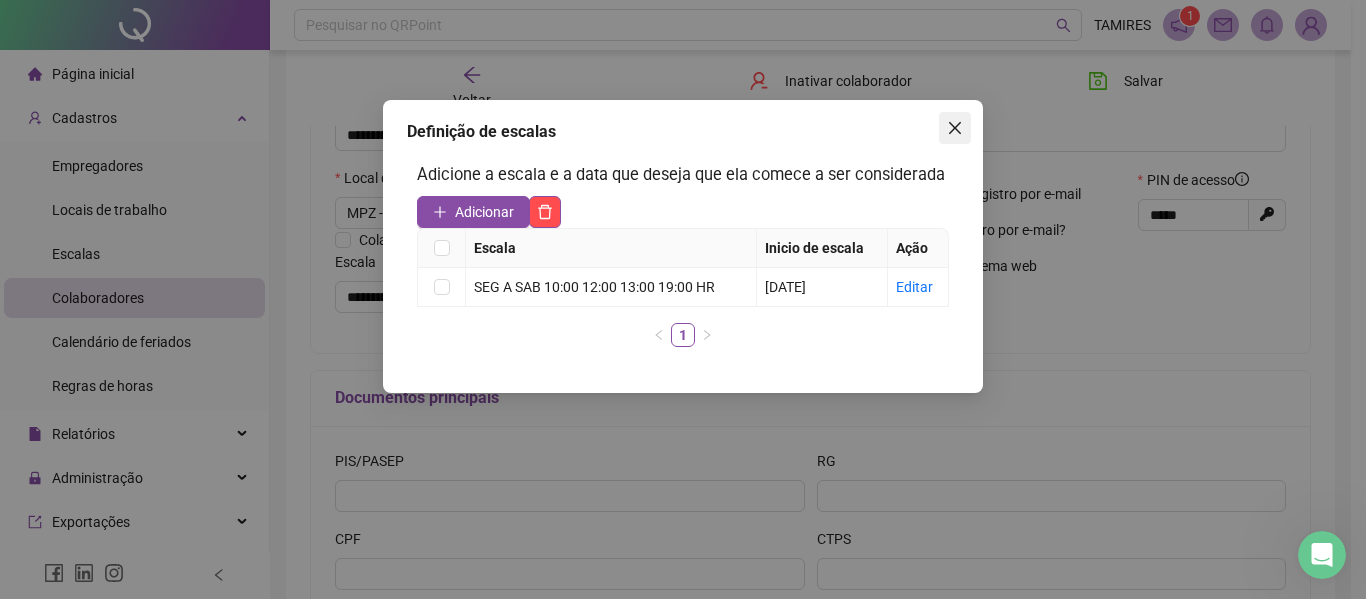 click at bounding box center (955, 128) 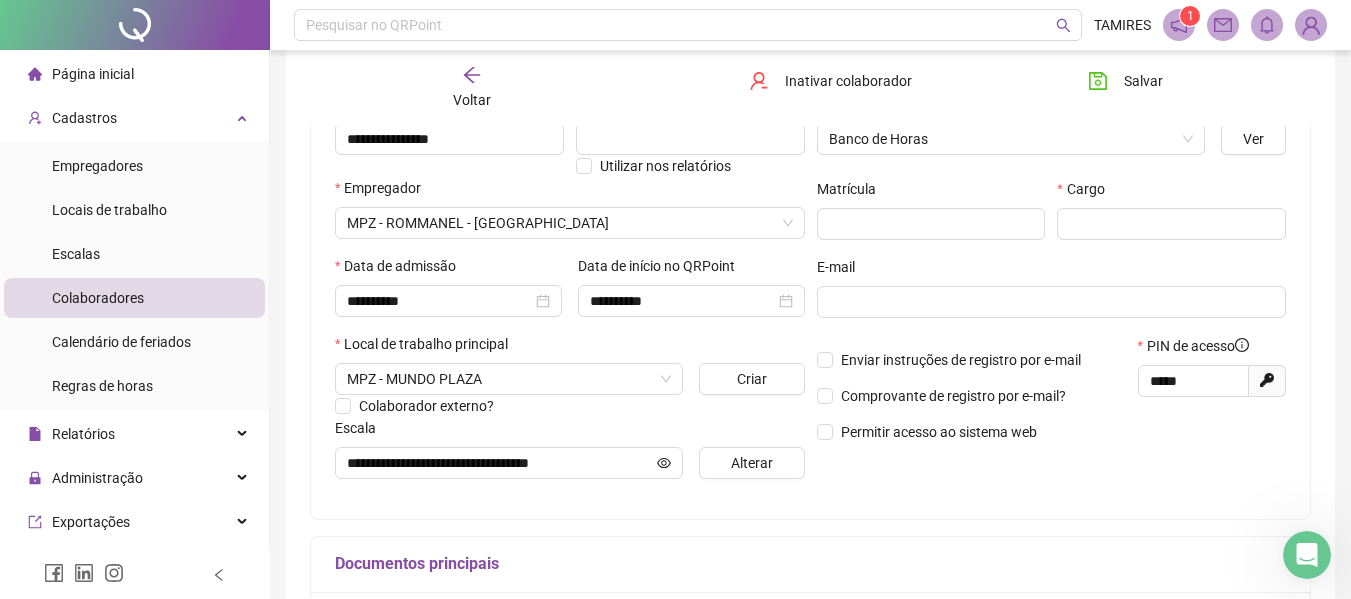 scroll, scrollTop: 200, scrollLeft: 0, axis: vertical 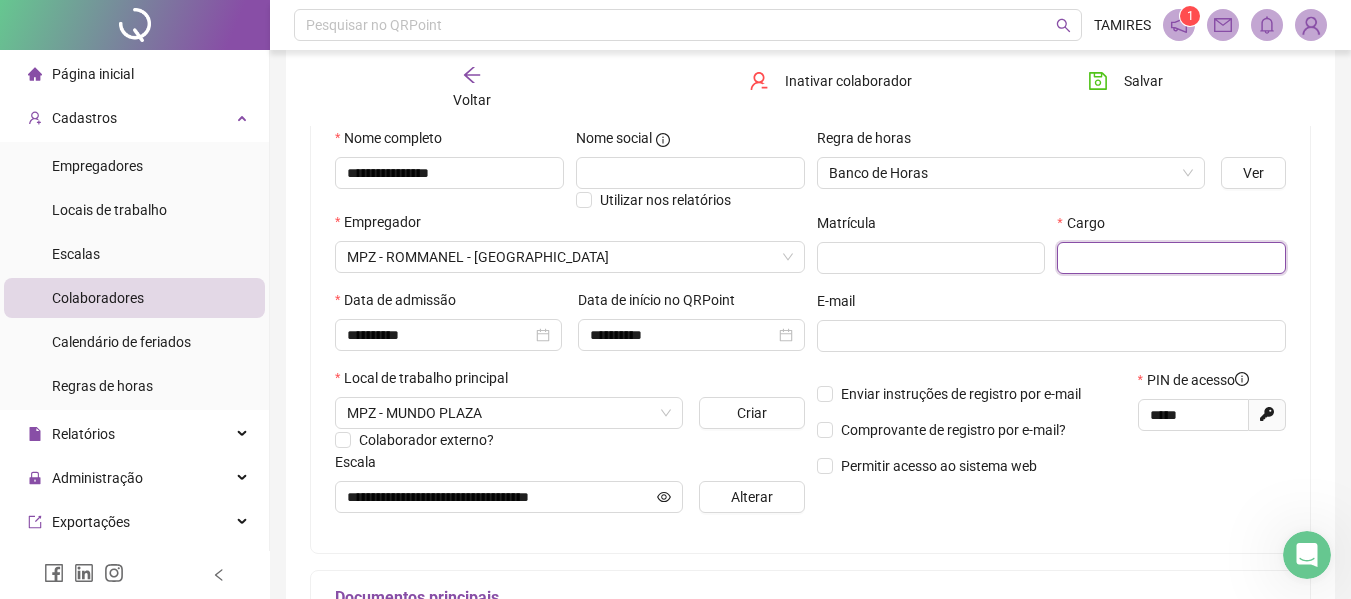 click at bounding box center [1171, 258] 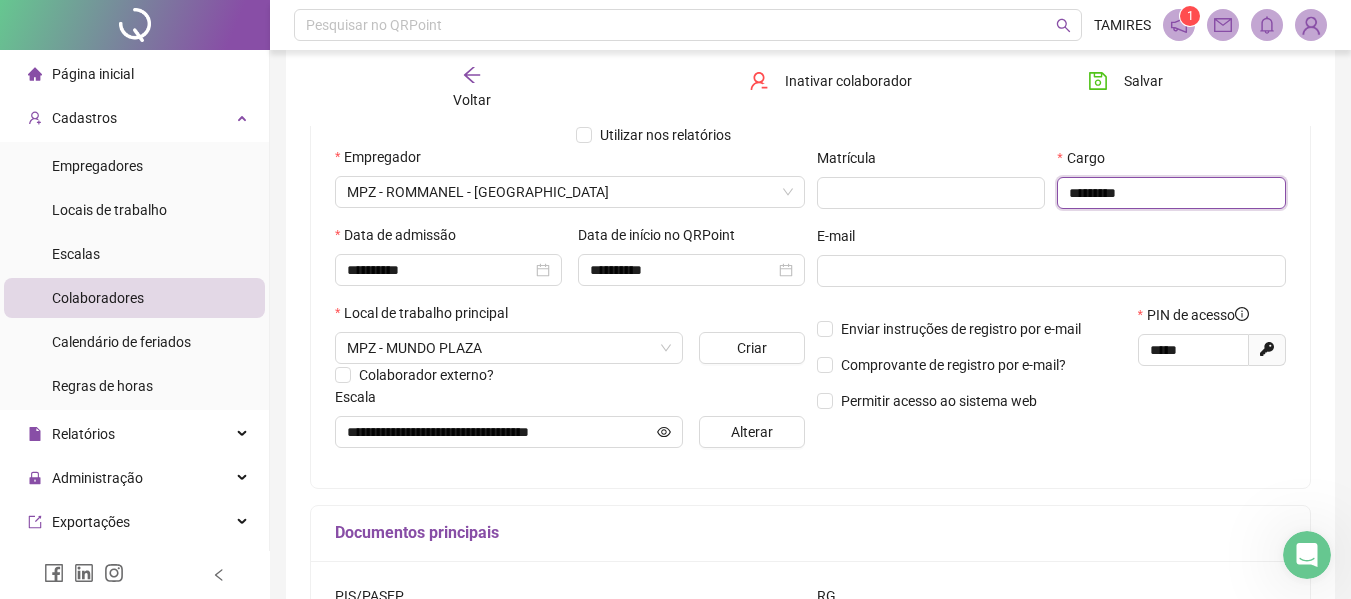 scroll, scrollTop: 300, scrollLeft: 0, axis: vertical 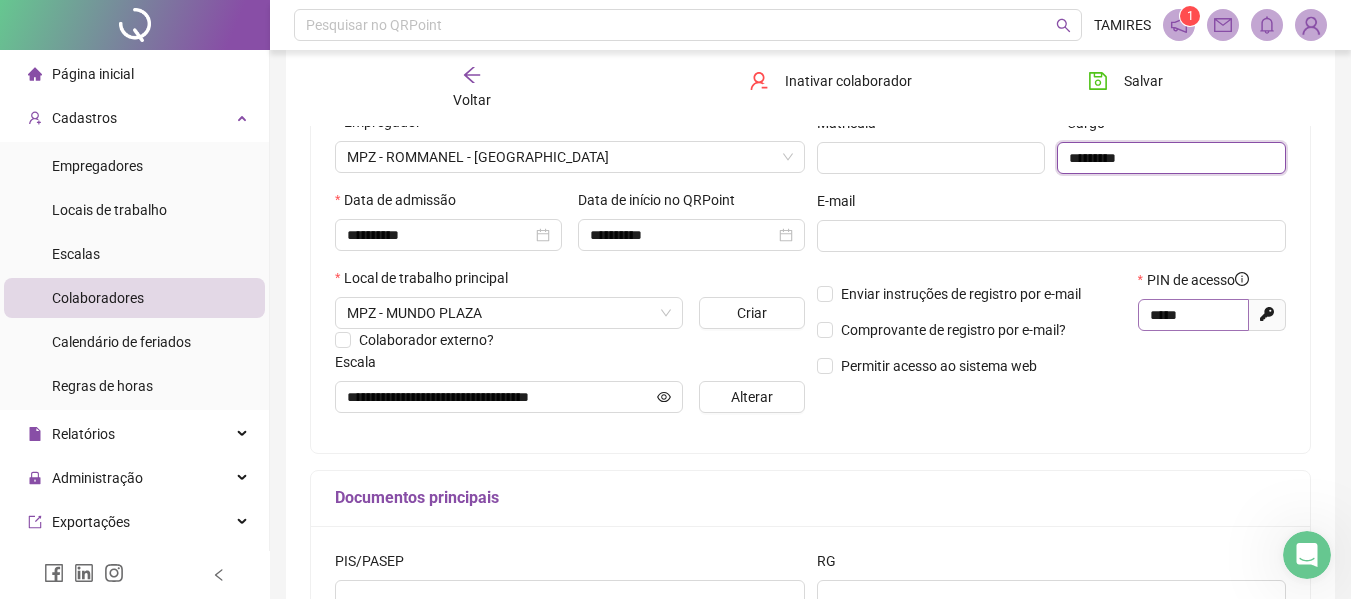 type on "*********" 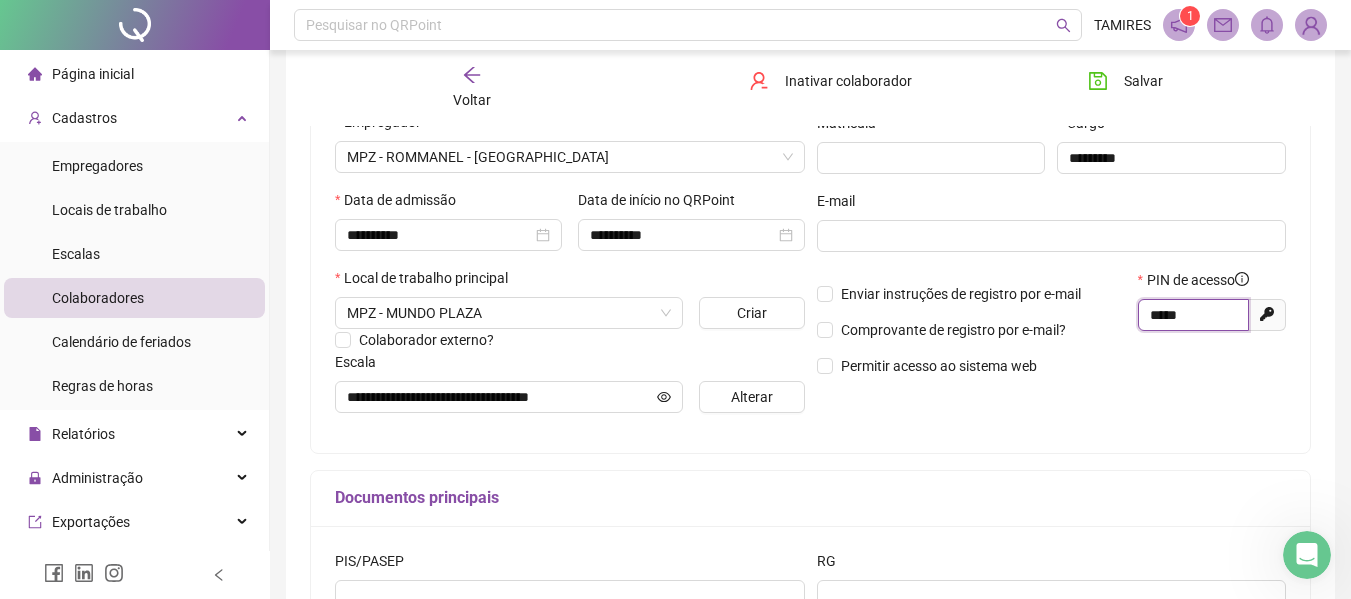 drag, startPoint x: 1202, startPoint y: 318, endPoint x: 1023, endPoint y: 312, distance: 179.10052 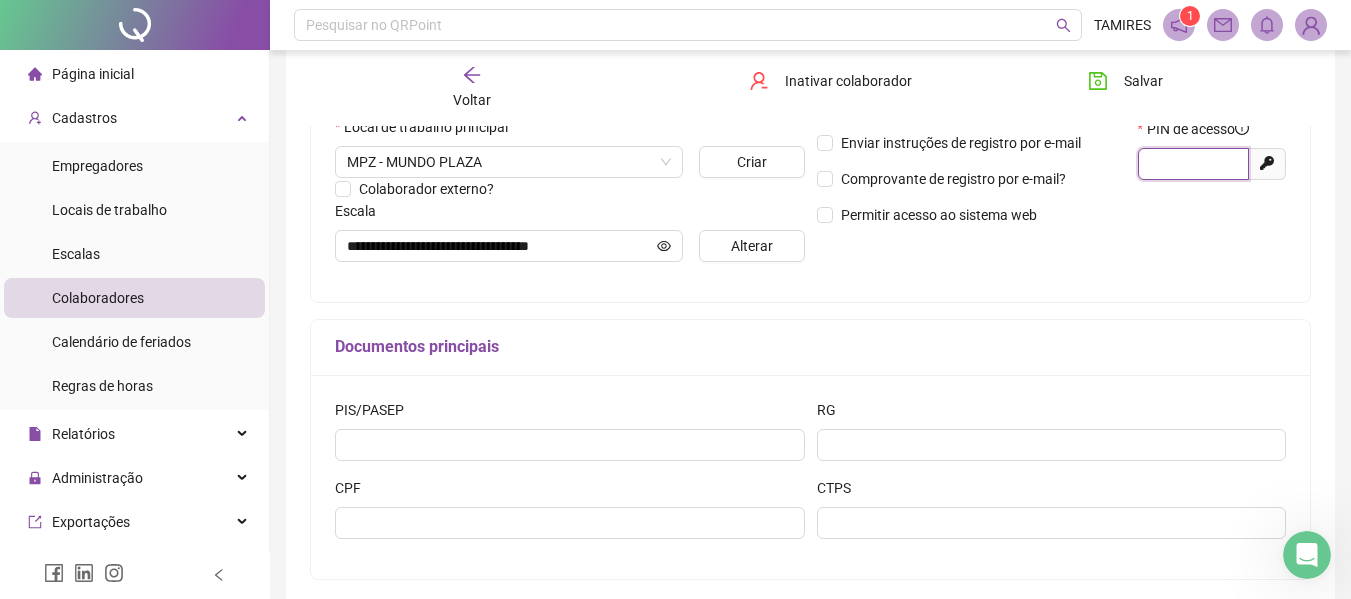 scroll, scrollTop: 342, scrollLeft: 0, axis: vertical 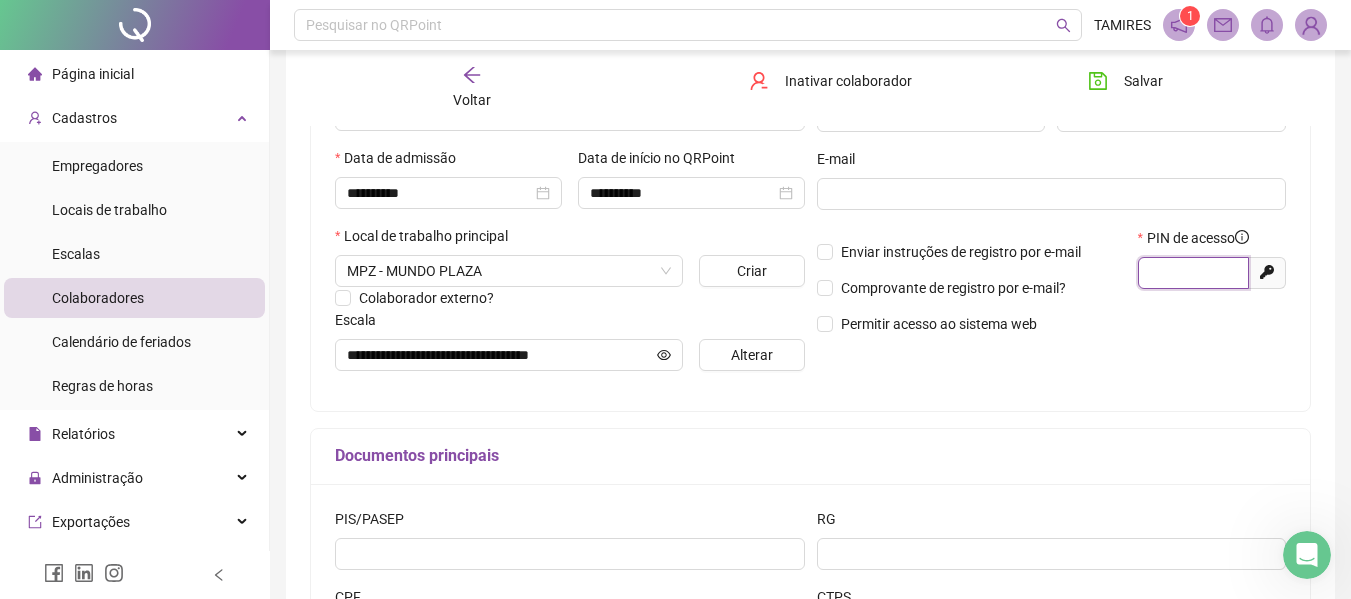 click at bounding box center (1191, 273) 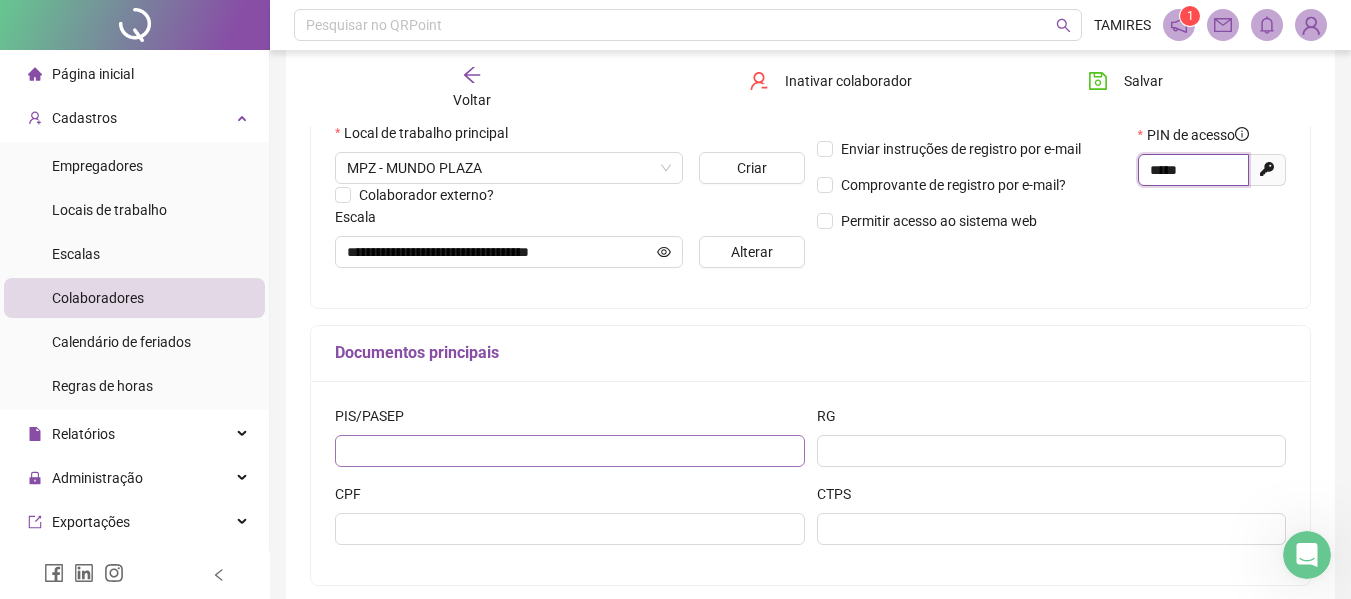 scroll, scrollTop: 542, scrollLeft: 0, axis: vertical 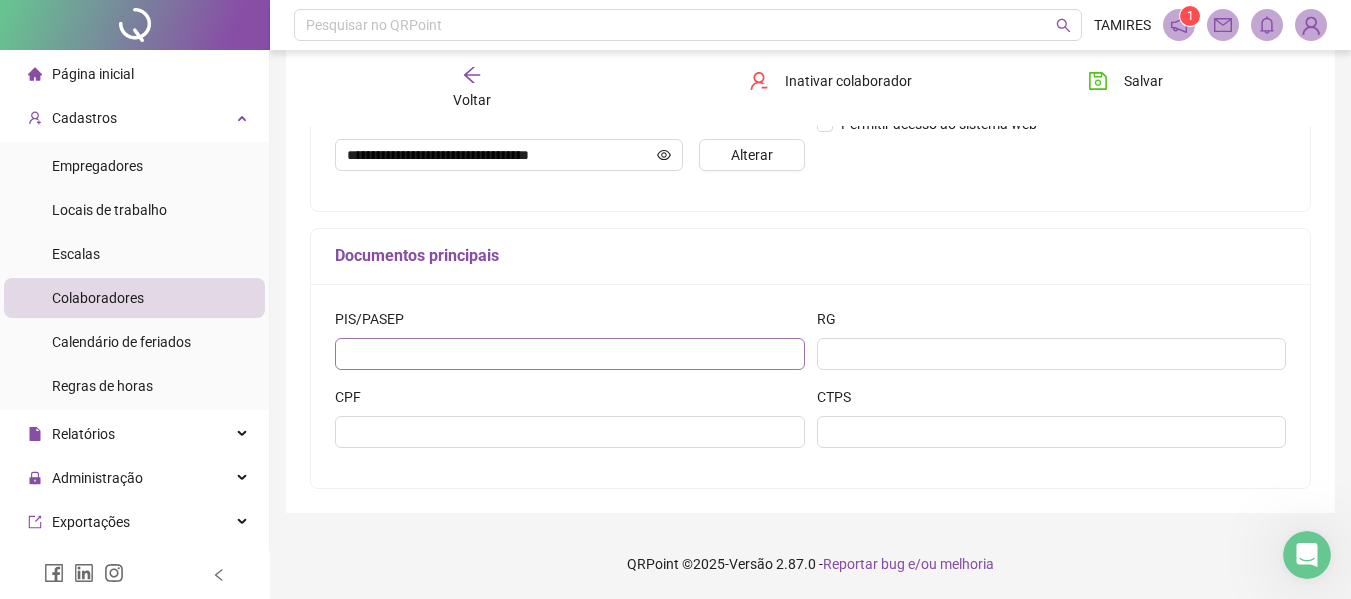 type on "*****" 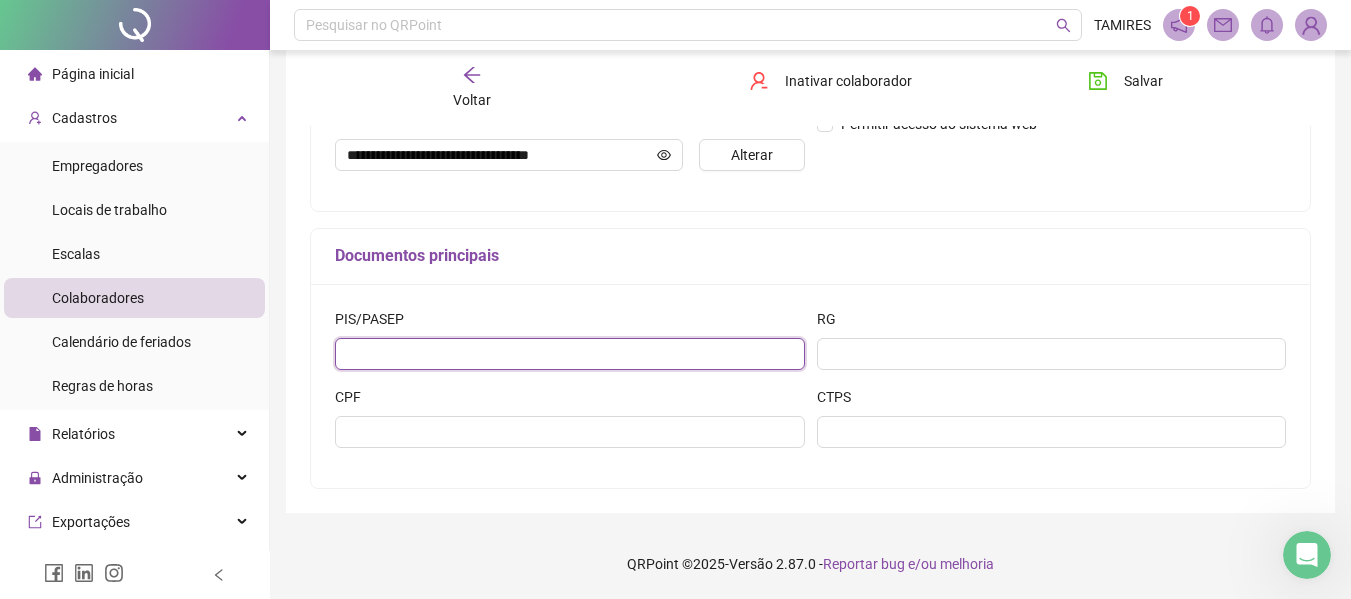 click at bounding box center (570, 354) 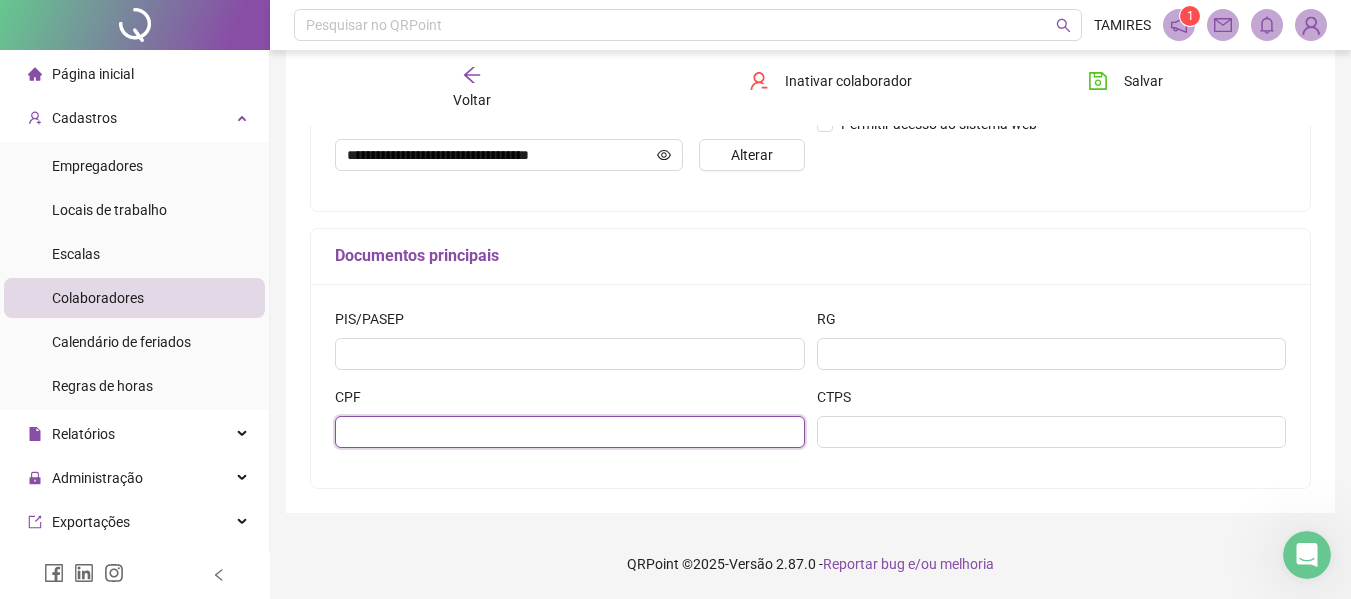 click at bounding box center (570, 432) 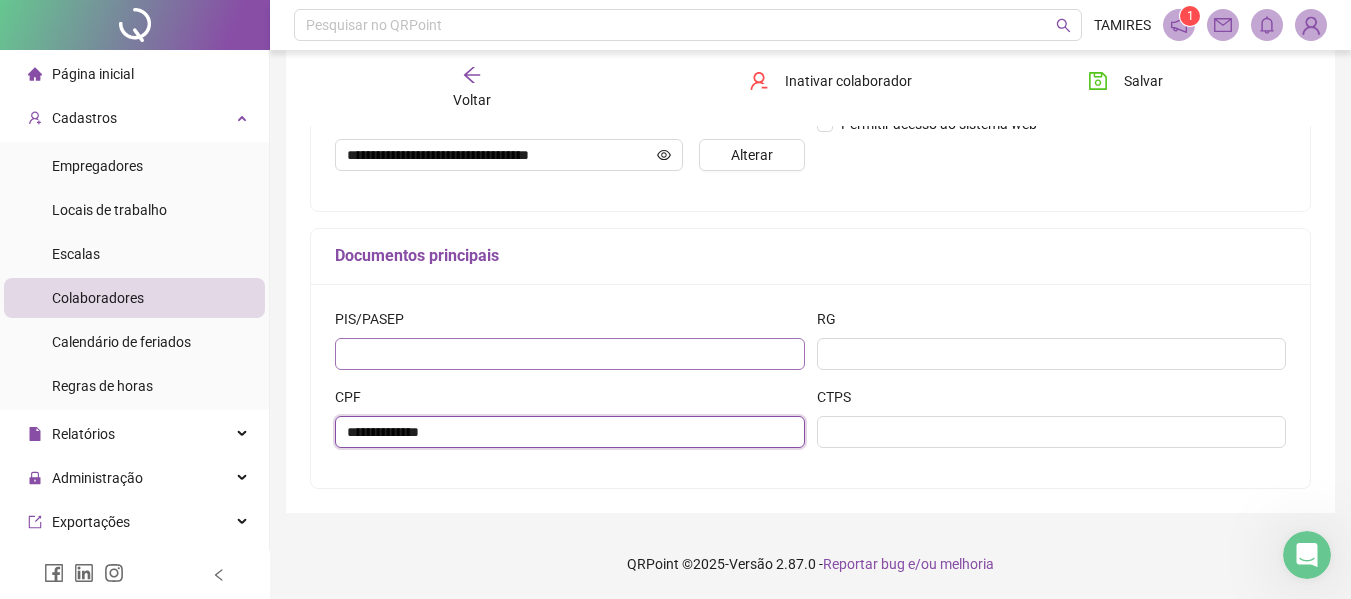 type on "**********" 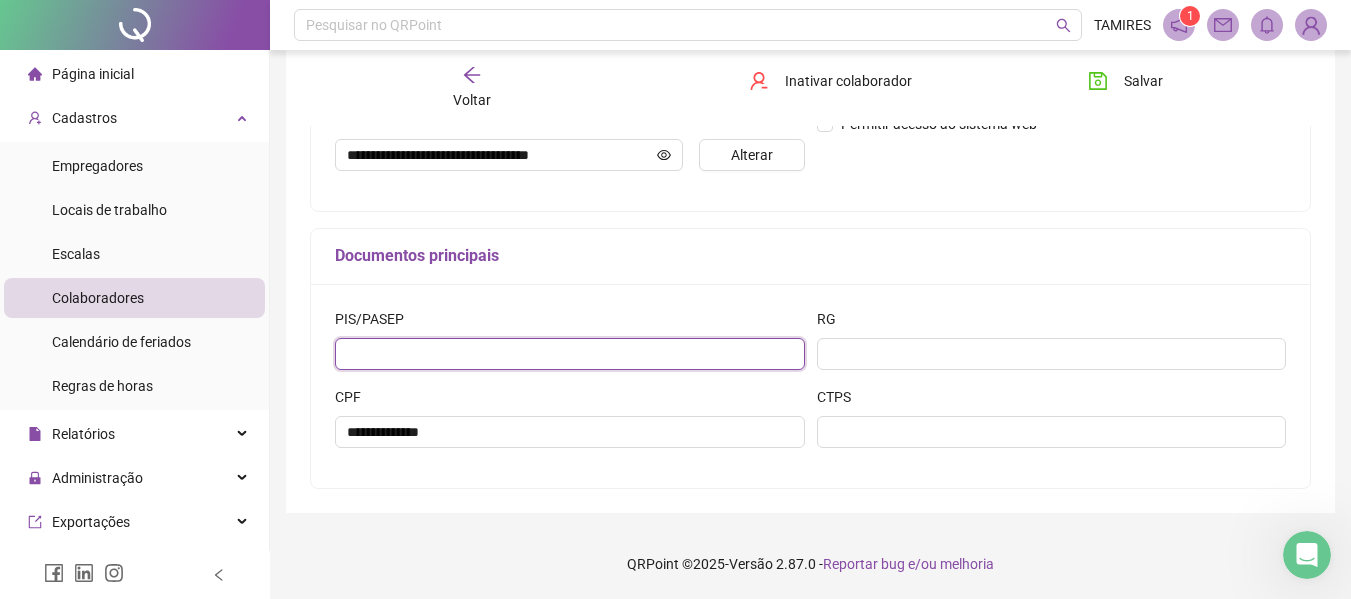 click at bounding box center [570, 354] 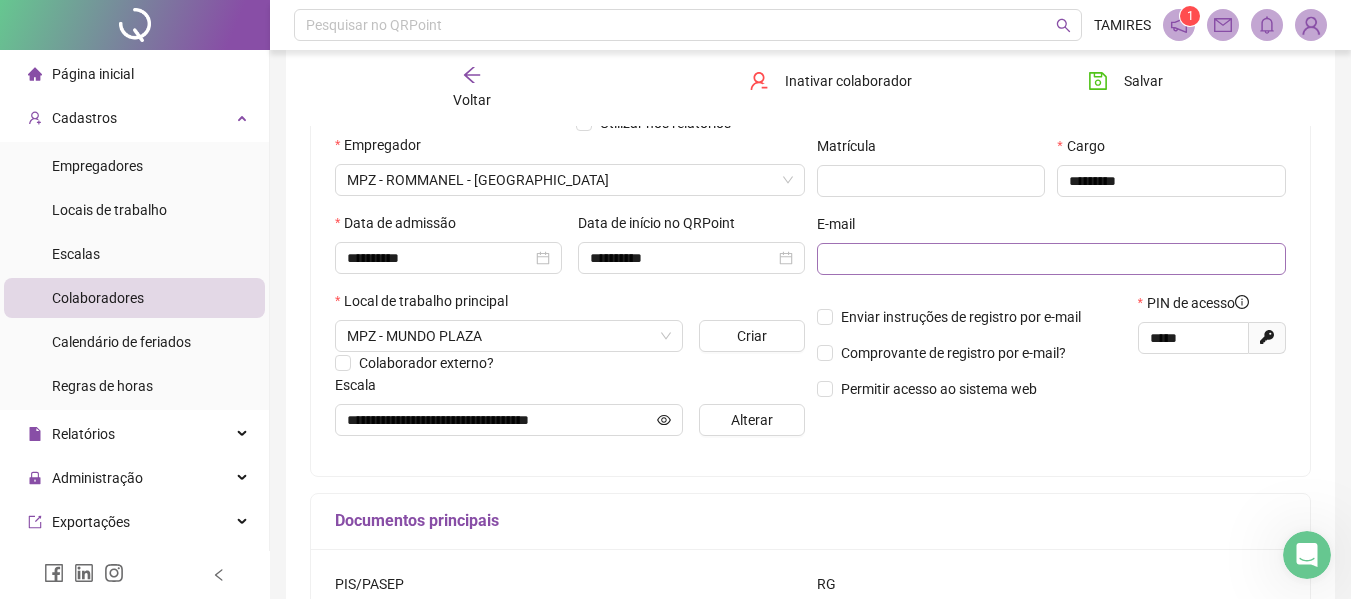 scroll, scrollTop: 242, scrollLeft: 0, axis: vertical 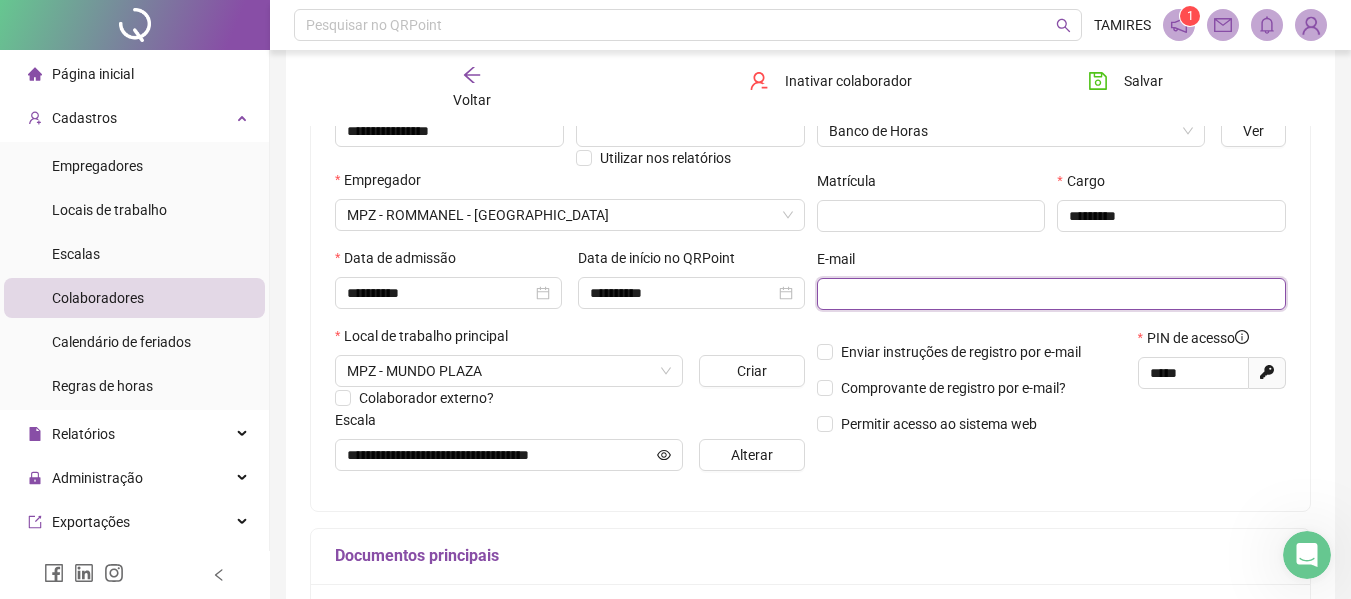 click at bounding box center (1050, 294) 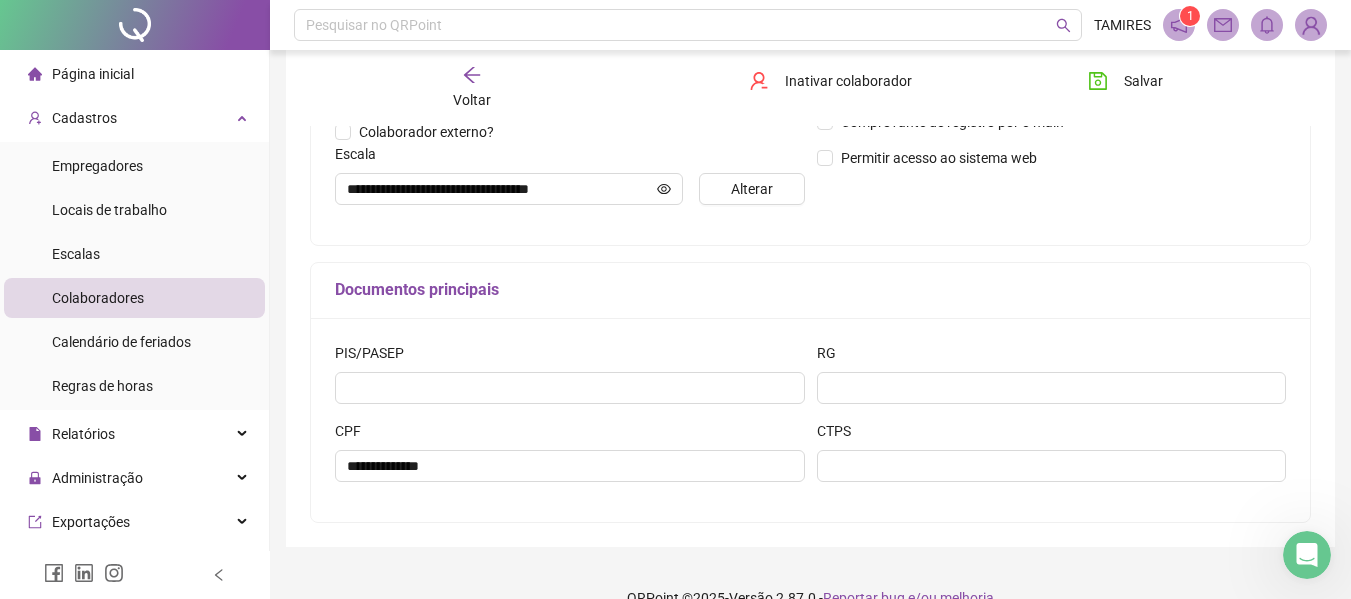 scroll, scrollTop: 542, scrollLeft: 0, axis: vertical 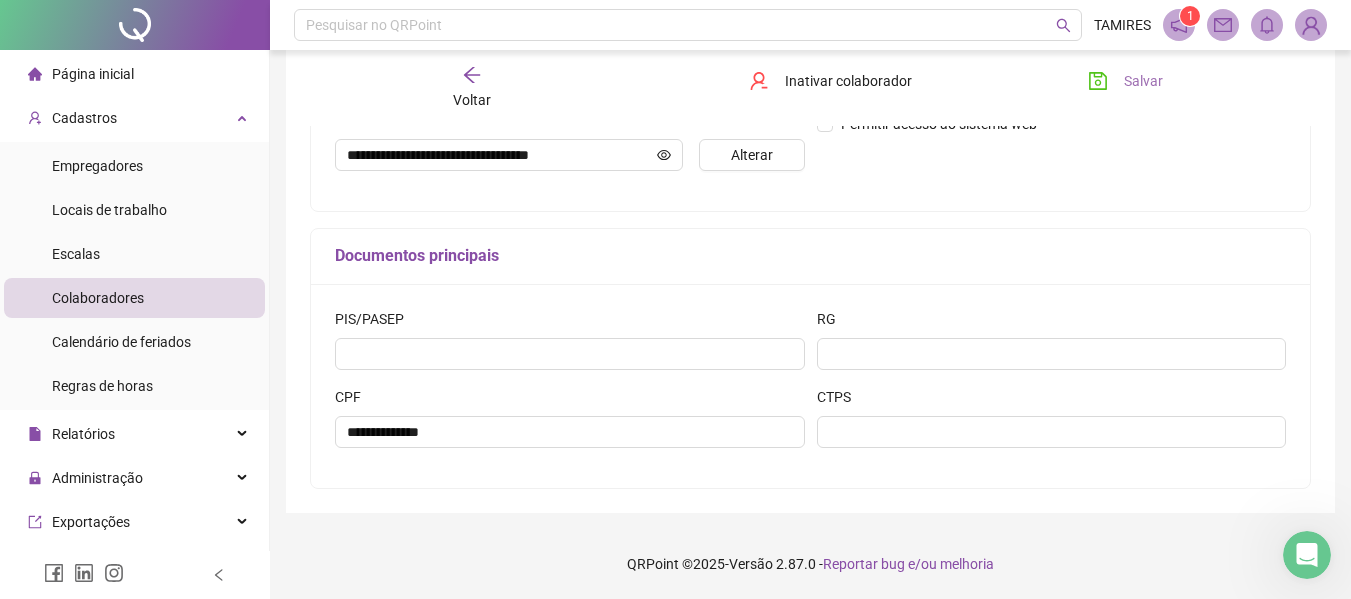 type on "**********" 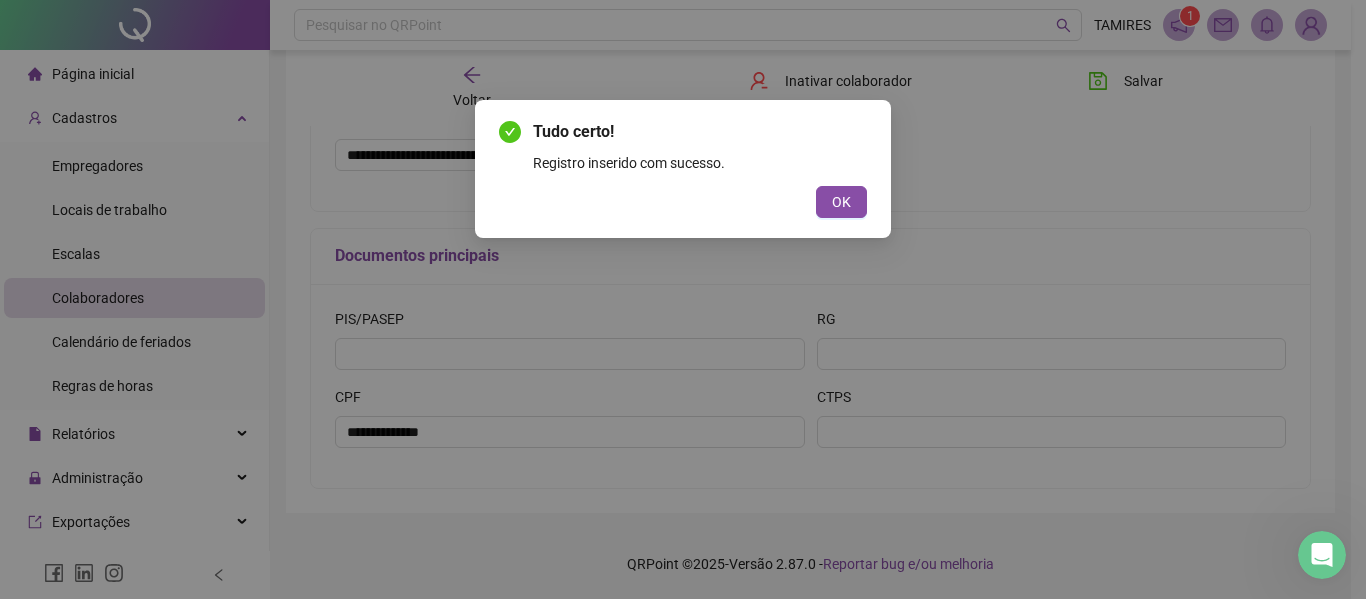 click on "OK" at bounding box center (841, 202) 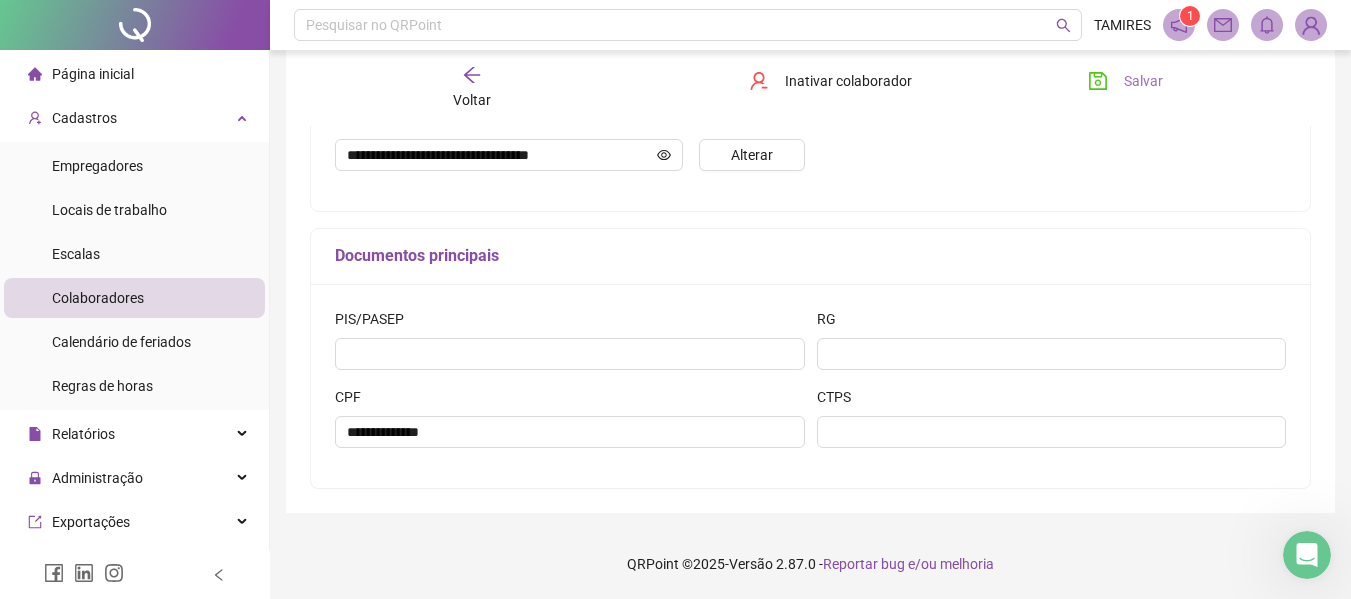 click on "Salvar" at bounding box center [1125, 81] 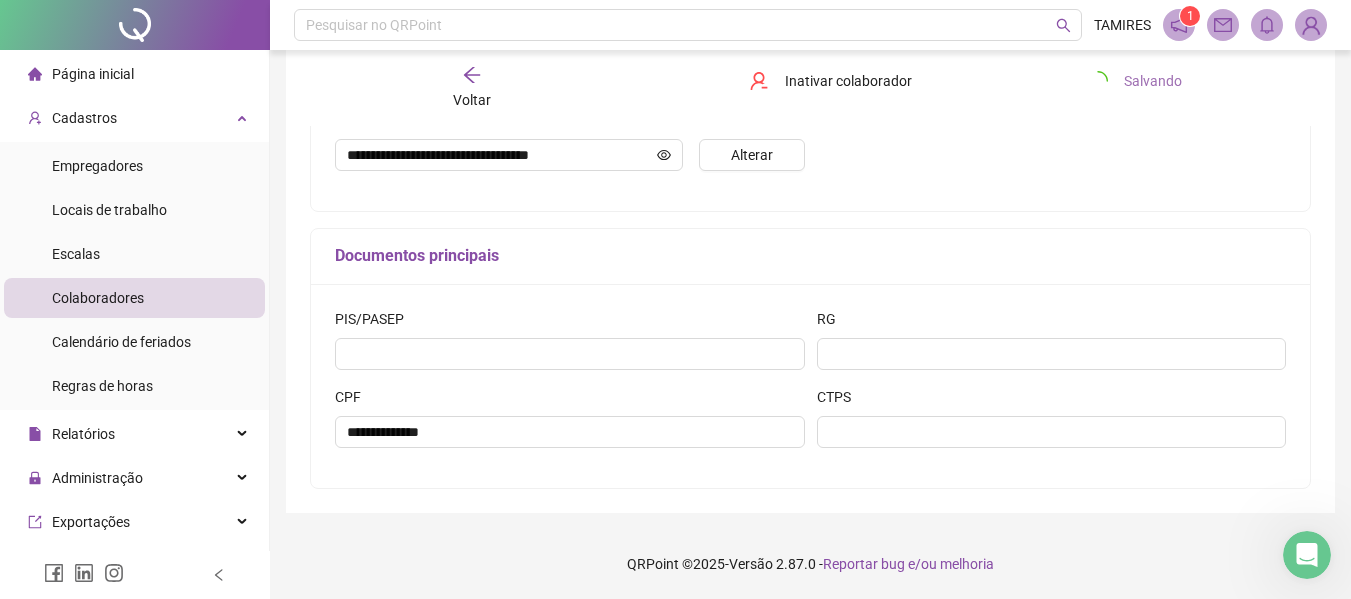 click on "Salvando" at bounding box center [1135, 81] 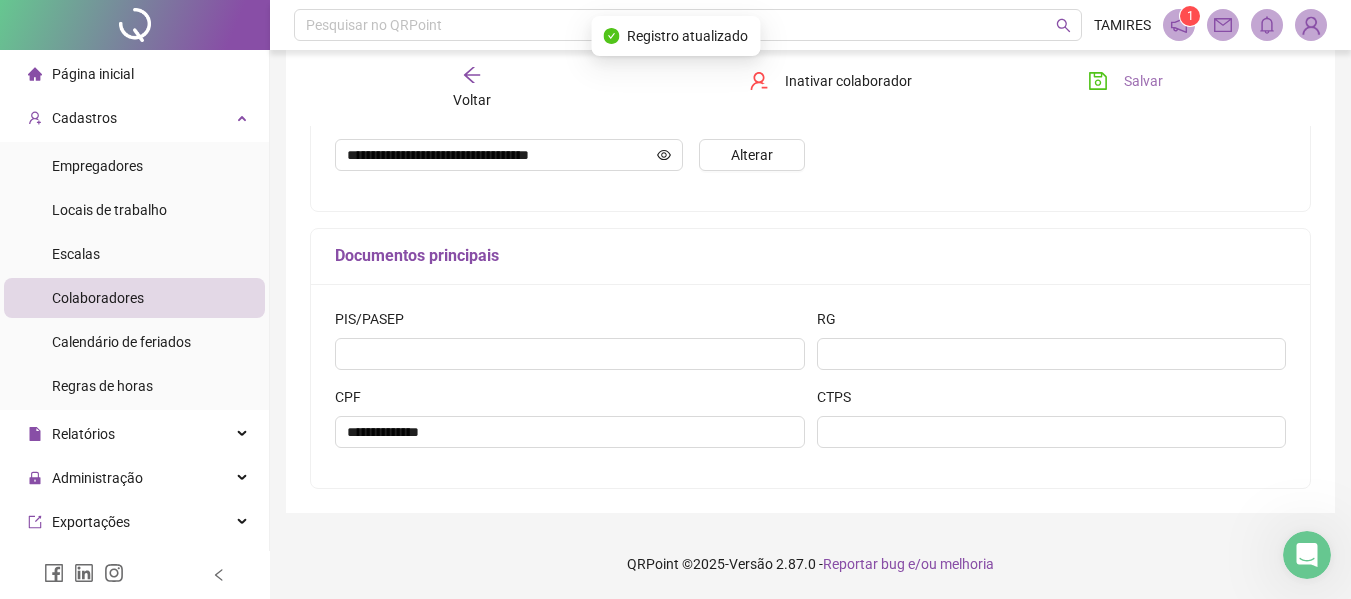 click on "Salvar" at bounding box center (1125, 81) 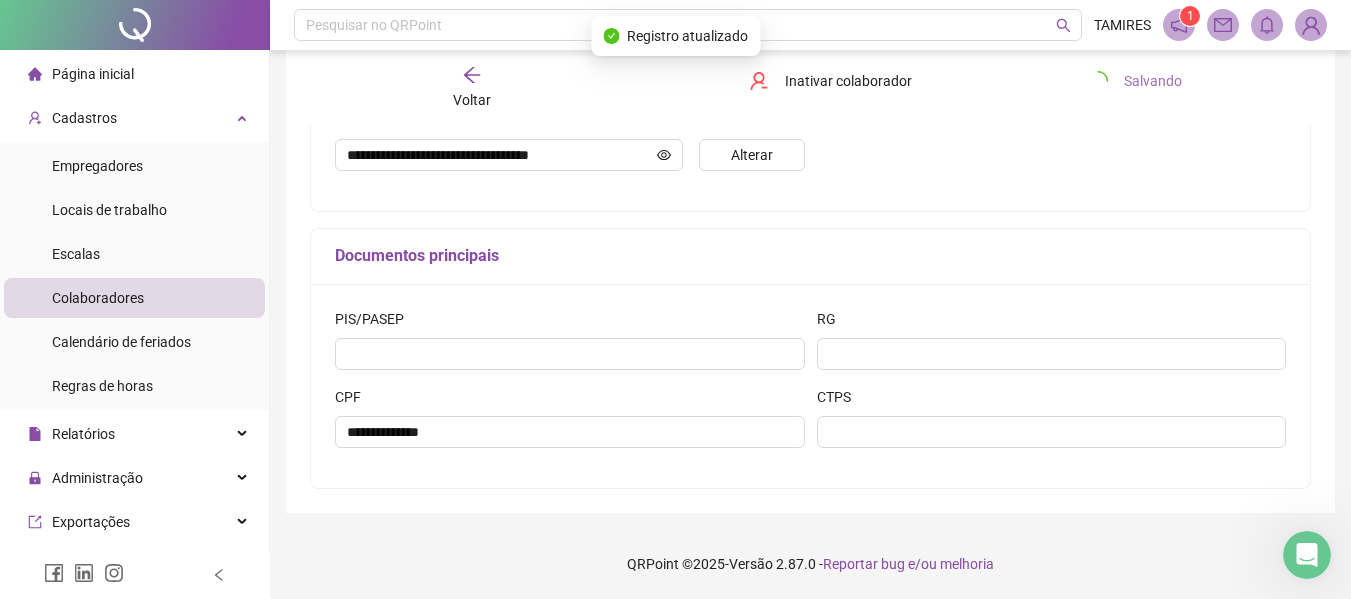 click on "Salvando" at bounding box center (1135, 81) 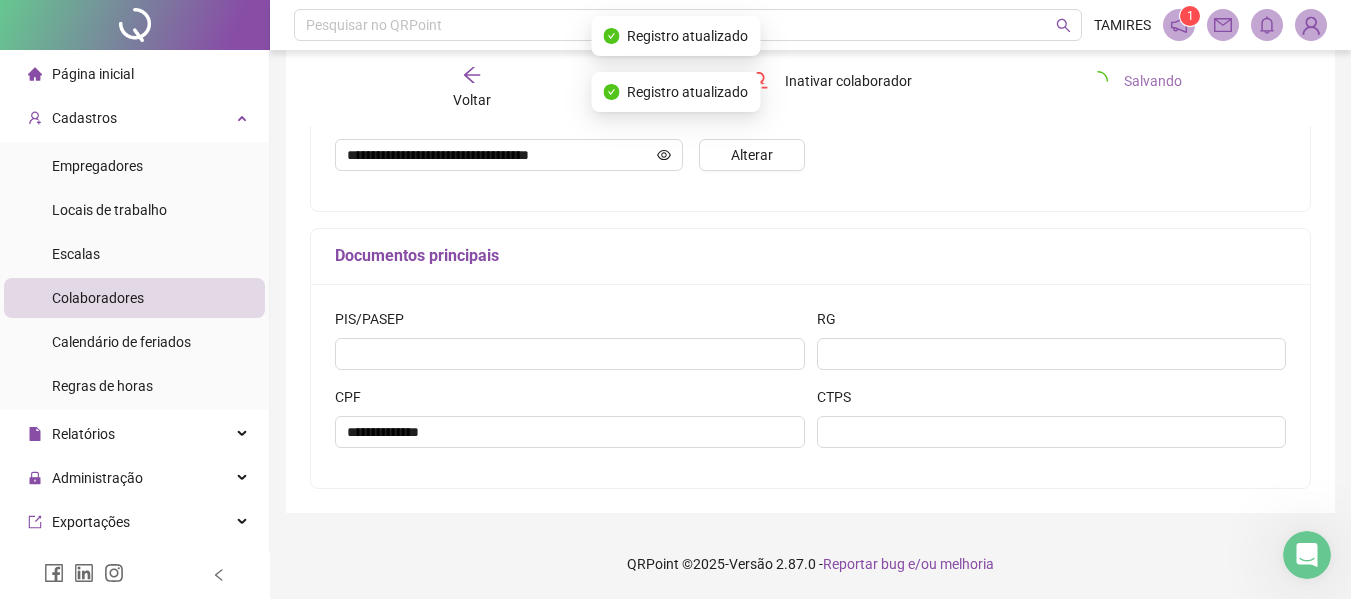 click on "Salvando" at bounding box center (1135, 81) 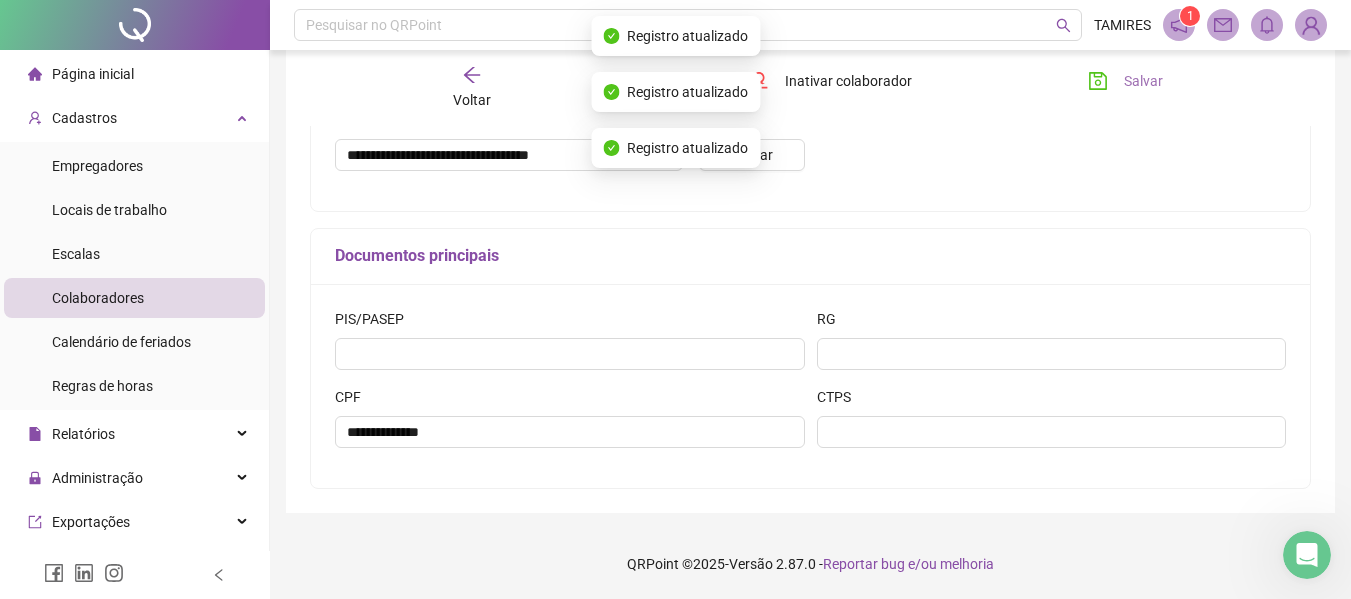click on "Salvar" at bounding box center [1125, 81] 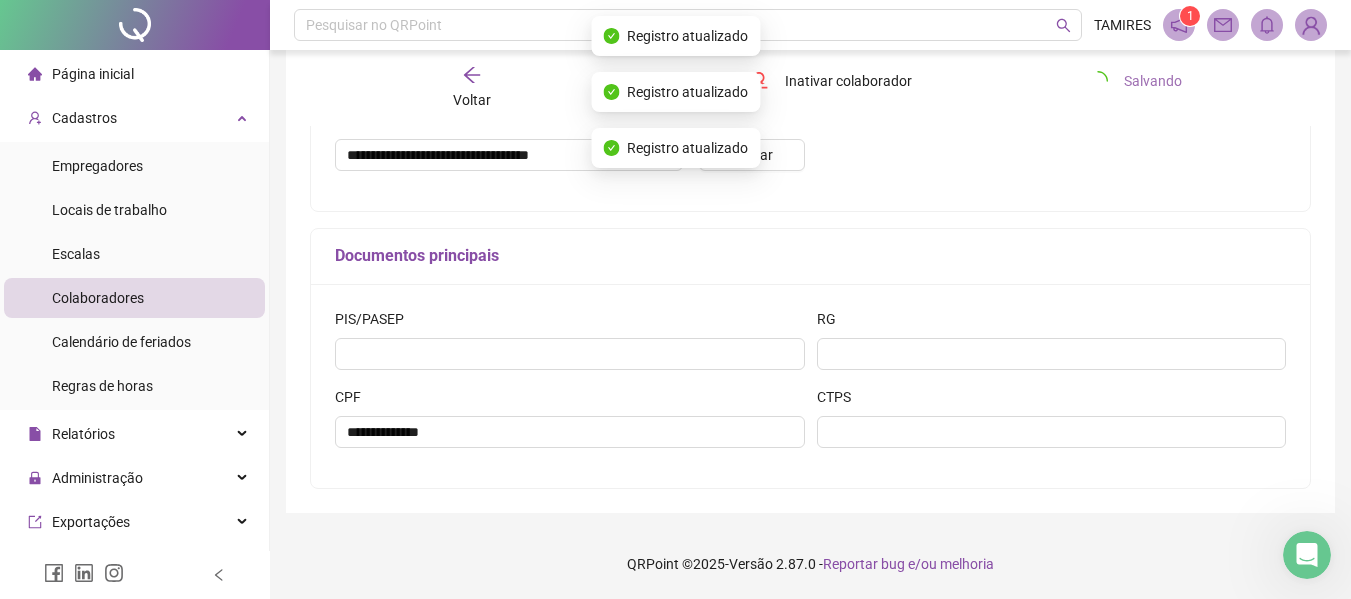 click on "Salvando" at bounding box center (1135, 81) 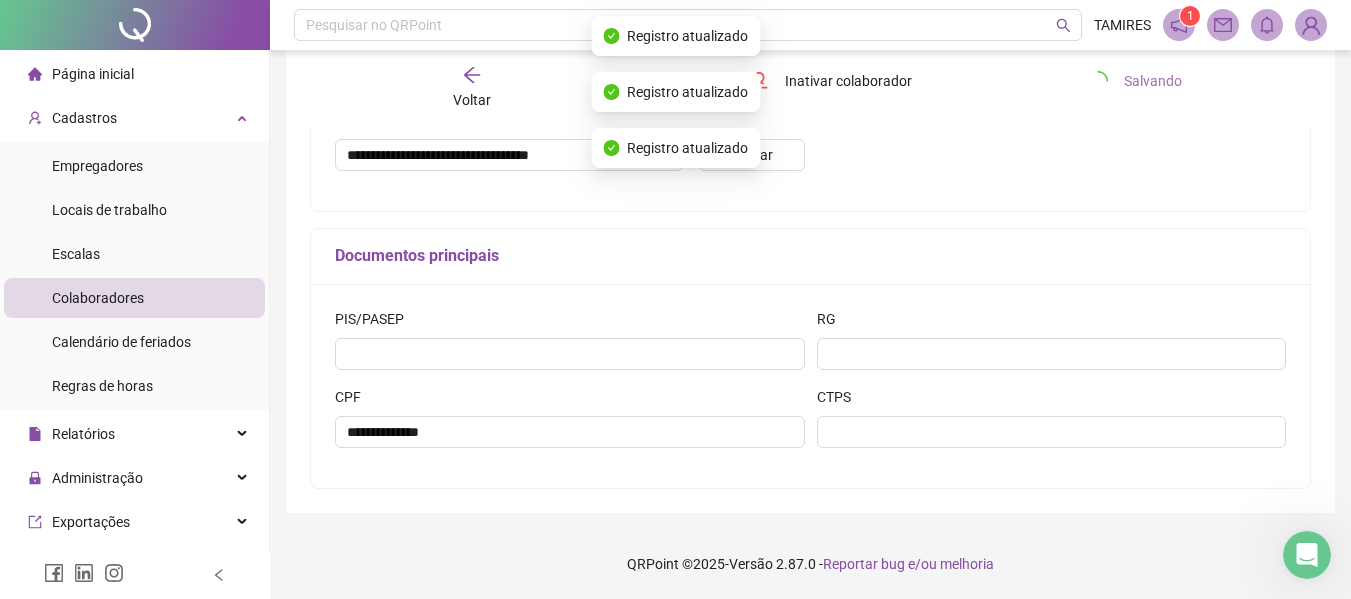 click on "Salvando" at bounding box center [1135, 81] 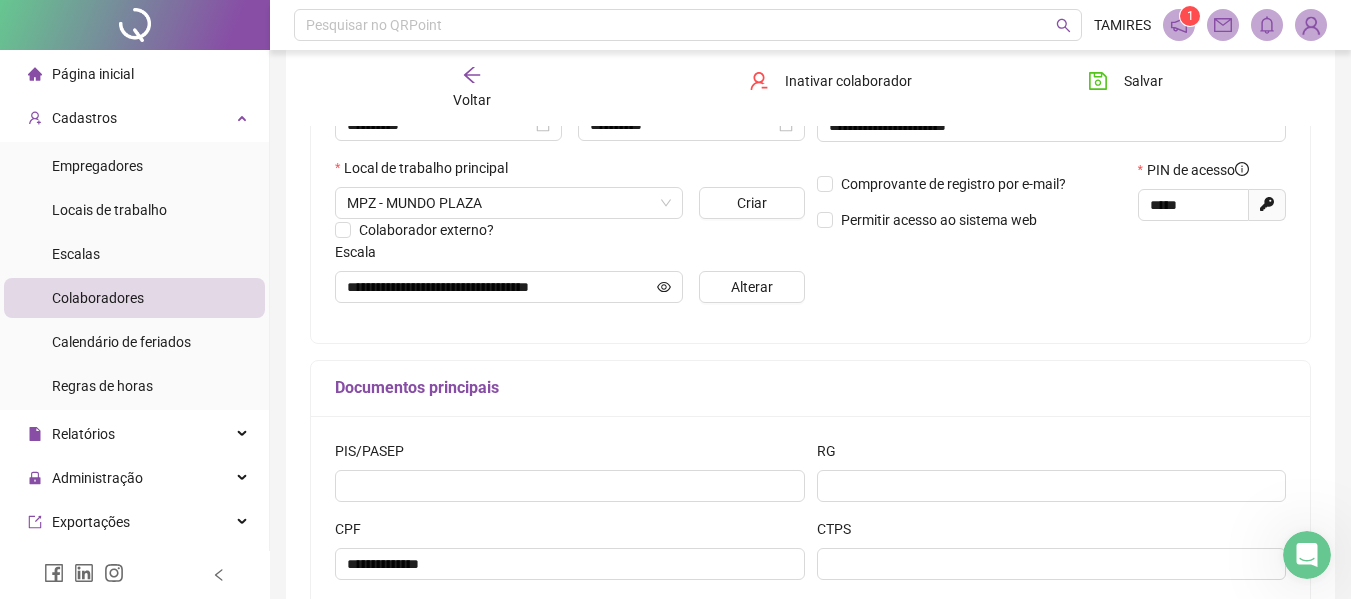 scroll, scrollTop: 300, scrollLeft: 0, axis: vertical 